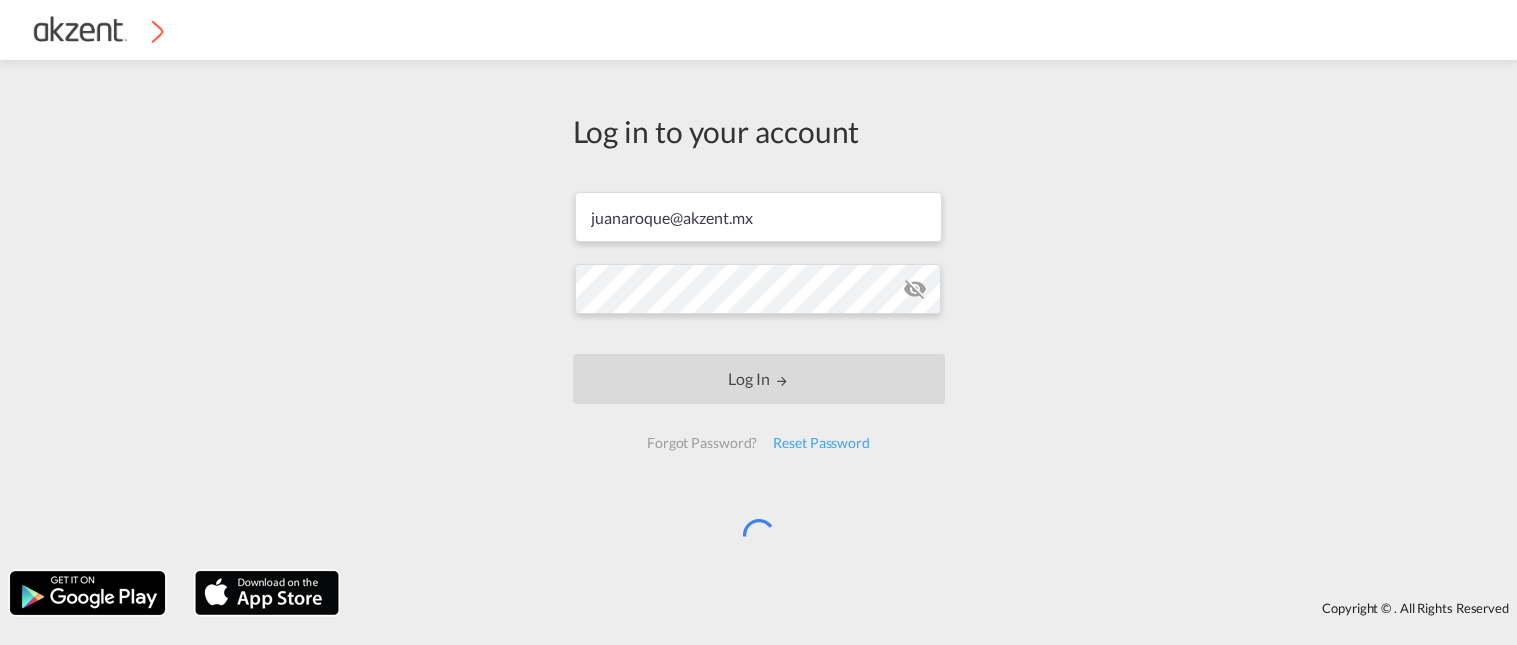 scroll, scrollTop: 0, scrollLeft: 0, axis: both 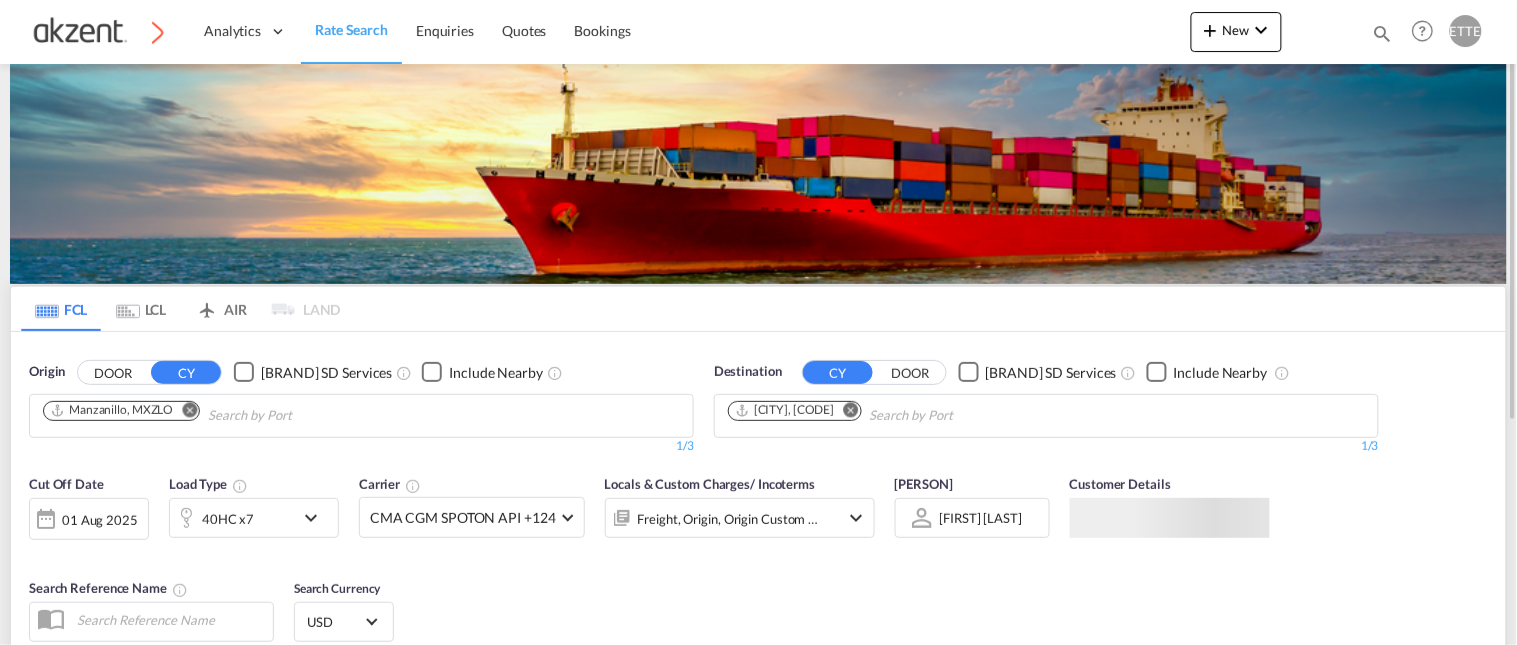 click on "AIR" at bounding box center (221, 309) 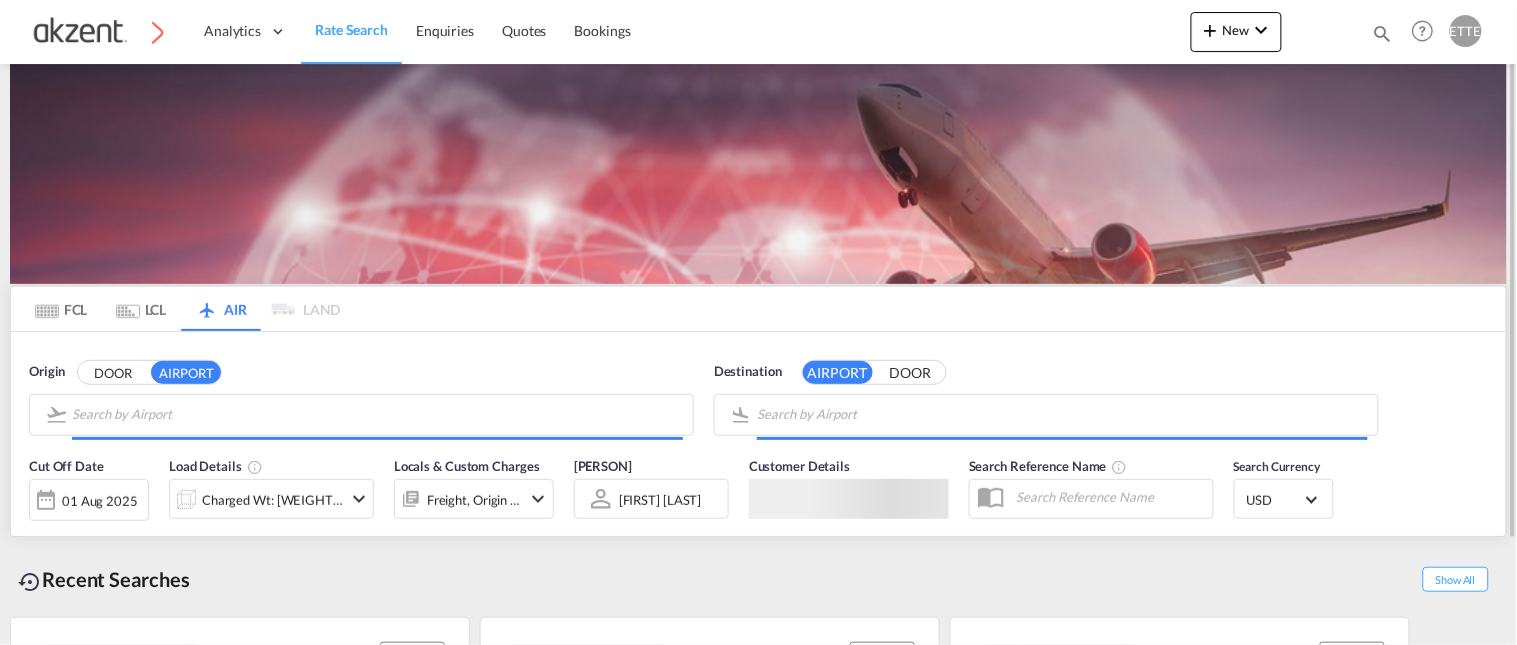 type on "[BRAND] [AIRPORT], [CITY], [CODE]" 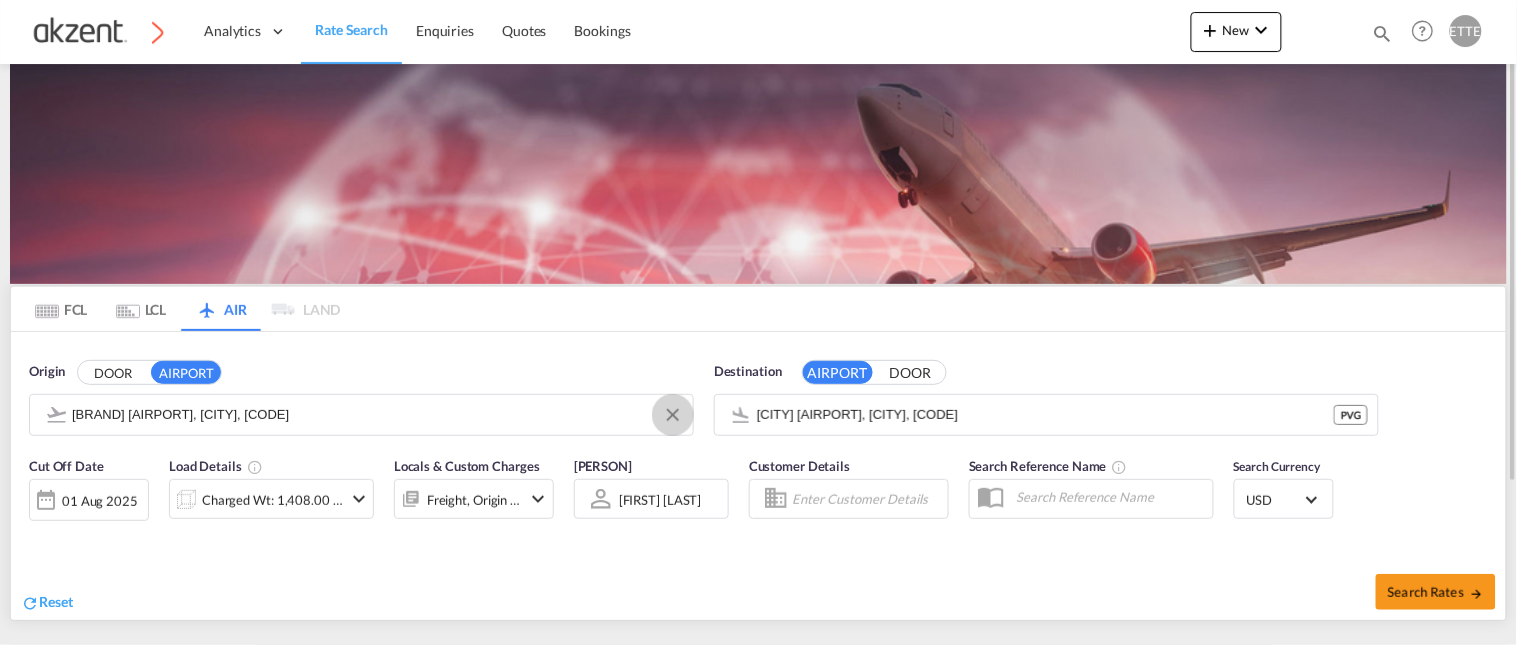 click at bounding box center (673, 415) 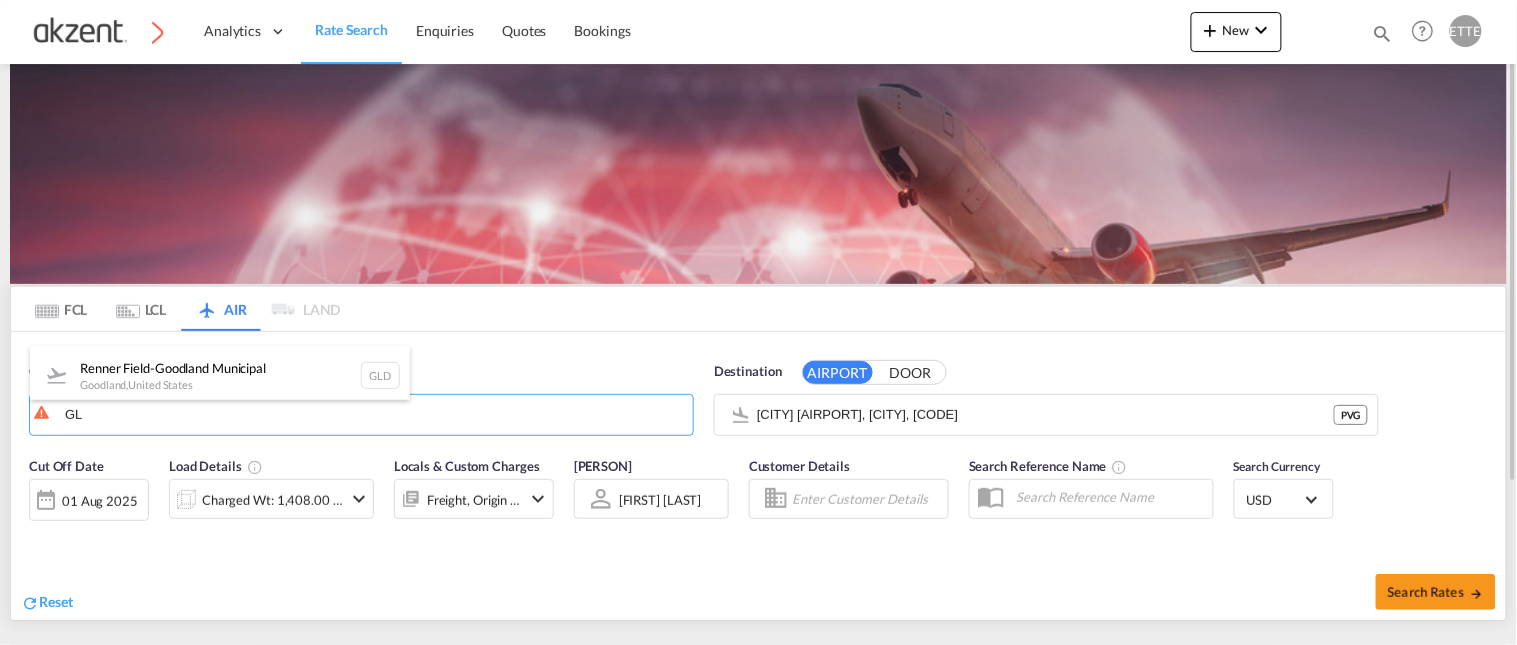 type on "G" 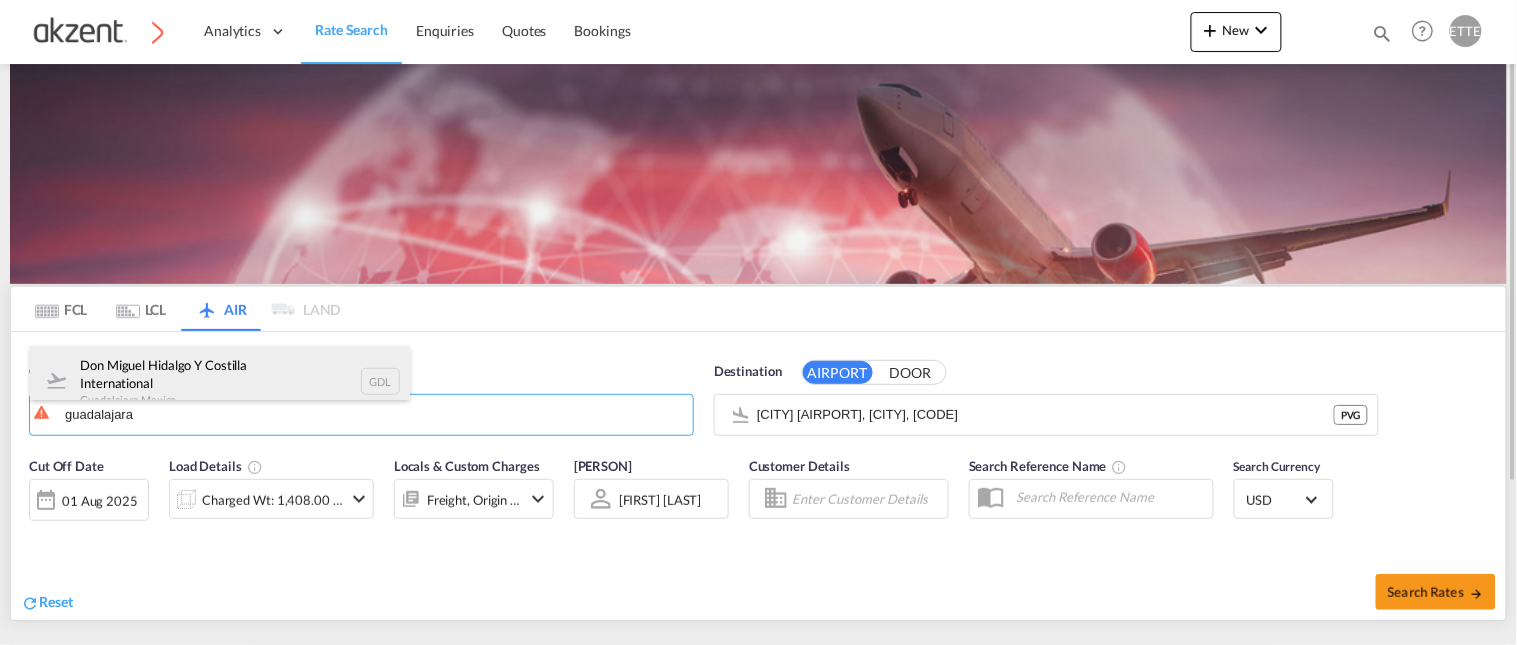 click on "[BRAND] [AIRPORT] [CITY] ,  [COUNTRY]
GDL" at bounding box center (220, 382) 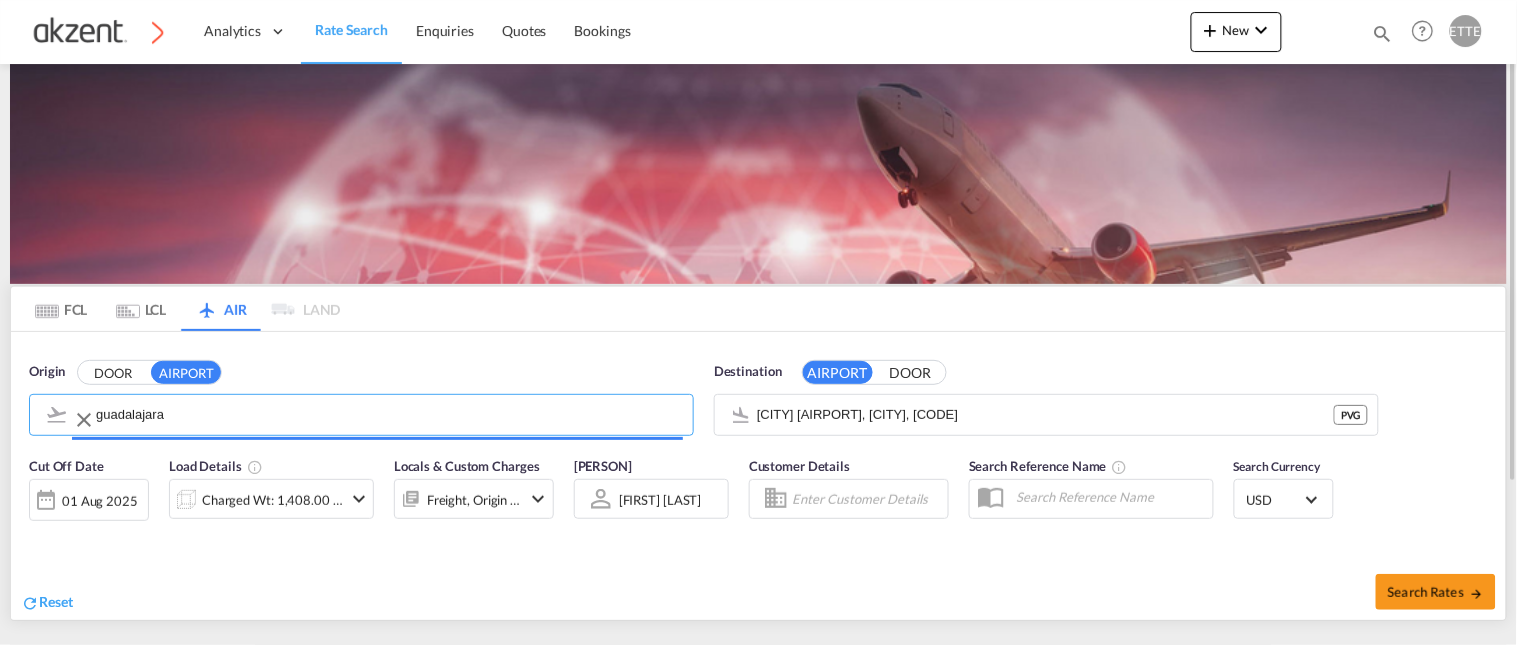 type on "Don Miguel Hidalgo Y Costilla International, [CITY], GDL" 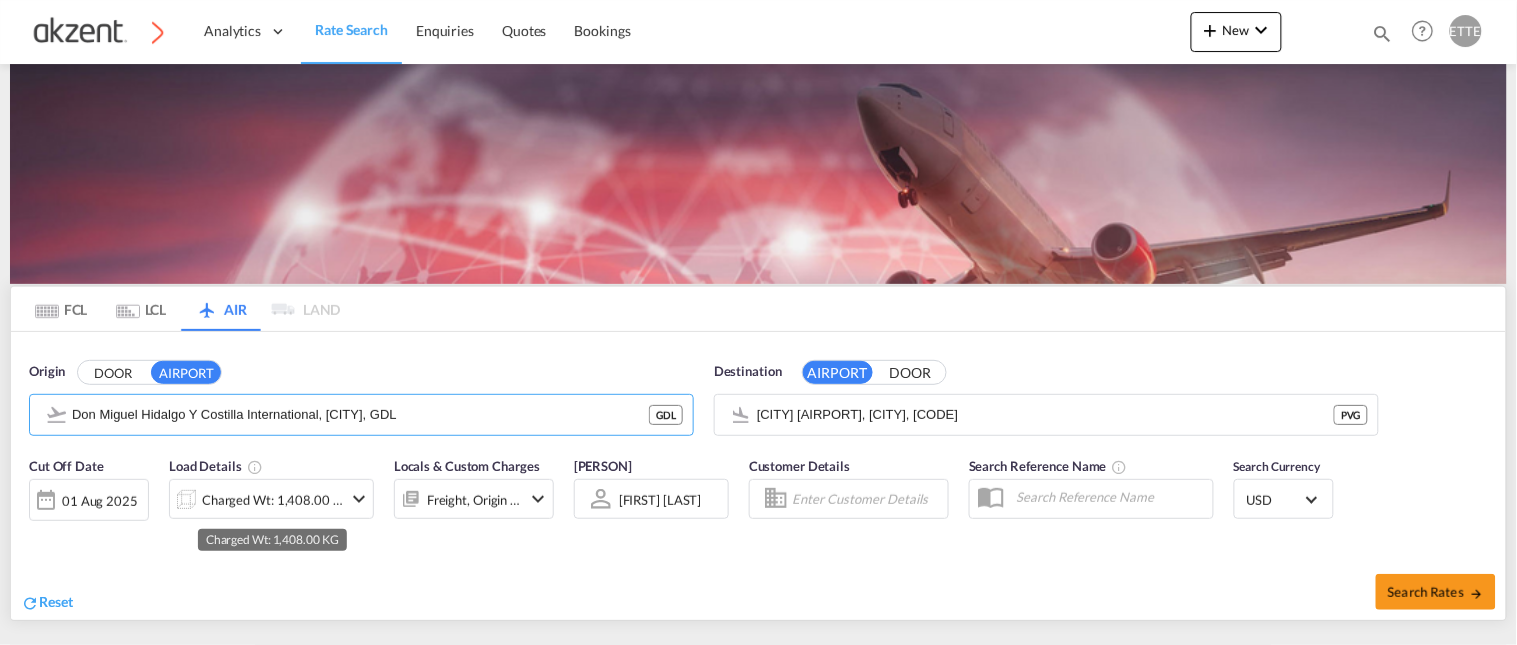 click on "Charged Wt: 1,408.00 KG" at bounding box center [272, 500] 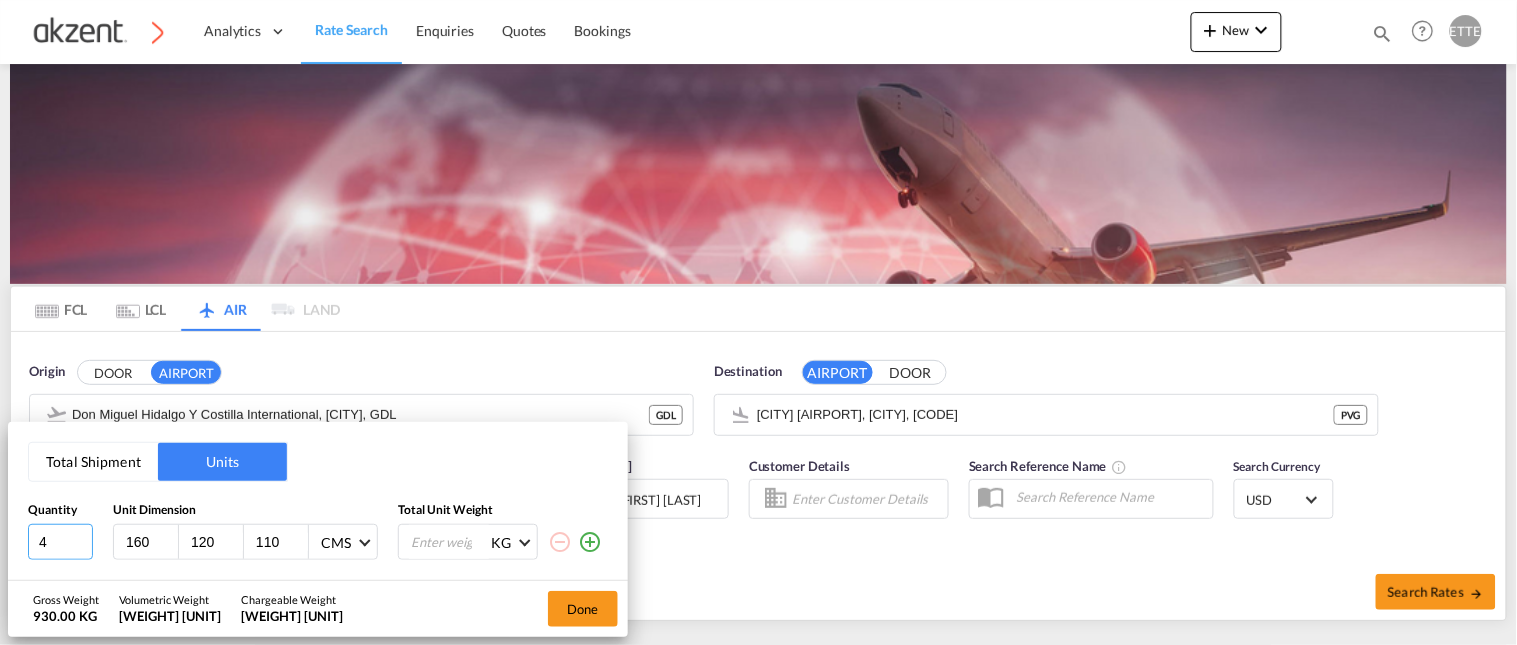 click on "4" at bounding box center [60, 542] 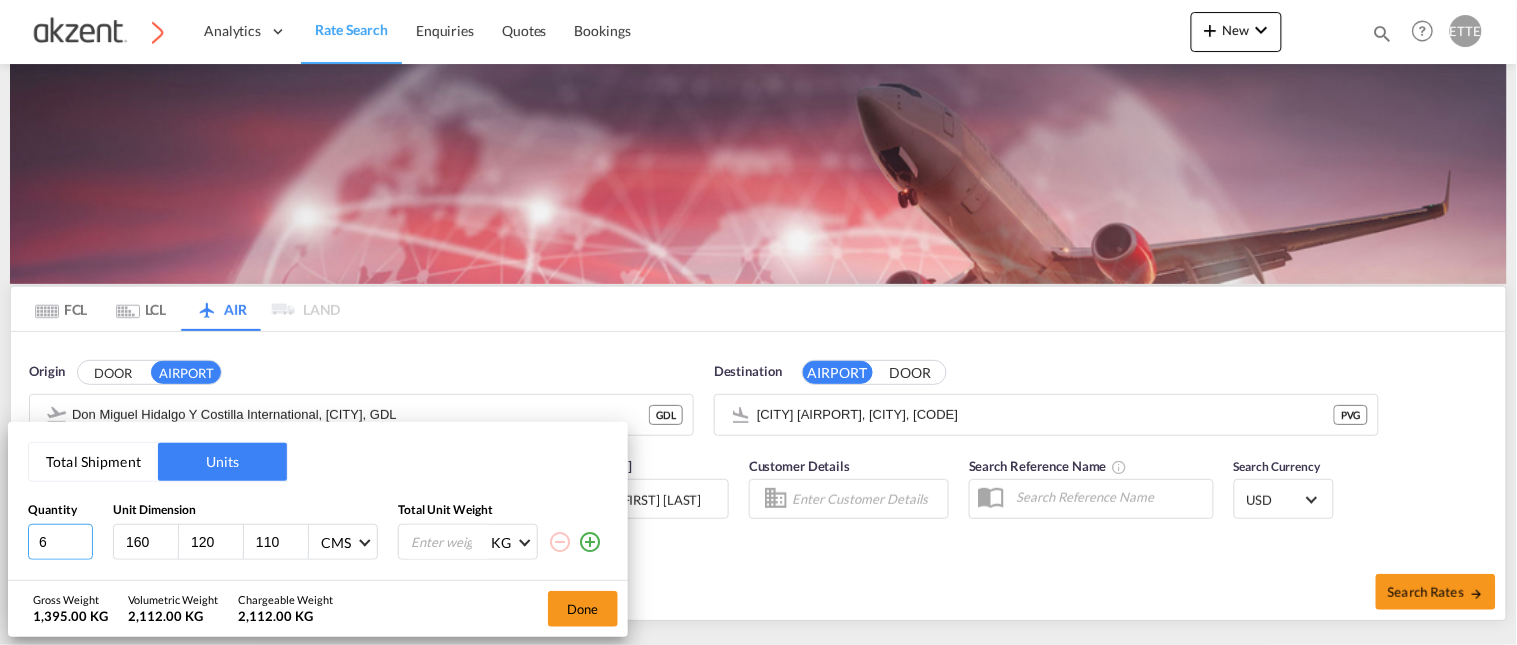 type on "6" 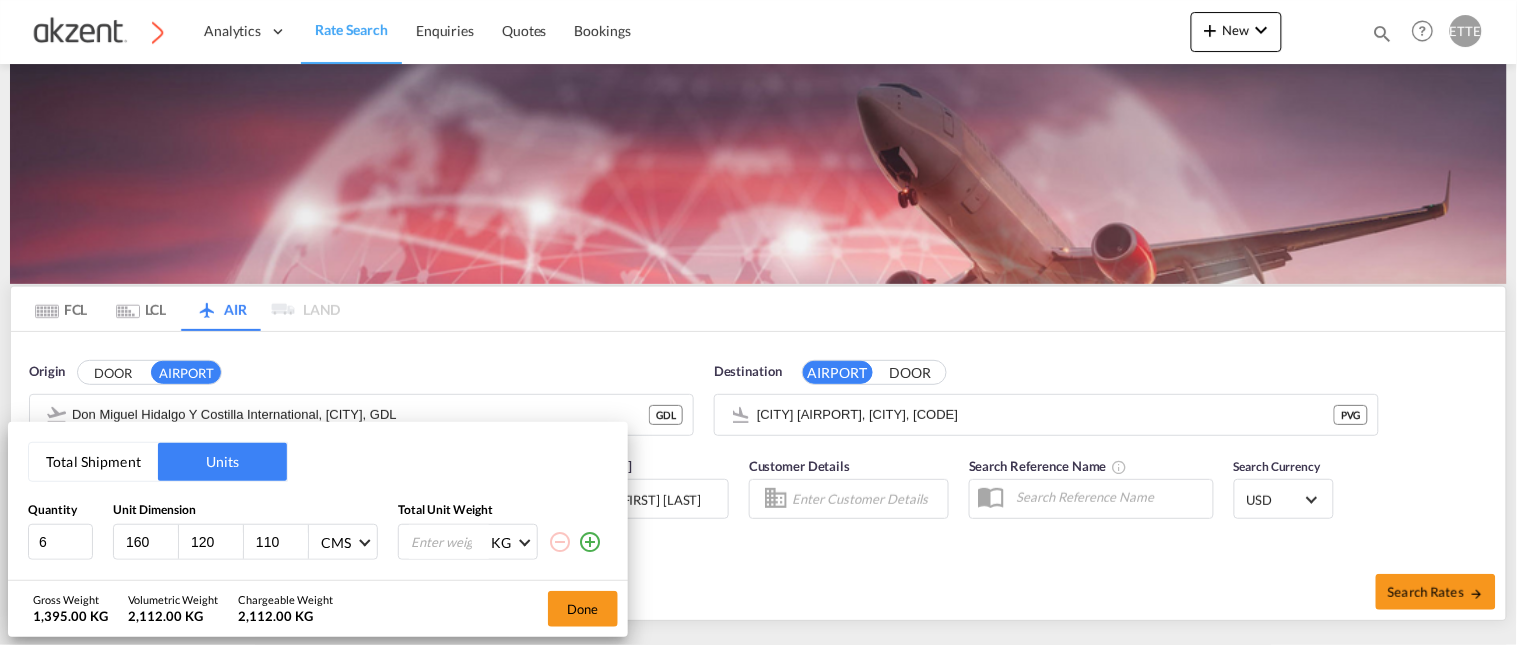 click on "160" at bounding box center [151, 542] 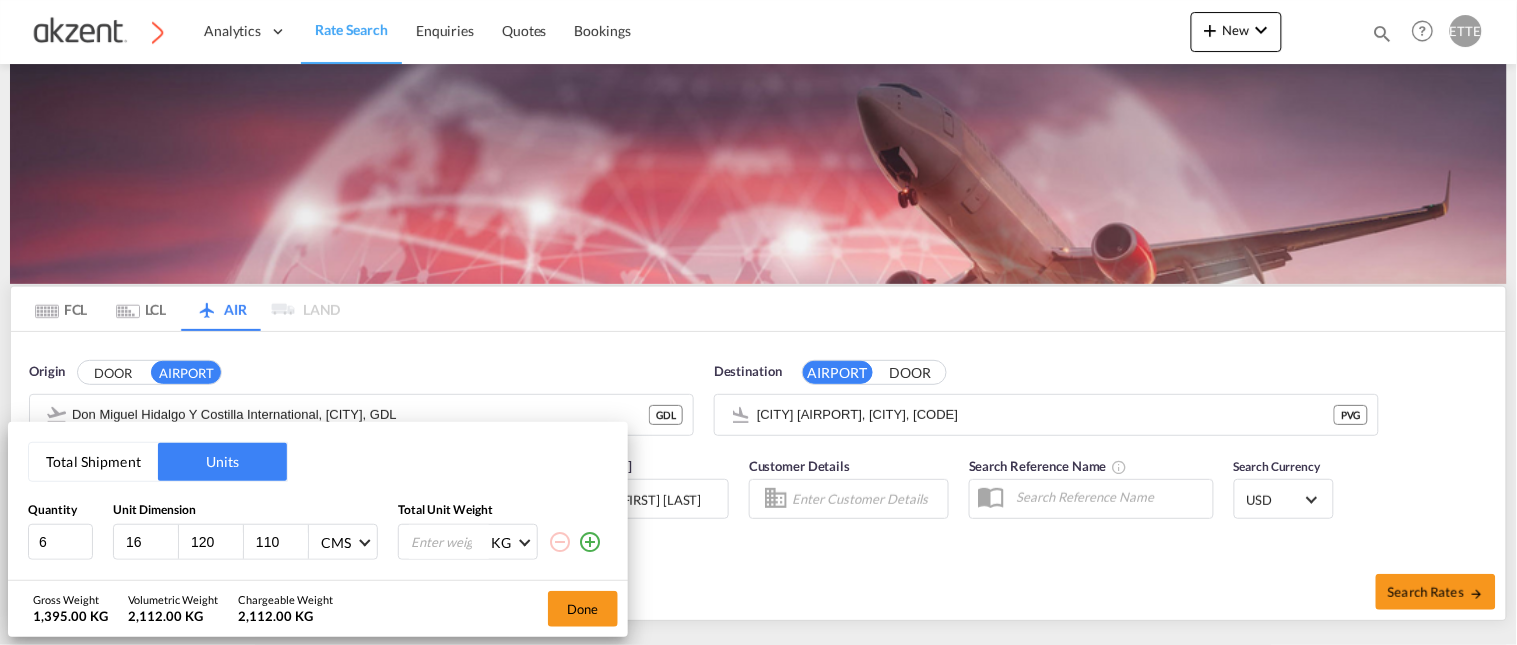 type on "1" 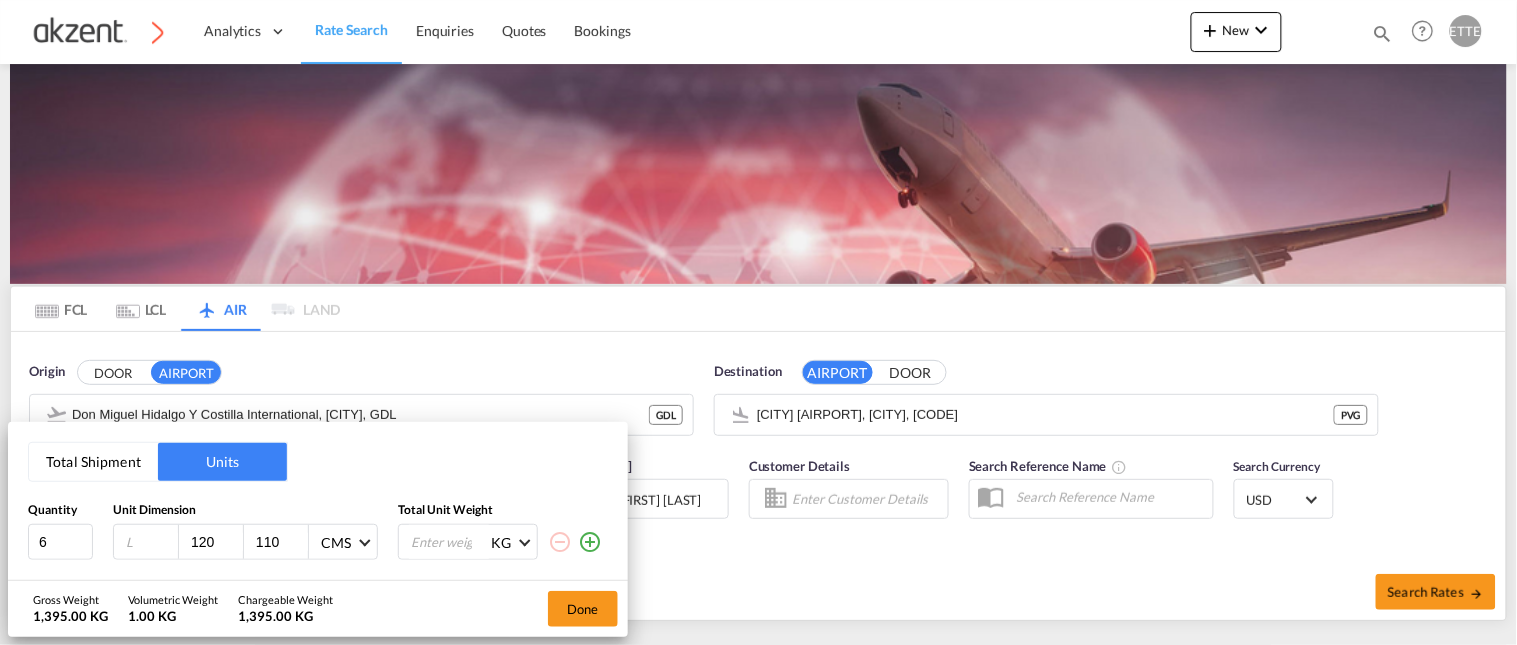 type 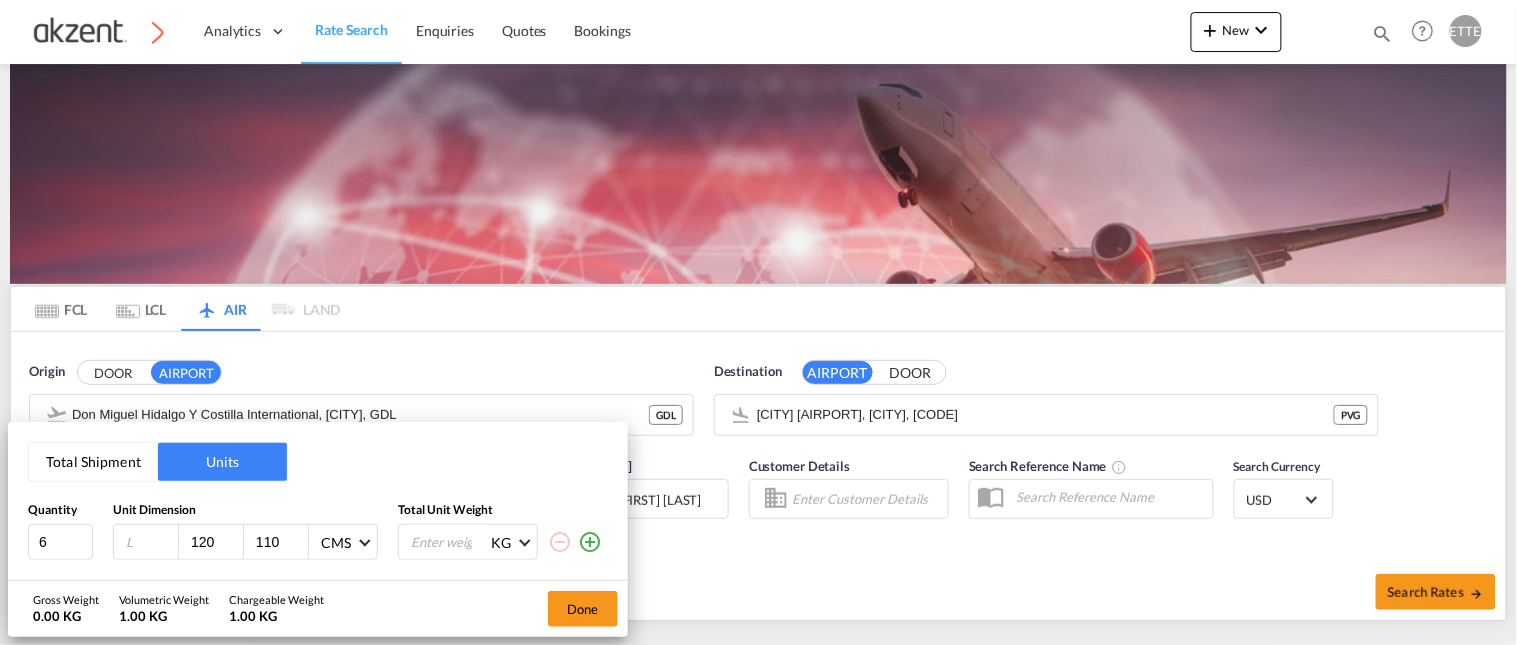 type 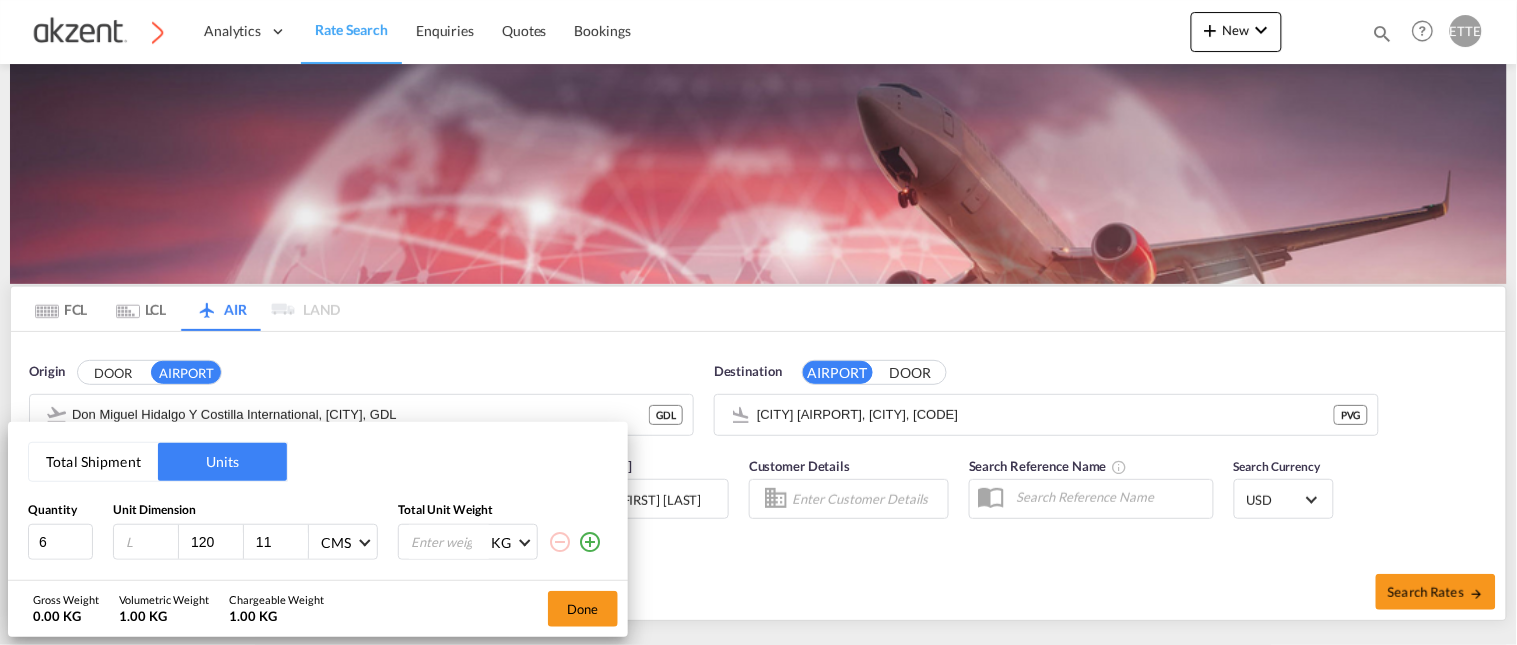 click on "11" at bounding box center [281, 542] 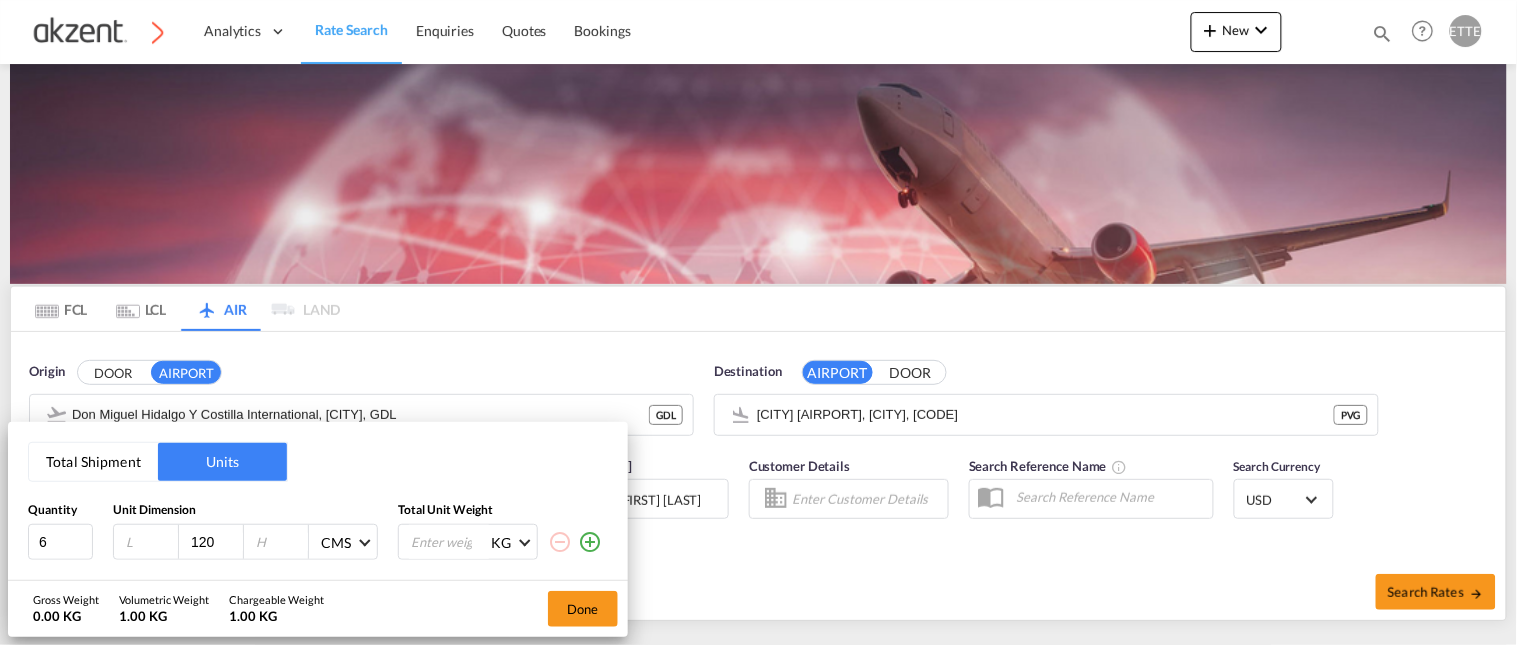 type 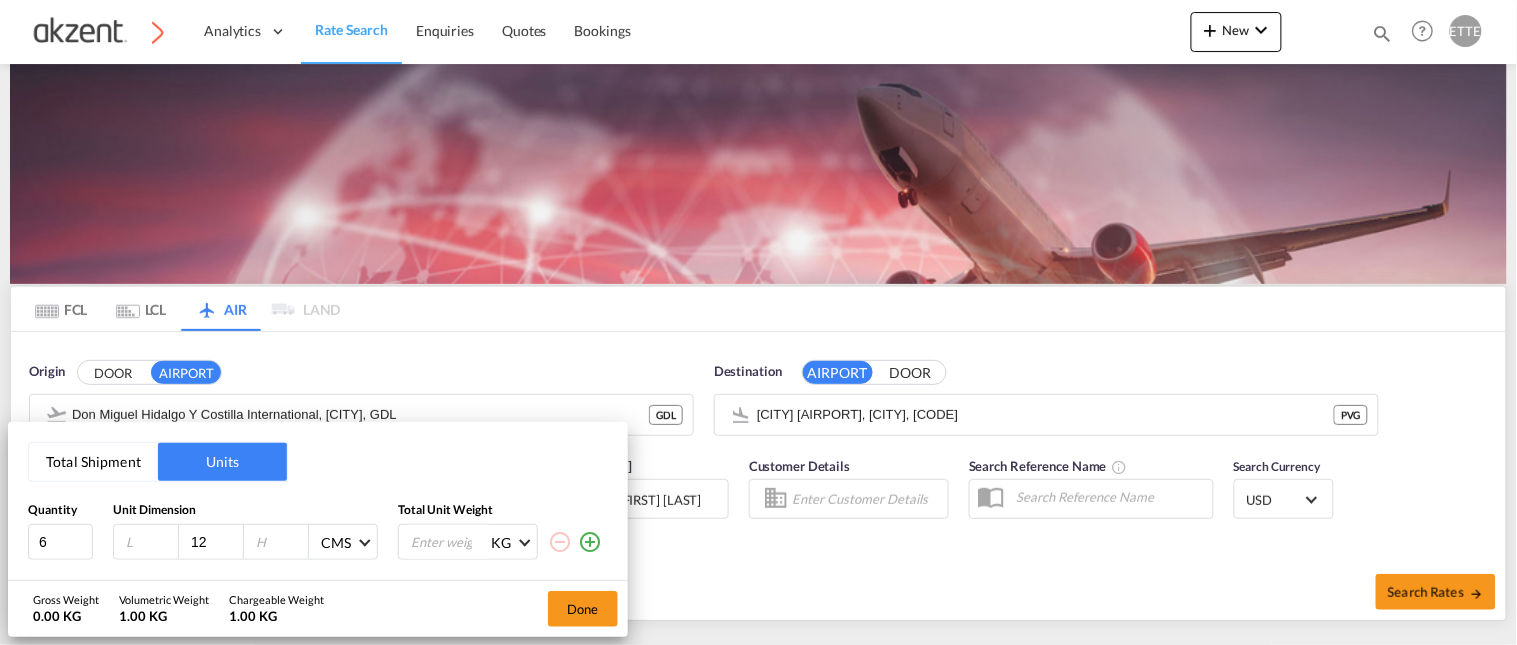 type on "1" 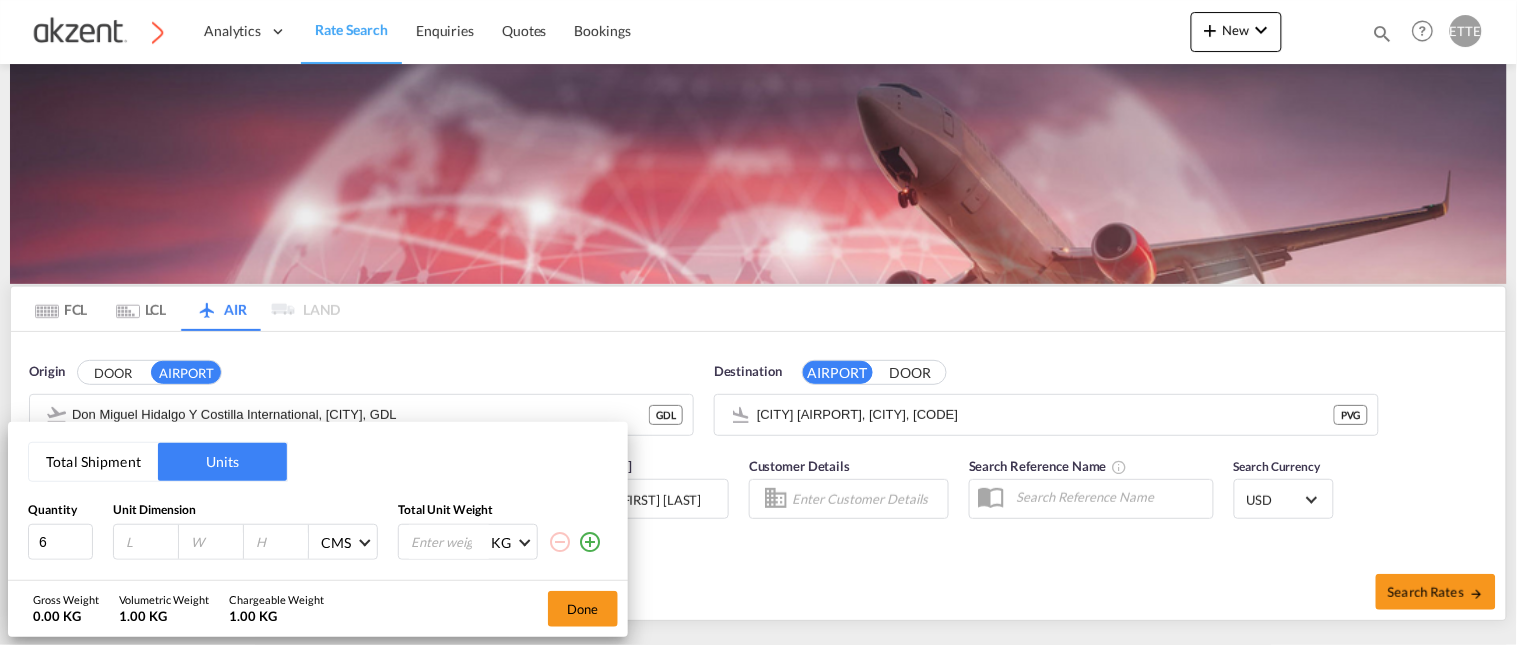 type 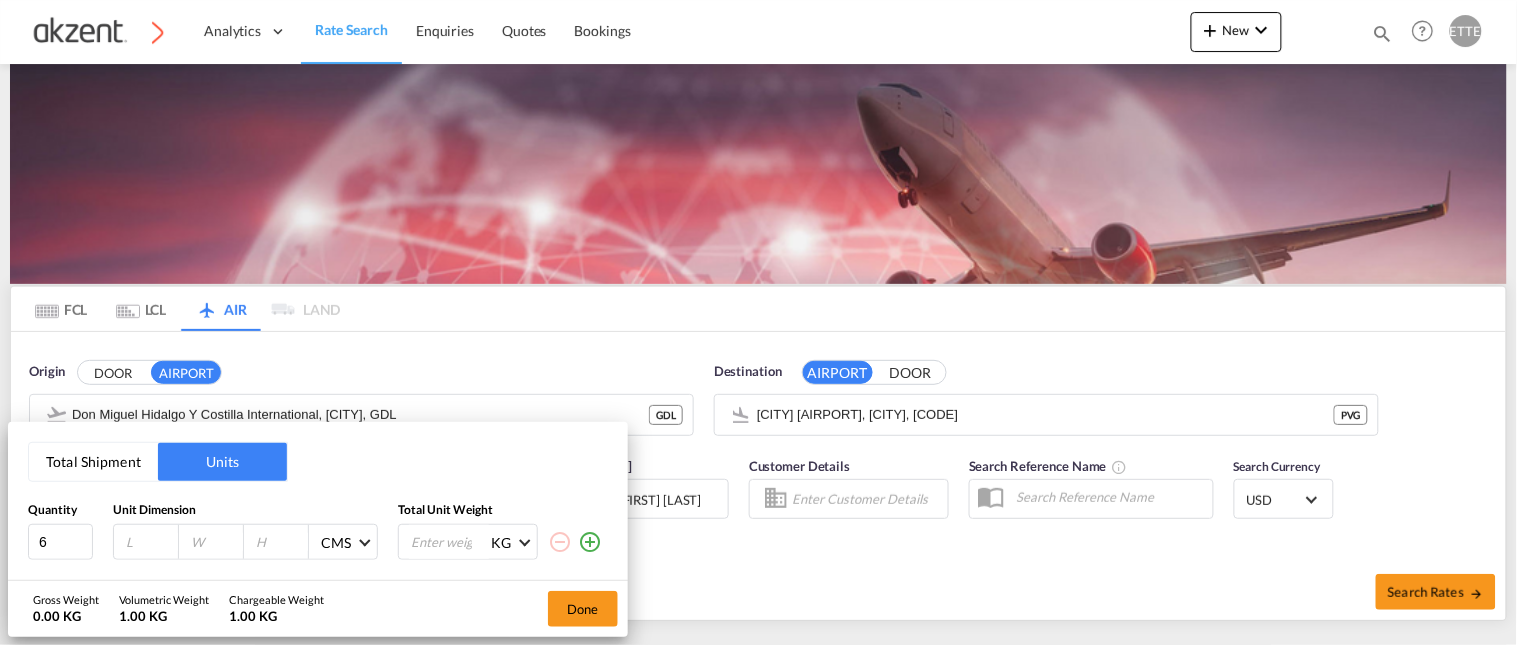 click at bounding box center [151, 542] 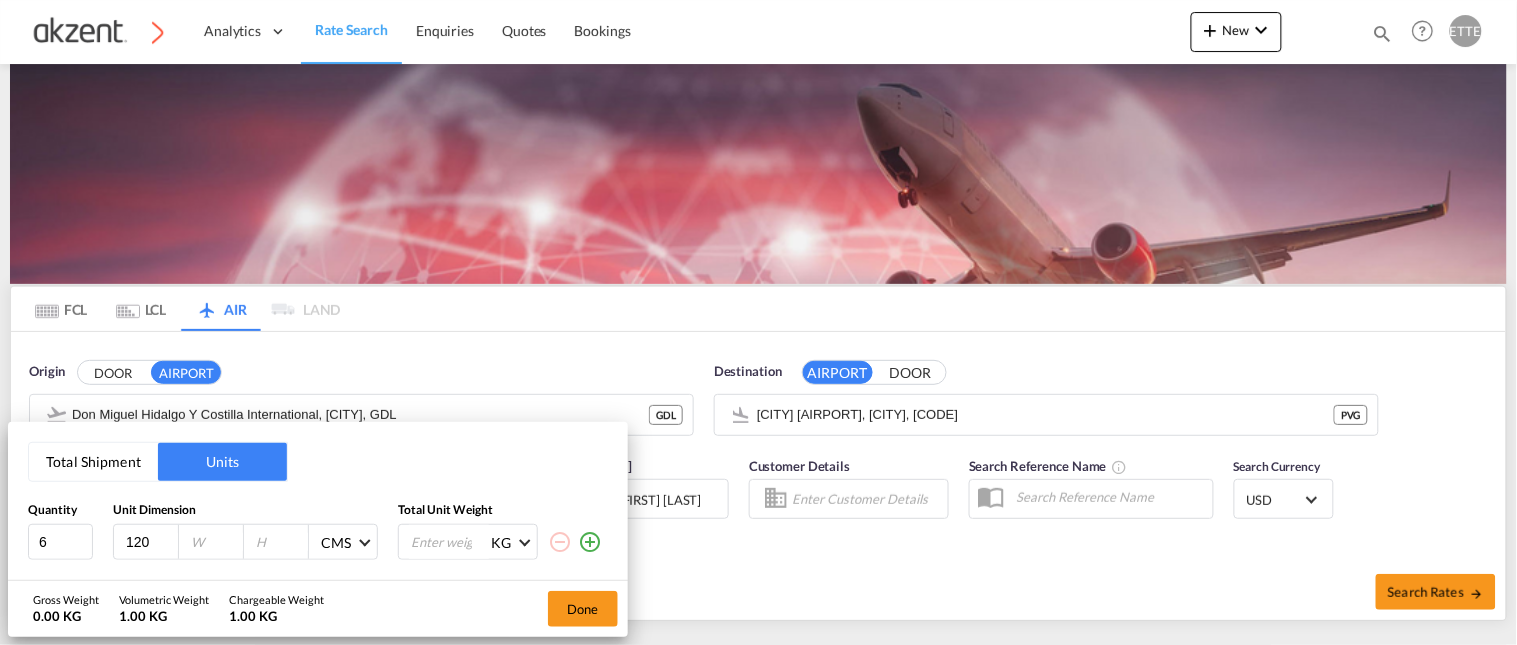 type on "120" 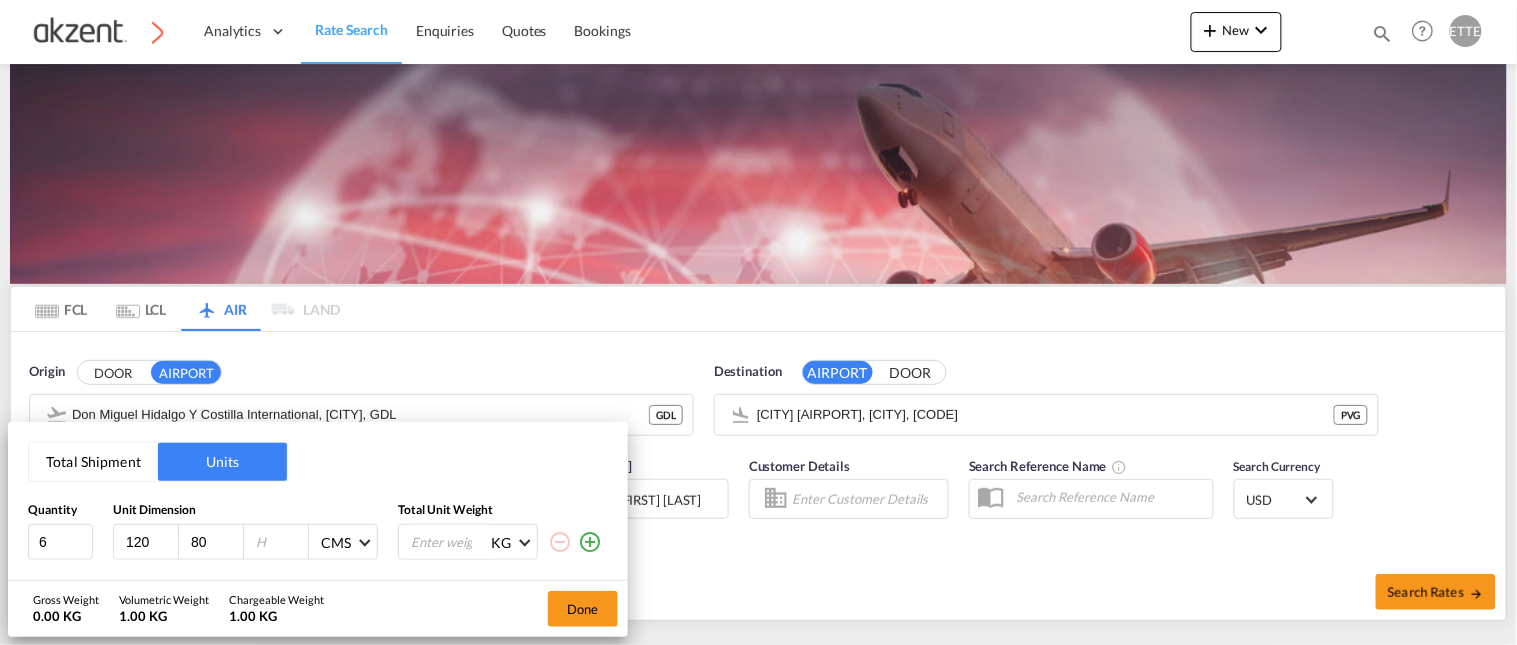 type on "80" 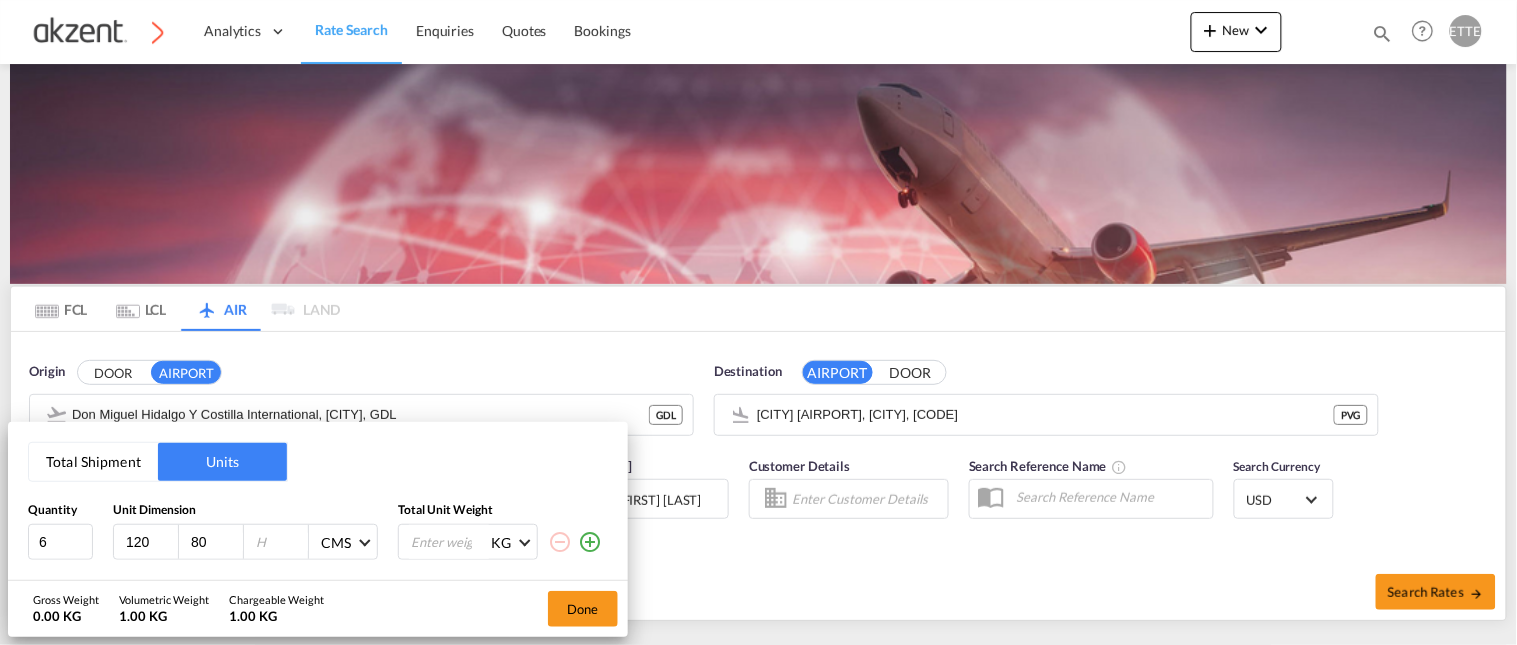 click at bounding box center [281, 542] 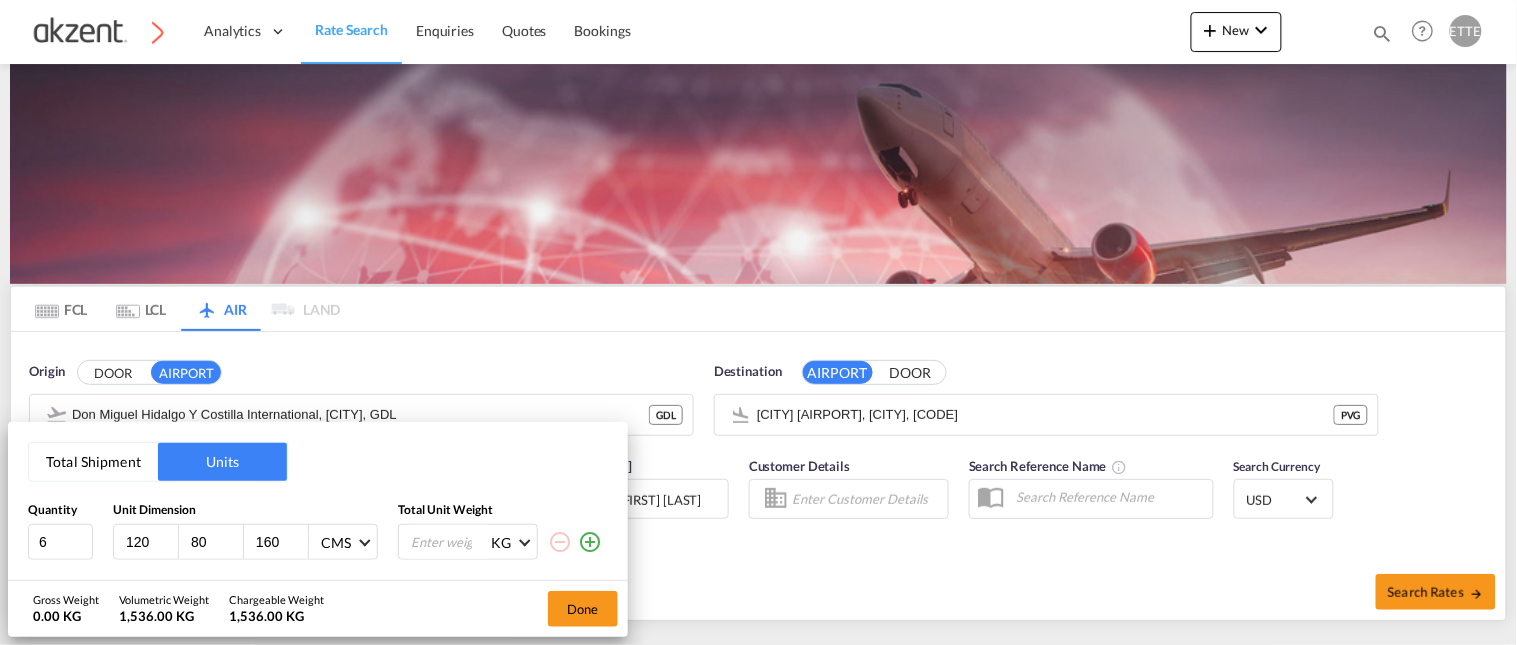 type on "160" 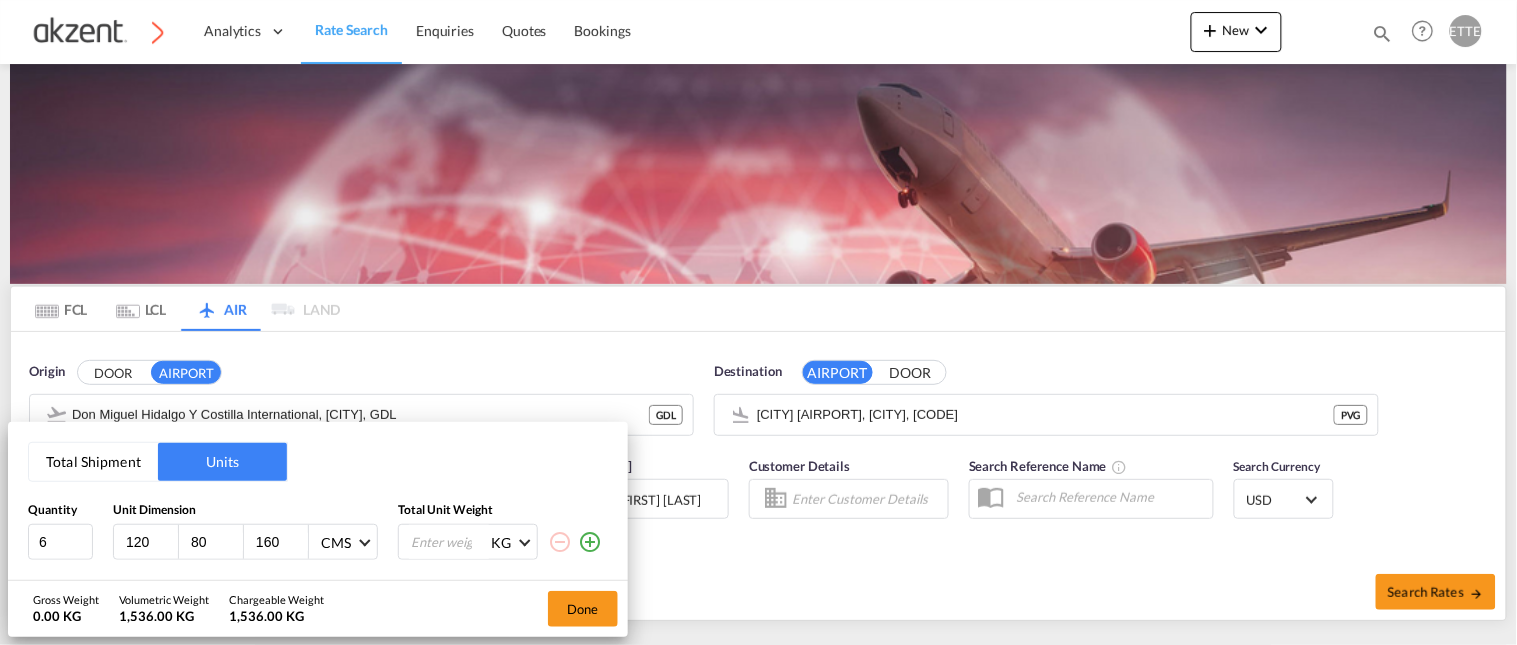 click at bounding box center (449, 542) 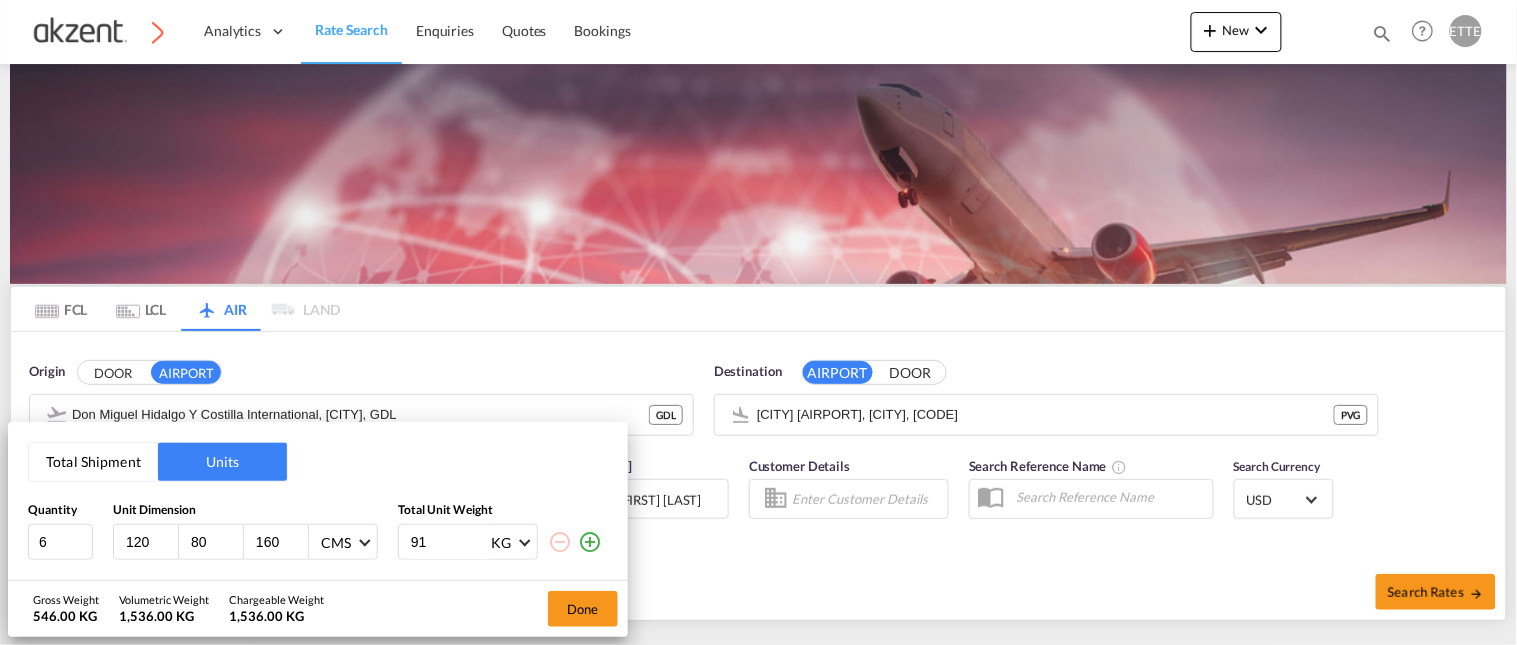 type on "91" 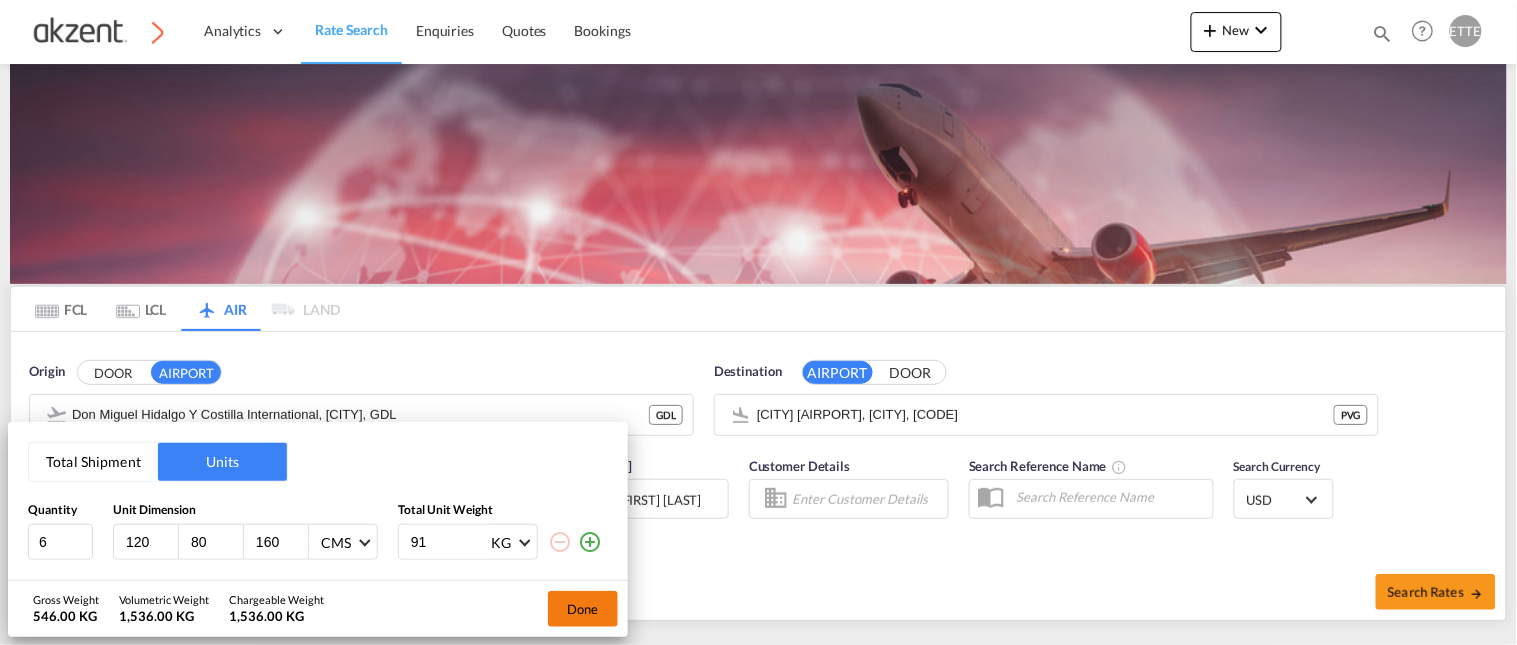 click on "Done" at bounding box center (583, 609) 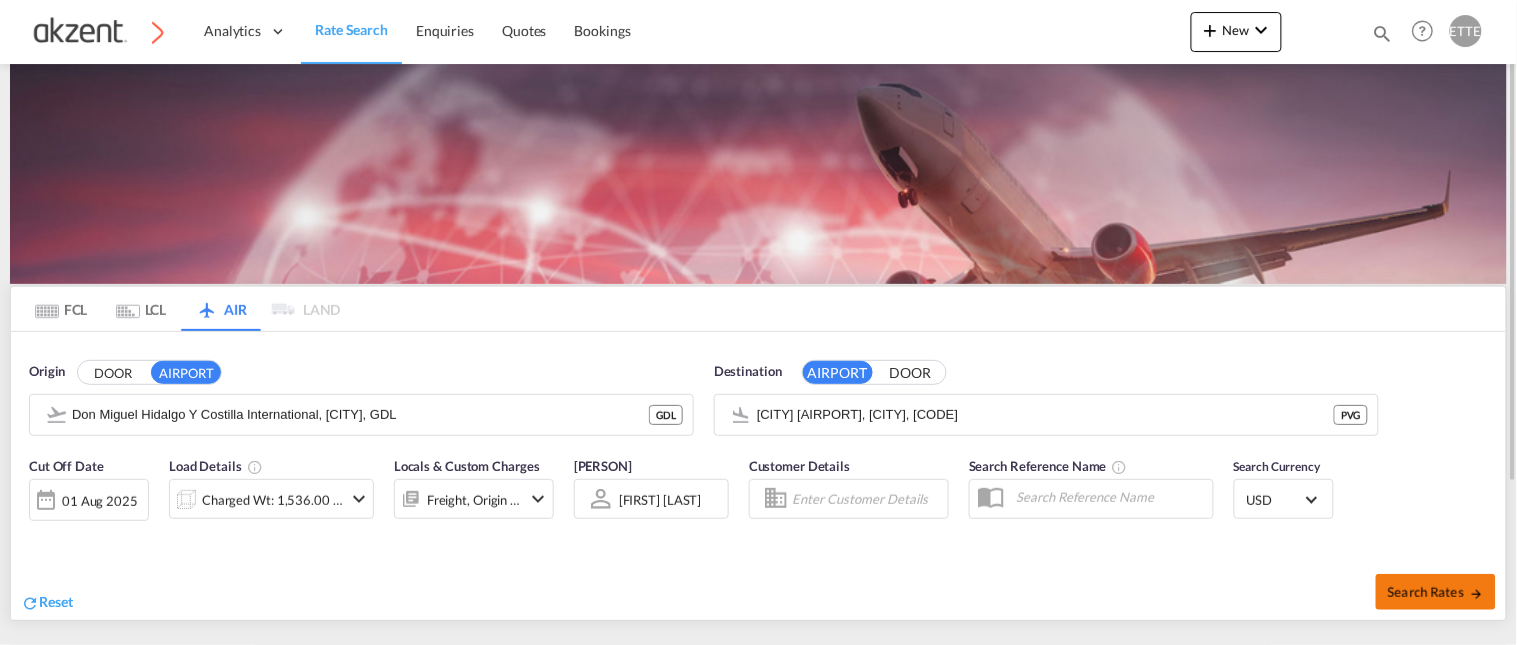 click on "Search Rates" at bounding box center (1436, 592) 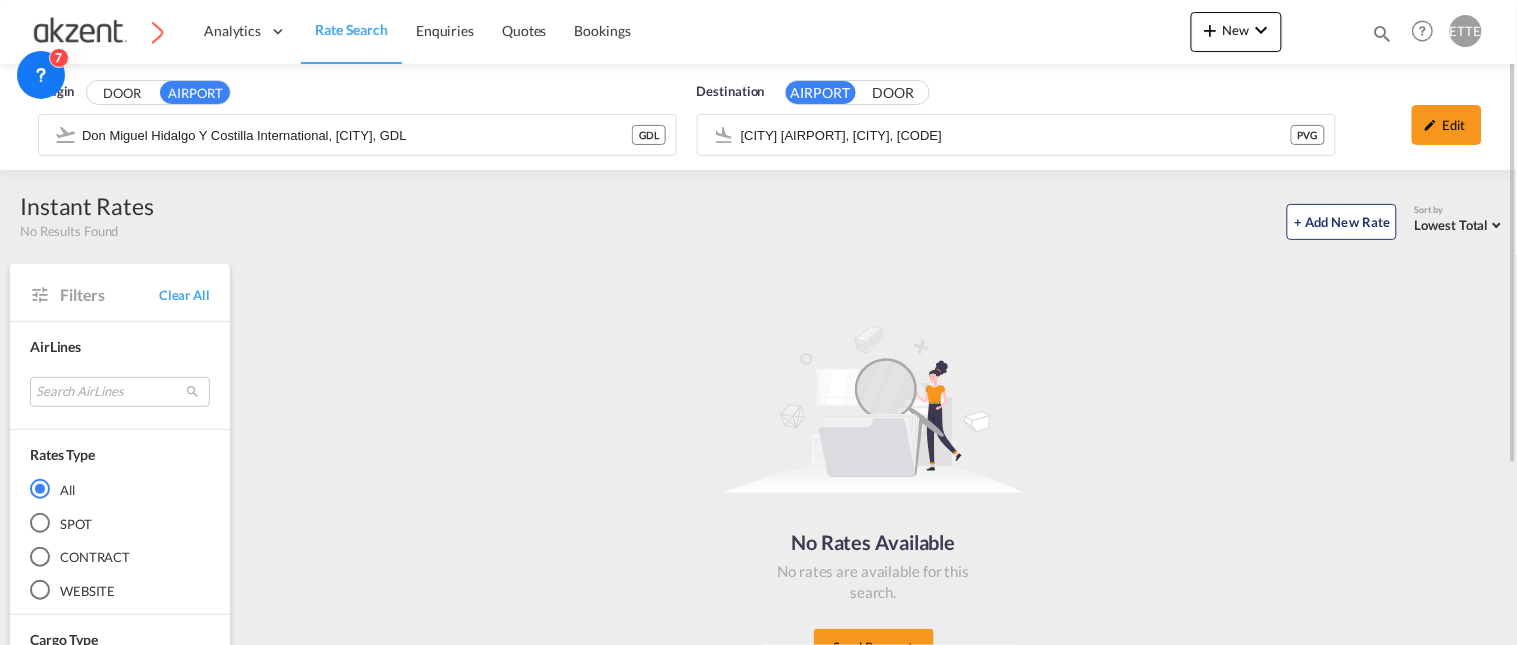 scroll, scrollTop: 252, scrollLeft: 0, axis: vertical 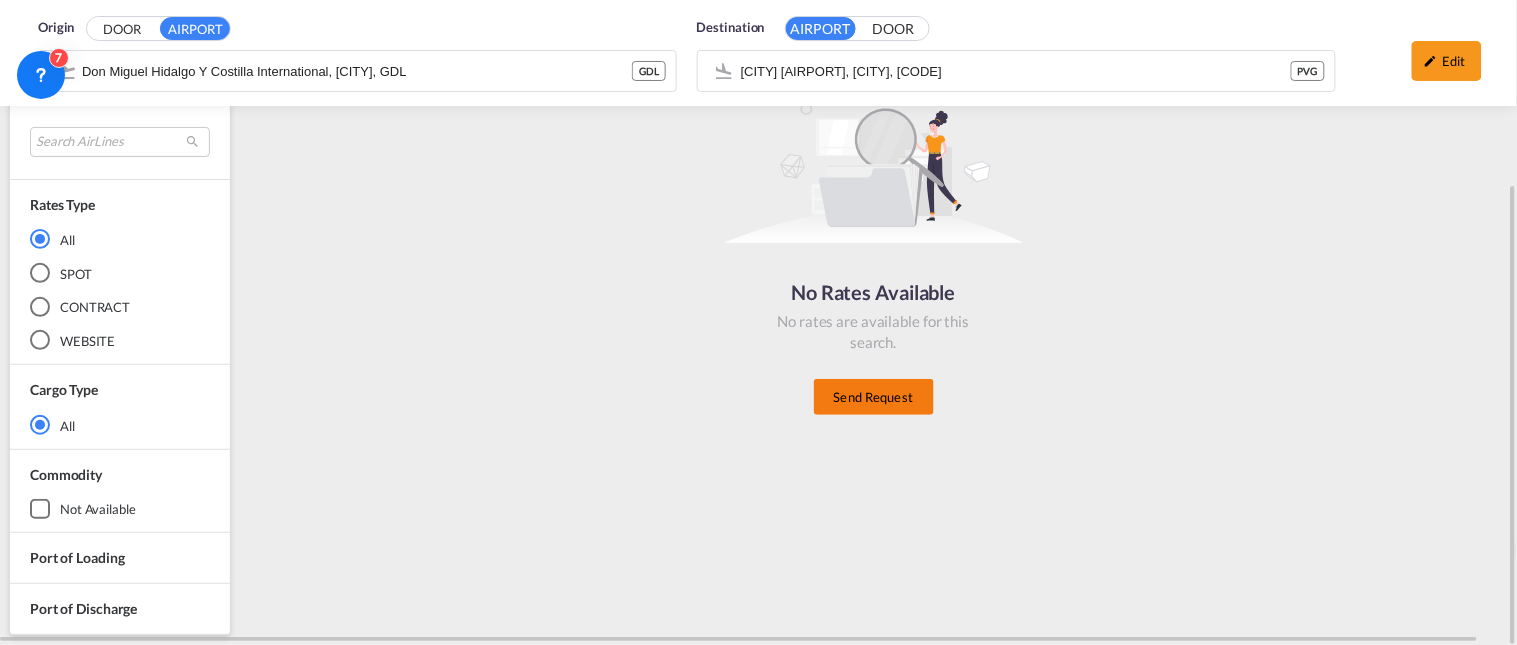 click on "Send Request" at bounding box center [874, 397] 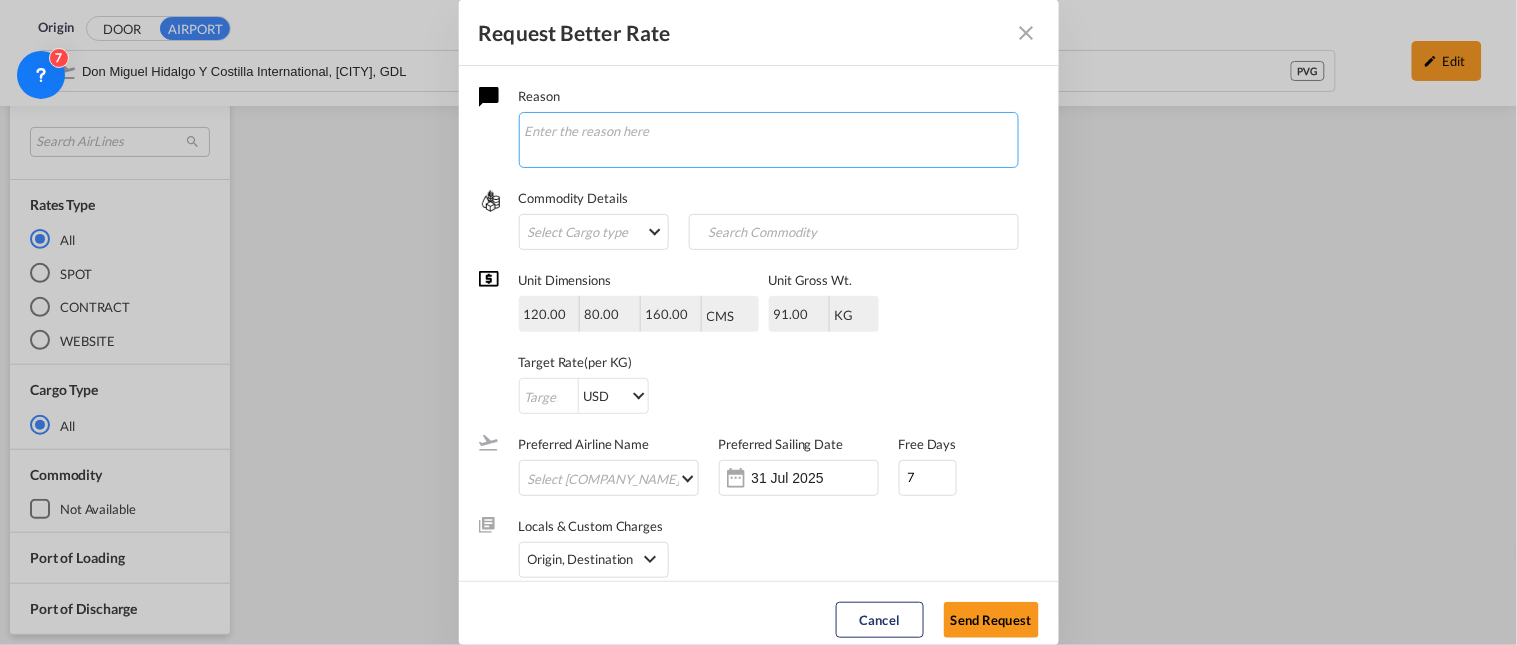 click at bounding box center [769, 140] 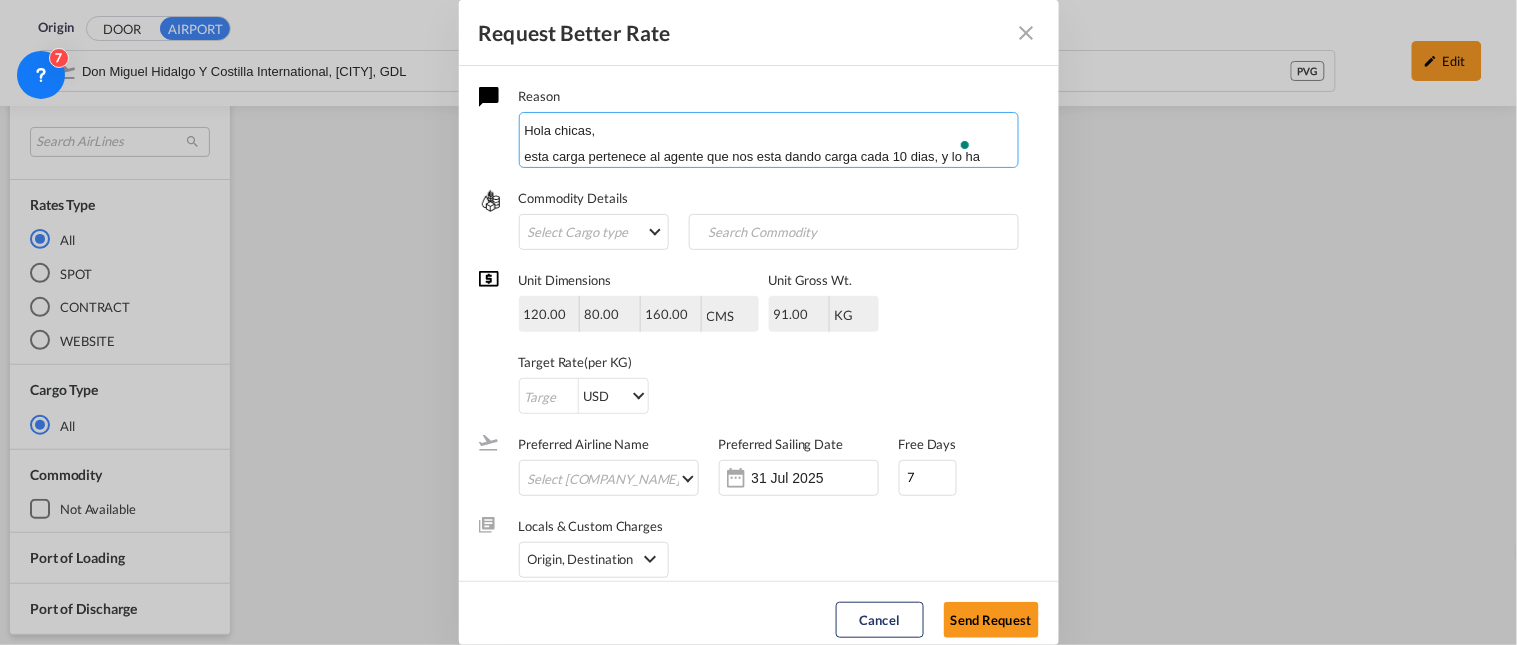 scroll, scrollTop: 24, scrollLeft: 0, axis: vertical 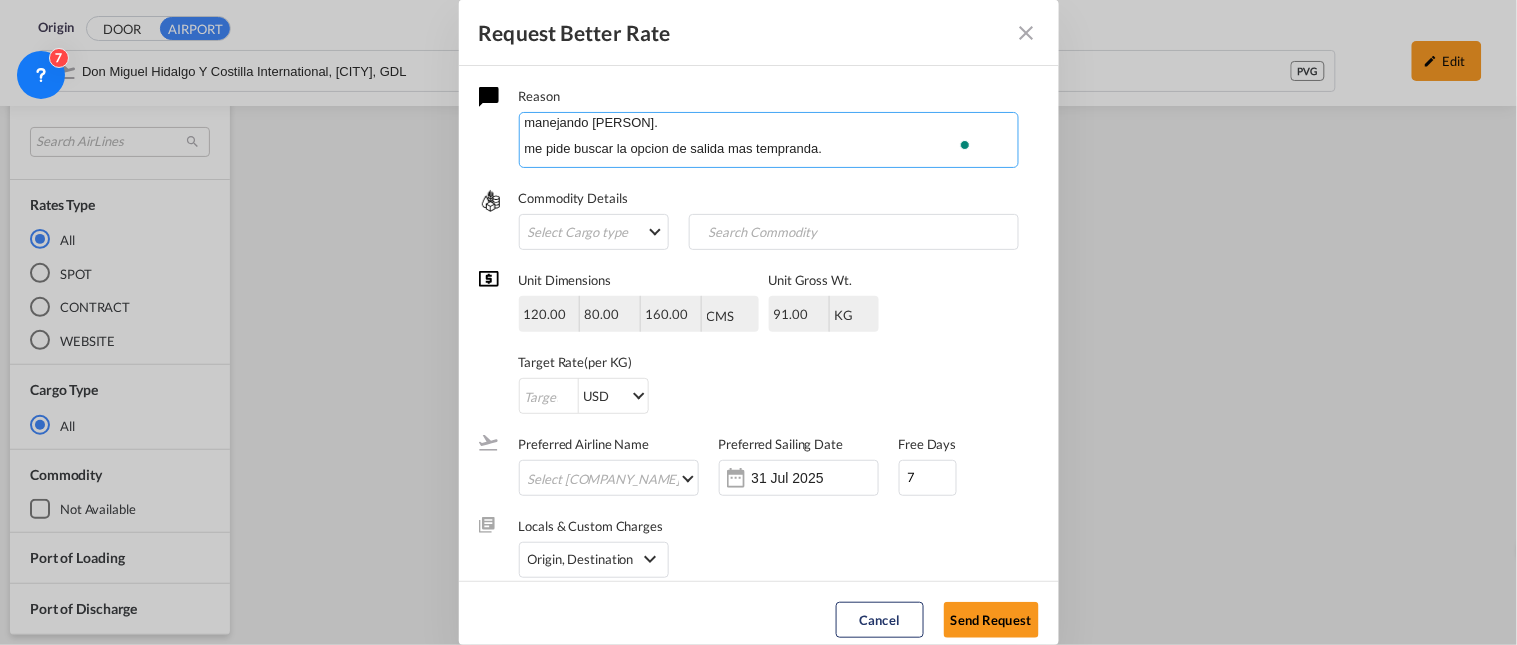 paste on "[EXW]
[PLTS] plts/ GW: [WEIGHT] [UNIT]// [DIMENSIONS]" 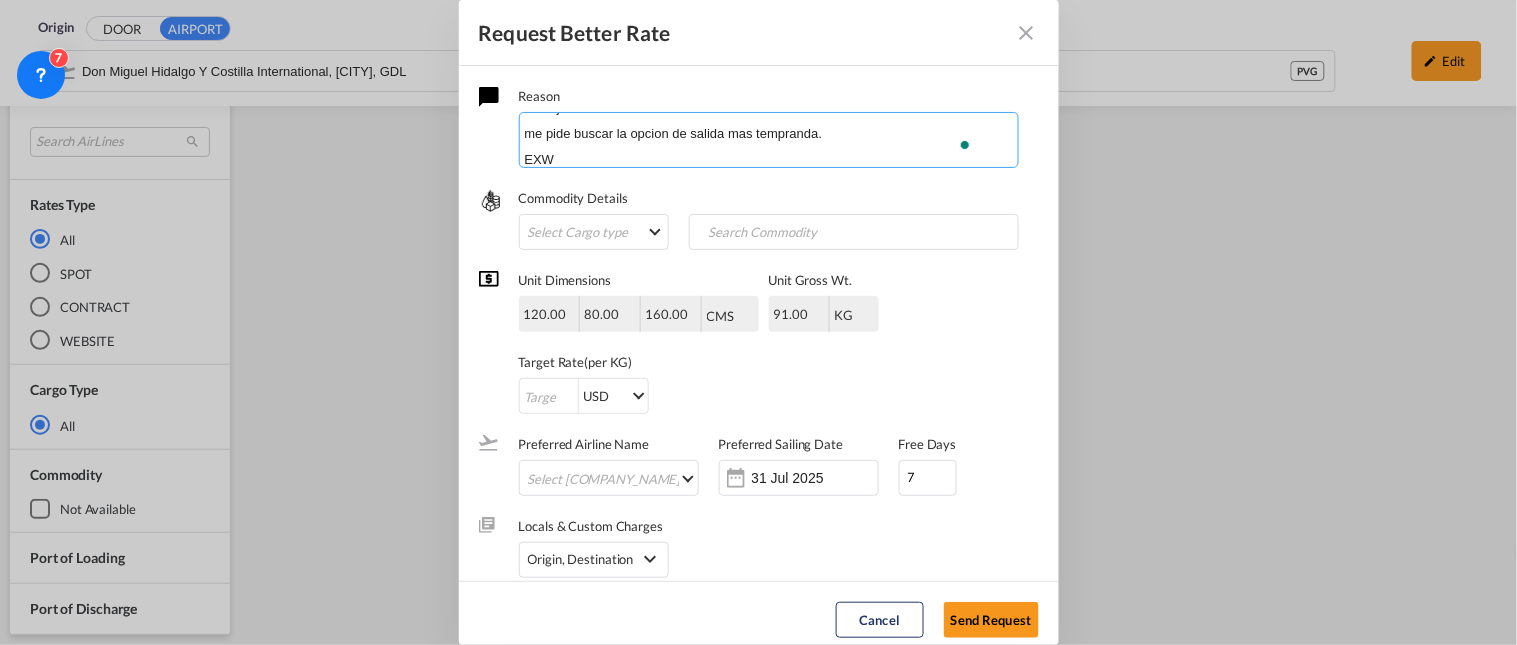 scroll, scrollTop: 127, scrollLeft: 0, axis: vertical 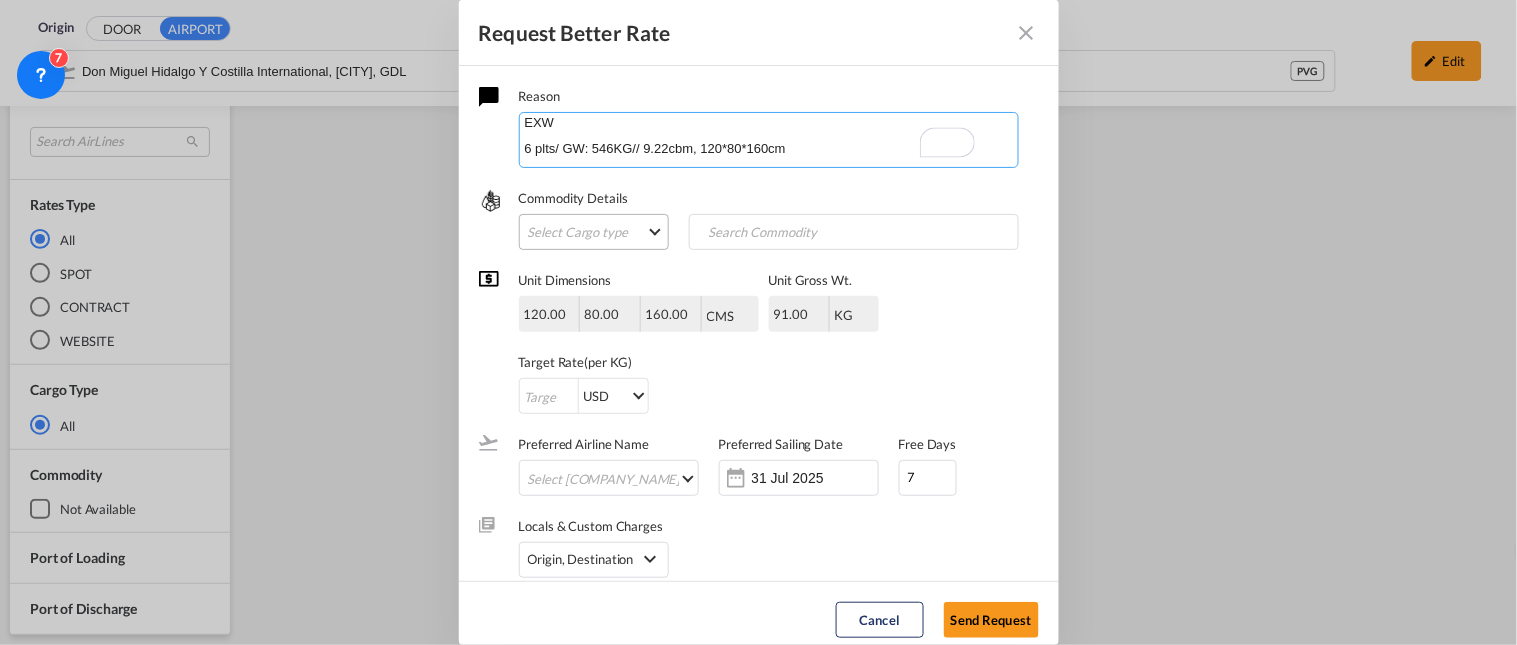 type on "Hola chicas,
esta carga pertenece al agente que nos esta dando carga cada 10 dias, y lo ha manejando karen.
me pide buscar la opcion de salida mas tempranda.
EXW
6 plts/ GW: 546KG// 9.22cbm, 120*80*160cm" 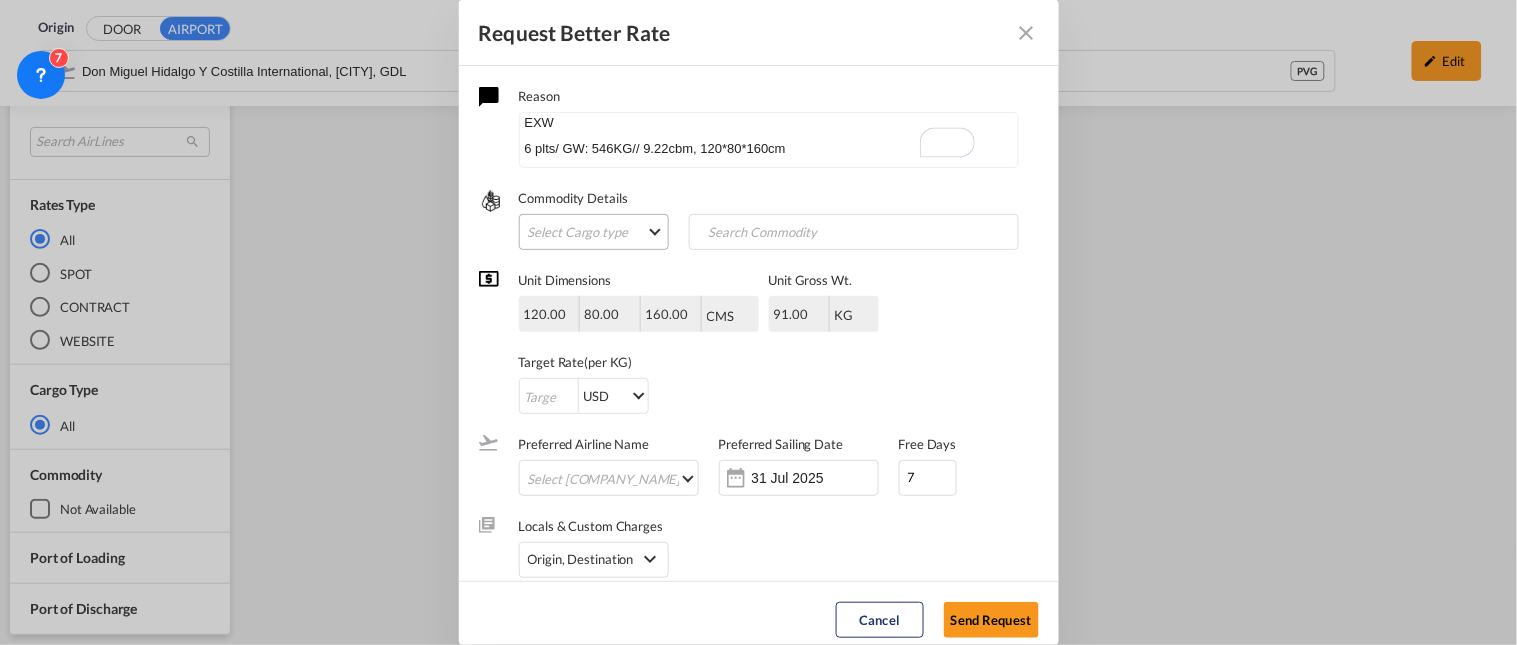 click on "Select Cargo type   FAK GCR GDSM General Cargo Hazardous Cargo Ambient Foodstuff Chilled Frozen Perishables Flexibags Out of Gauge Others Group NAC NAC Vehicles" at bounding box center (594, 232) 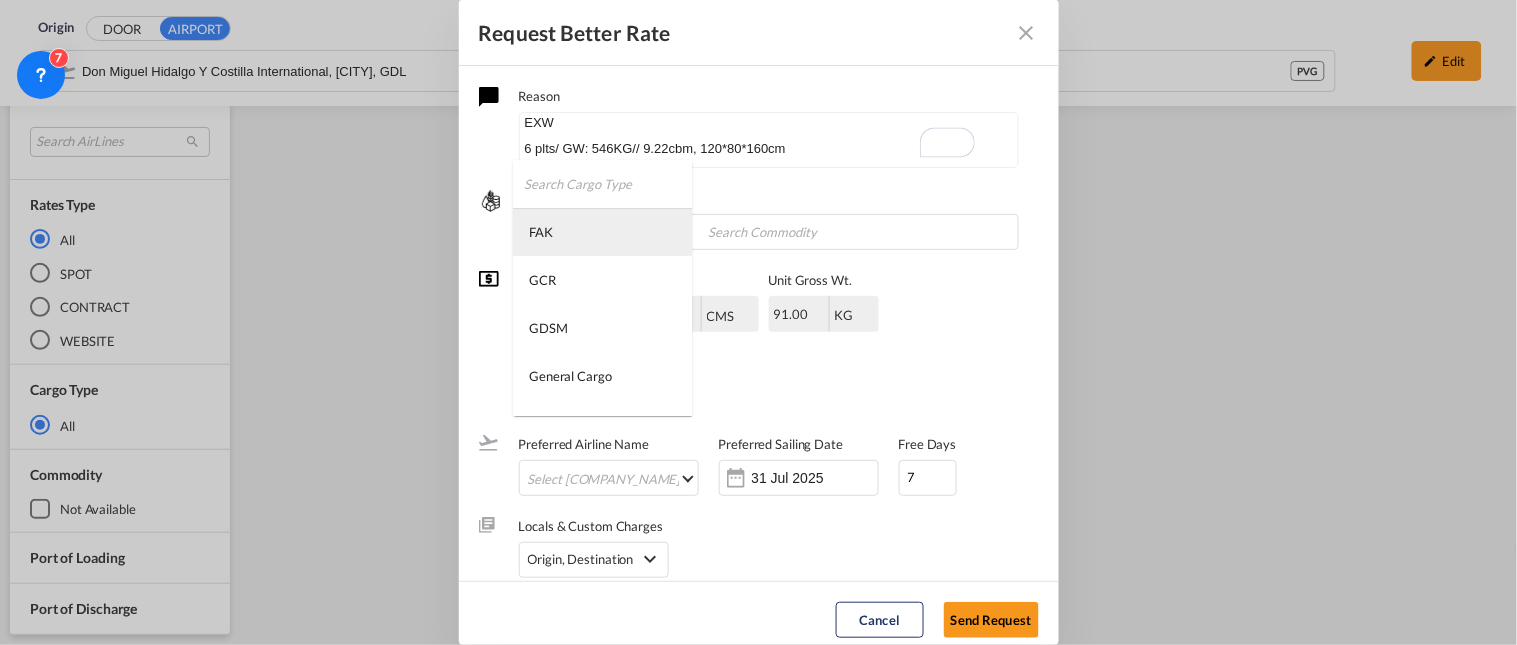 click on "FAK" at bounding box center (602, 232) 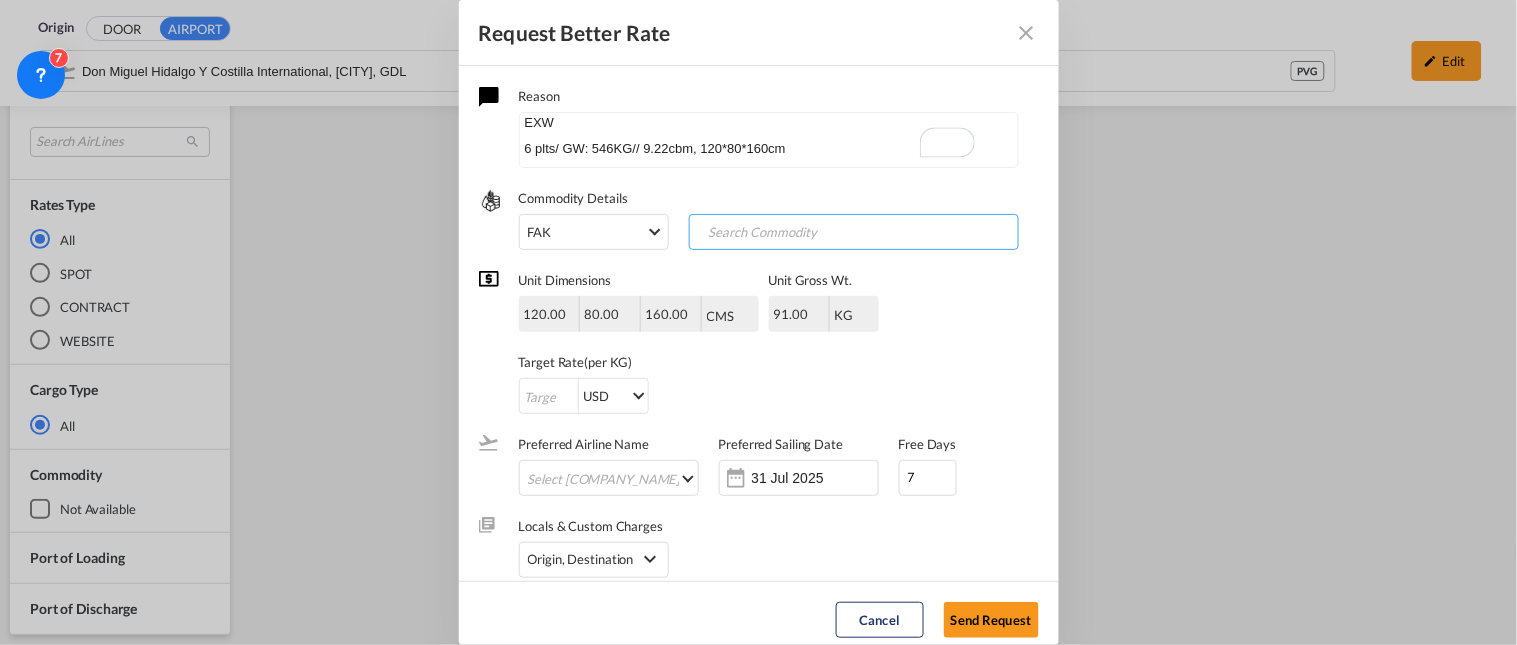 click at bounding box center (793, 233) 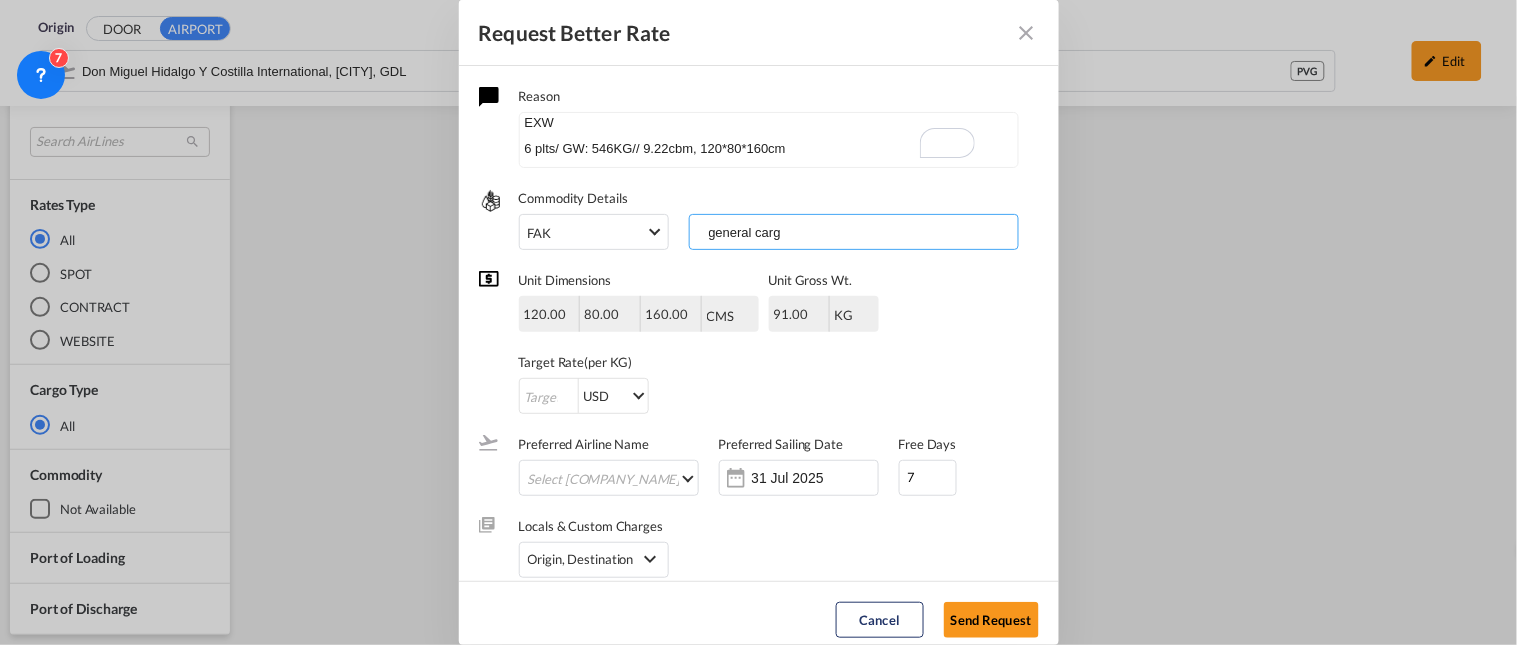 type on "general cargo" 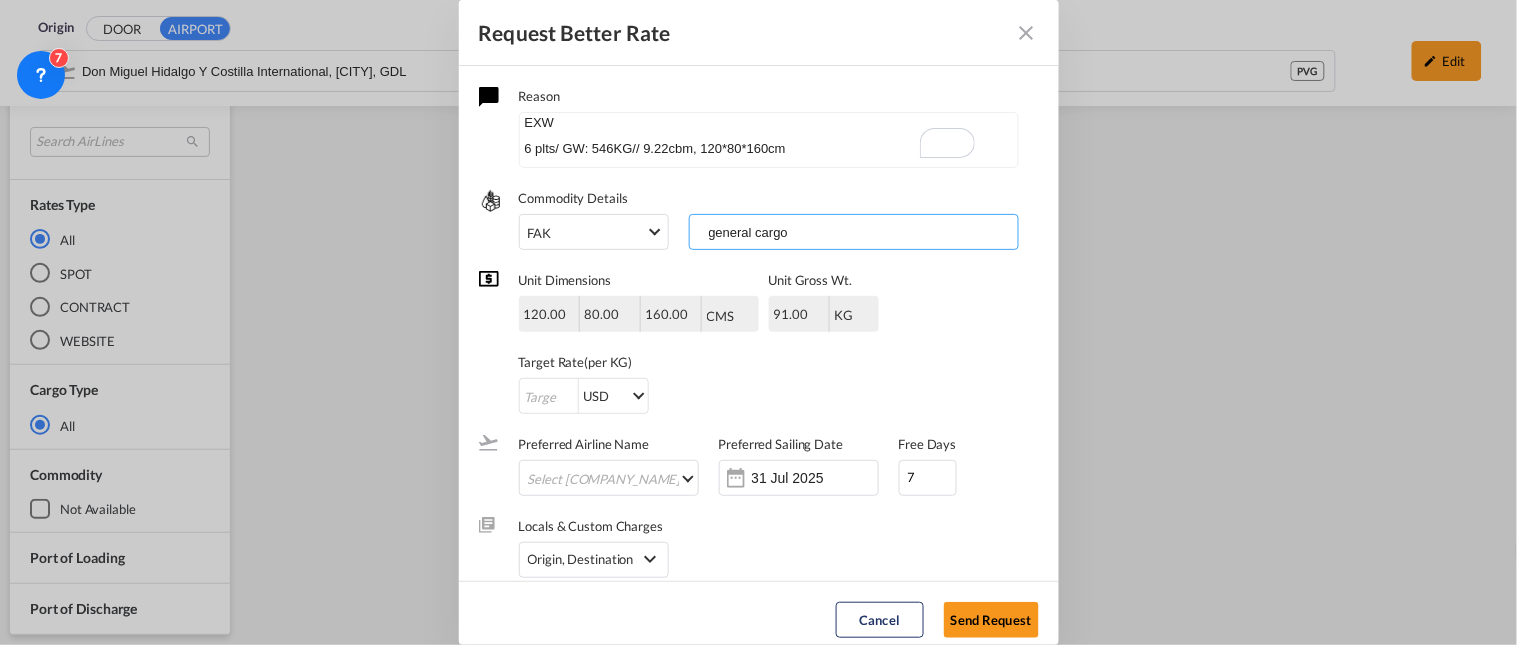 type 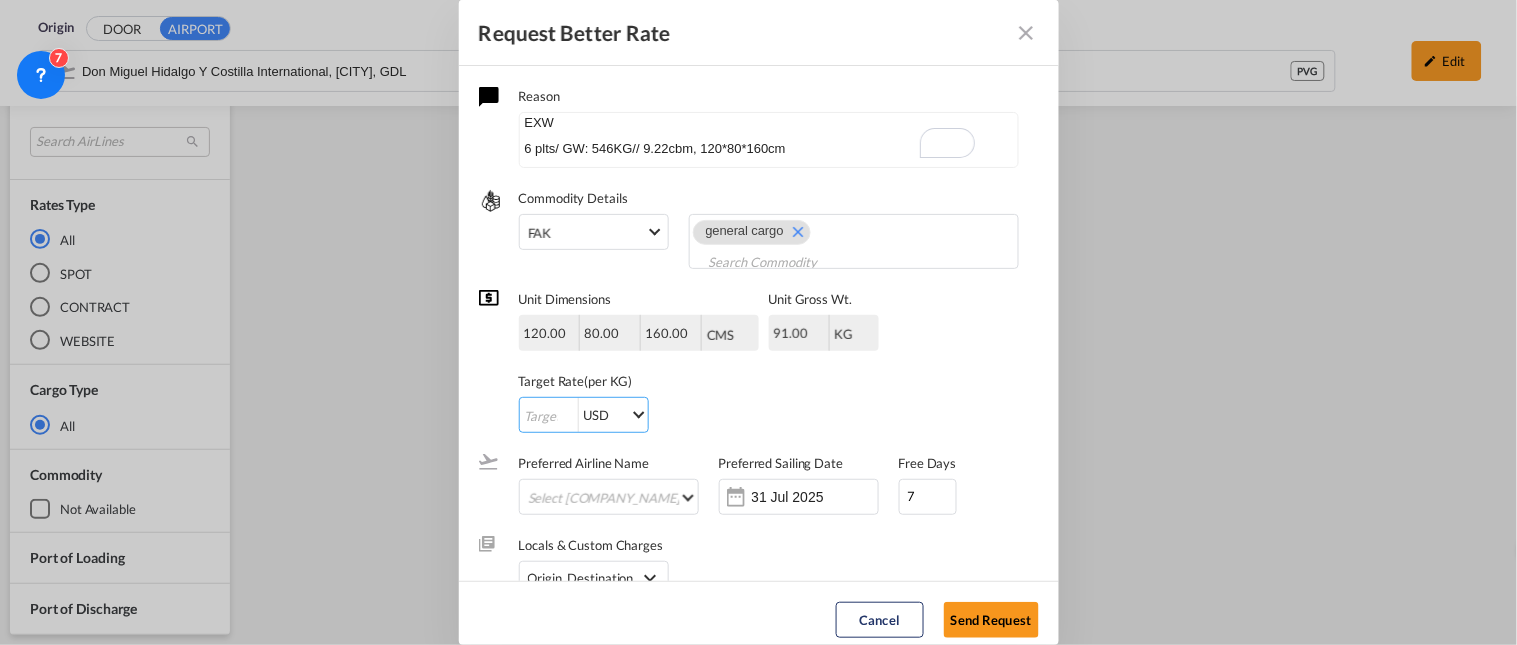 click at bounding box center [549, 416] 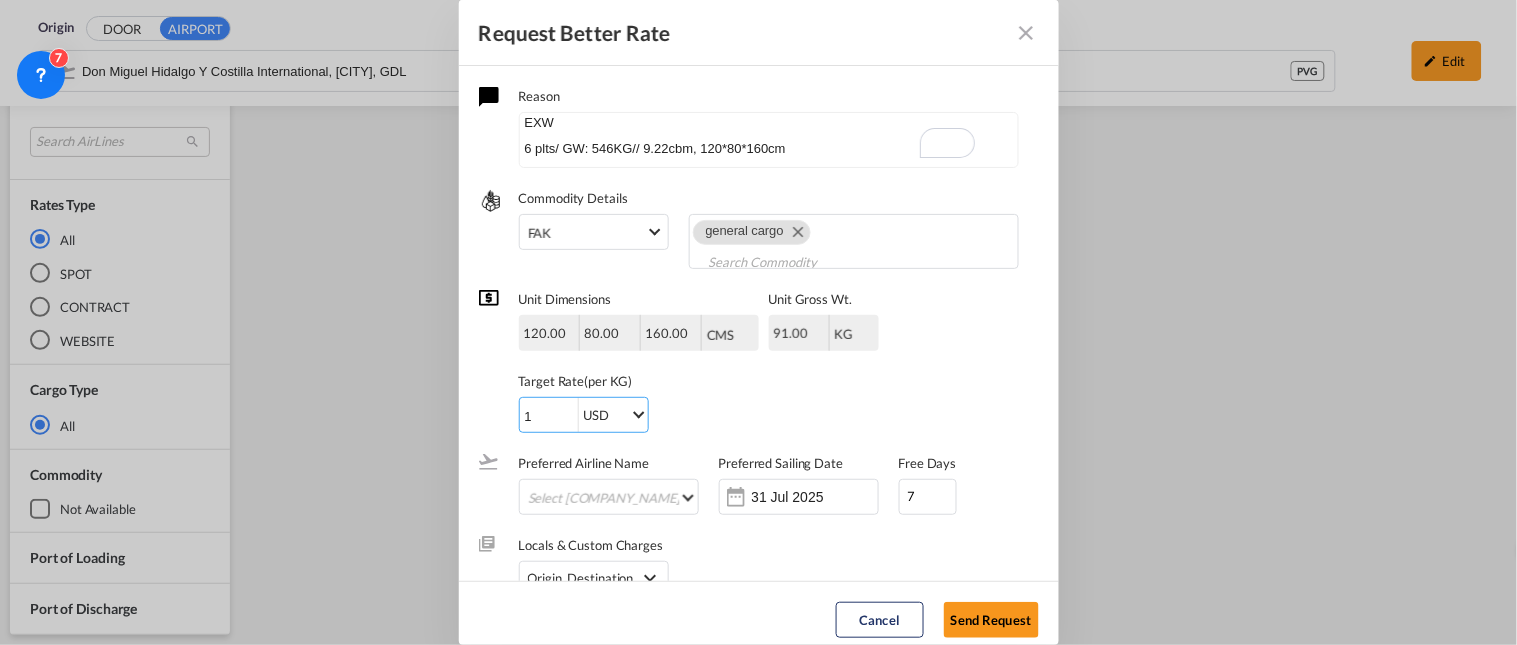 type on "1" 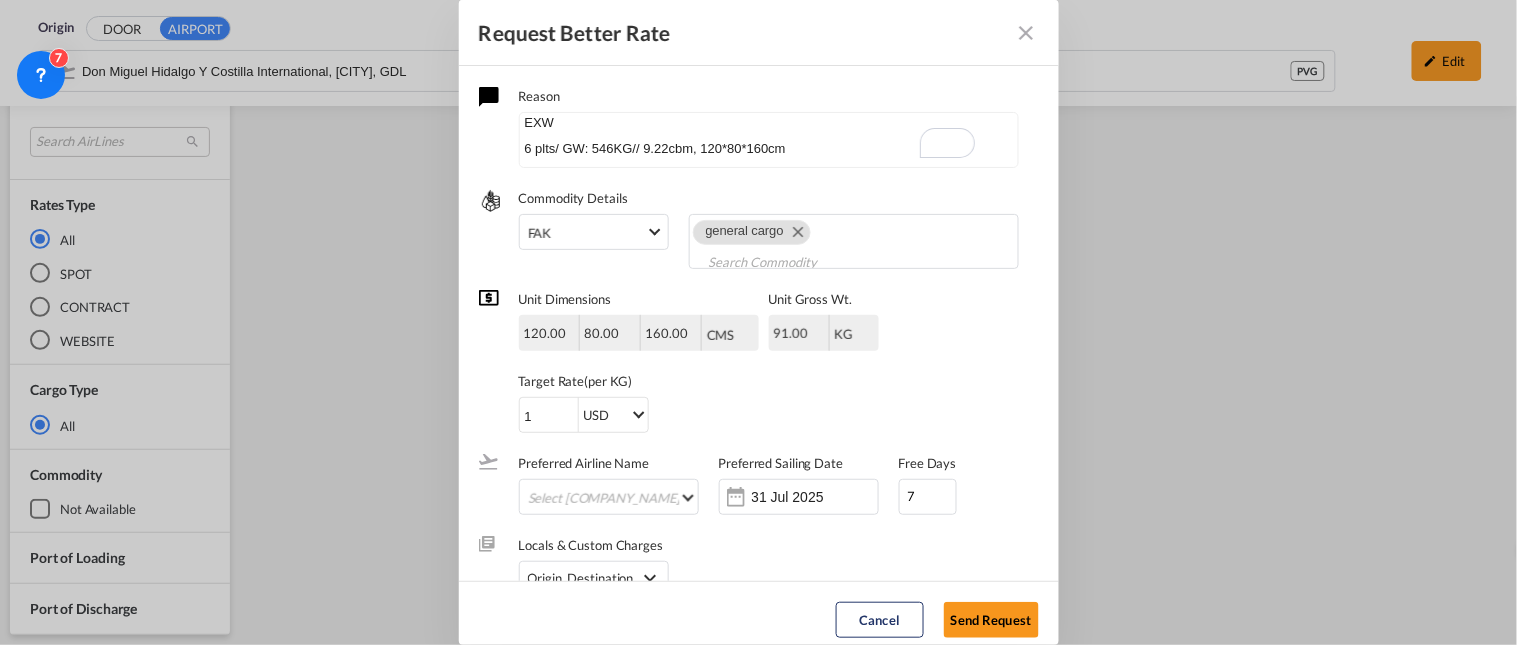 click on "Target Rate  (per KG)
1 USD AED AFN ALL AMD ANG AOA ARS AUD AWG AZN BAM BBD BDT BGN BHD BIF BMD BND BOB BRL BSD BTN BWP BYN BZD CAD CDF CHF CLP CNY COP CRC CUC CUP CVE CZK DJF DKK DOP DZD EGP ERN ETB EUR FJD FKP FOK GBP GEL GGP GHS GIP GMD GNF GTQ GYD HKD HNL HRK HTG HUF IDR ILS IMP INR IQD IRR ISK JMD JOD JPY KES KGS KHR KID KMF KRW KWD KYD KZT LAK LBP LKR LRD LSL LYD MAD MDL MGA MKD MMK MNT MOP MRU MUR MVR MWK MXN MYR MZN NAD NGN NIO NOK NPR NZD OMR PAB PEN PGK PHP PKR PLN PYG QAR RON RSD RUB RWF SAR SBD SCR SDG SEK SGD SHP SLL SOS SRD SSP STN SYP SZL THB TJS TMT TND TOP TRY TTD TVD TWD TZS UAH UGX USD UYU UZS VES VND VUV WST XAF XCD XDR XOF XPF YER ZAR ZMW" at bounding box center [759, 351] 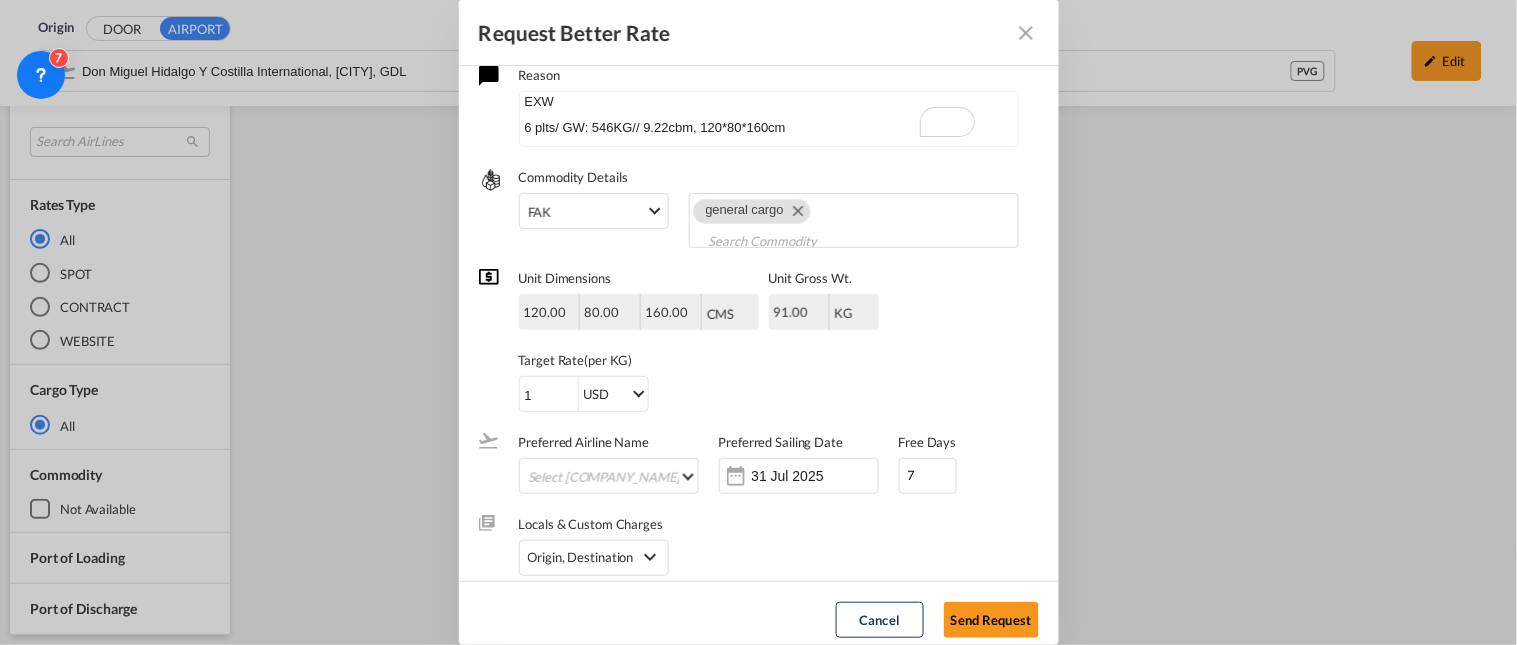 scroll, scrollTop: 21, scrollLeft: 0, axis: vertical 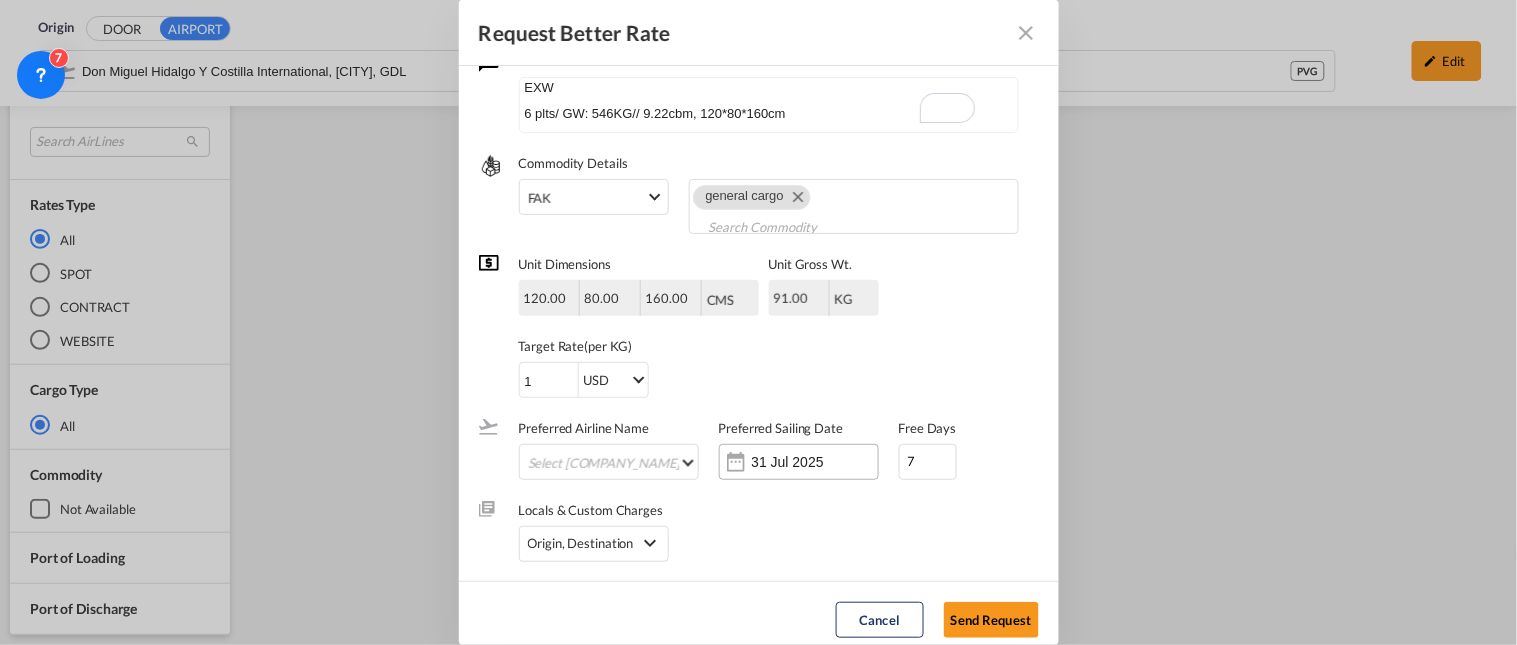 click on "31 Jul 2025" at bounding box center [815, 462] 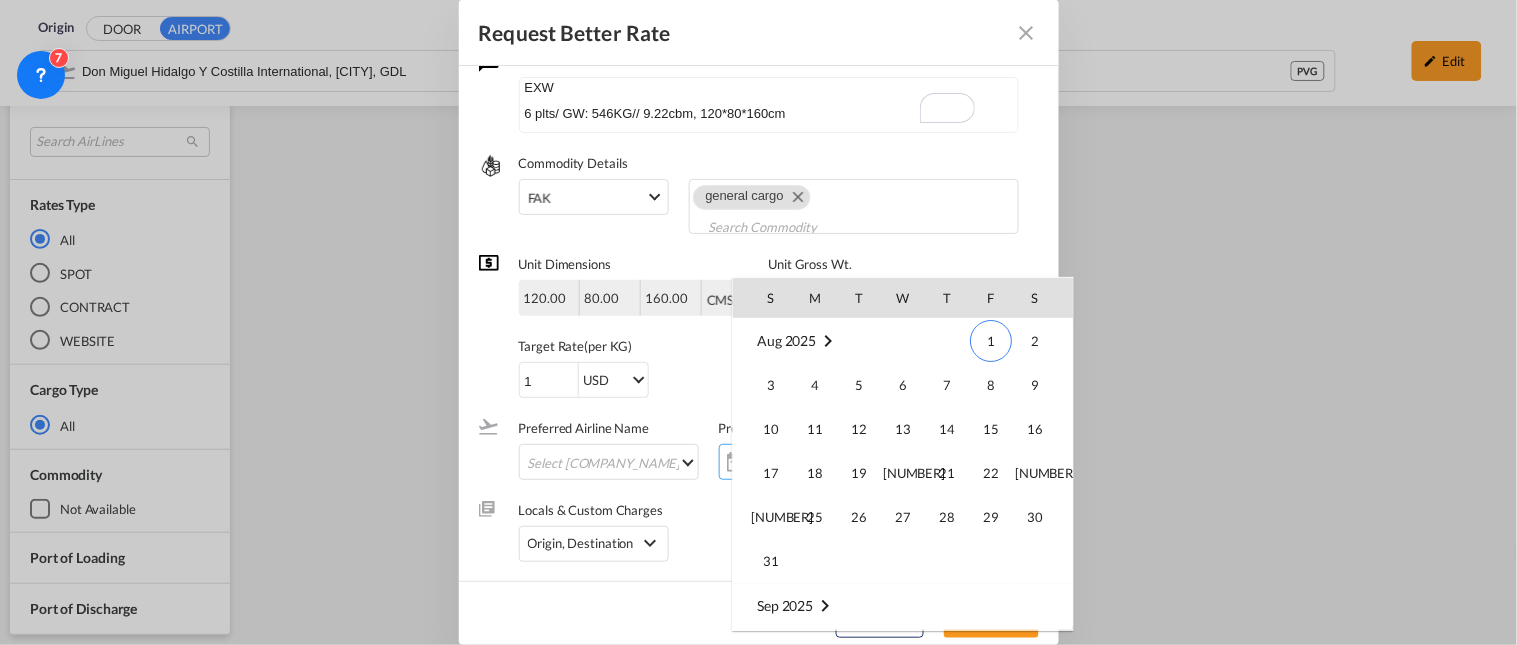 click on "1" at bounding box center [991, 341] 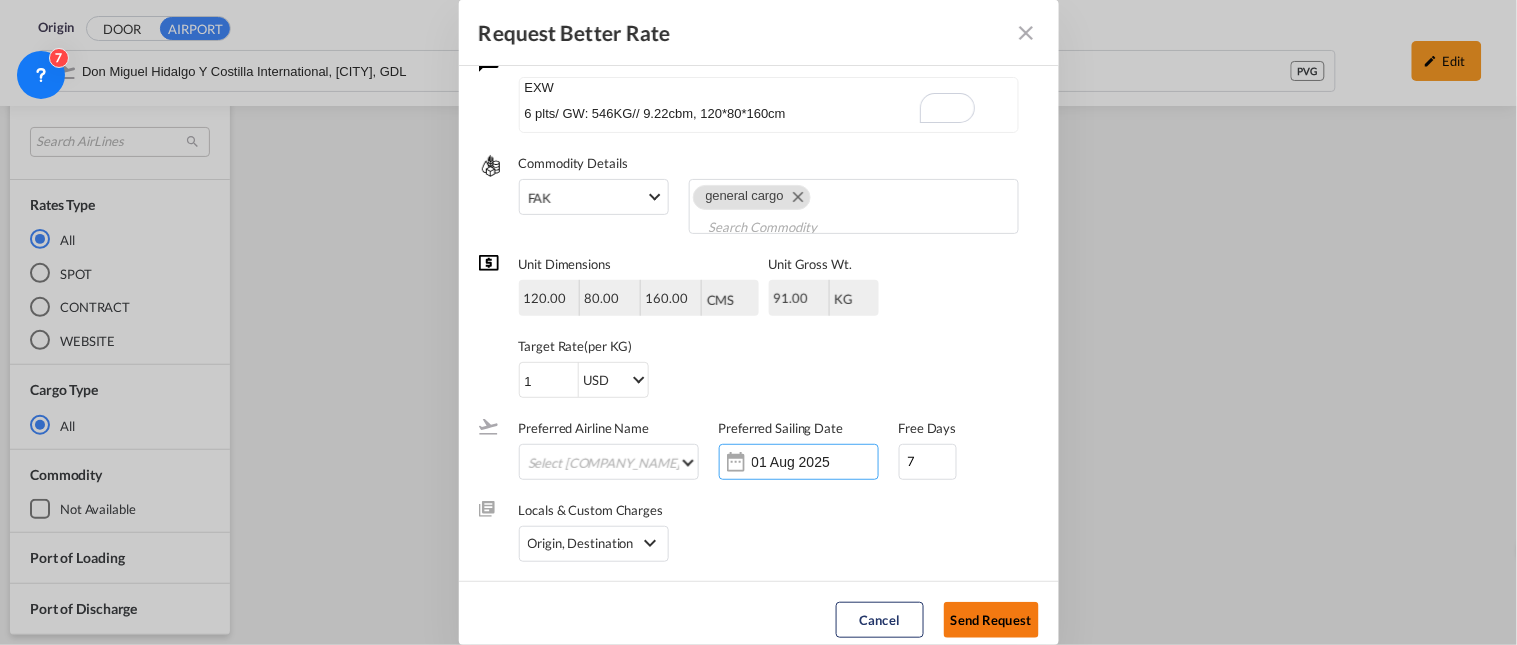 click on "Send Request" at bounding box center (991, 620) 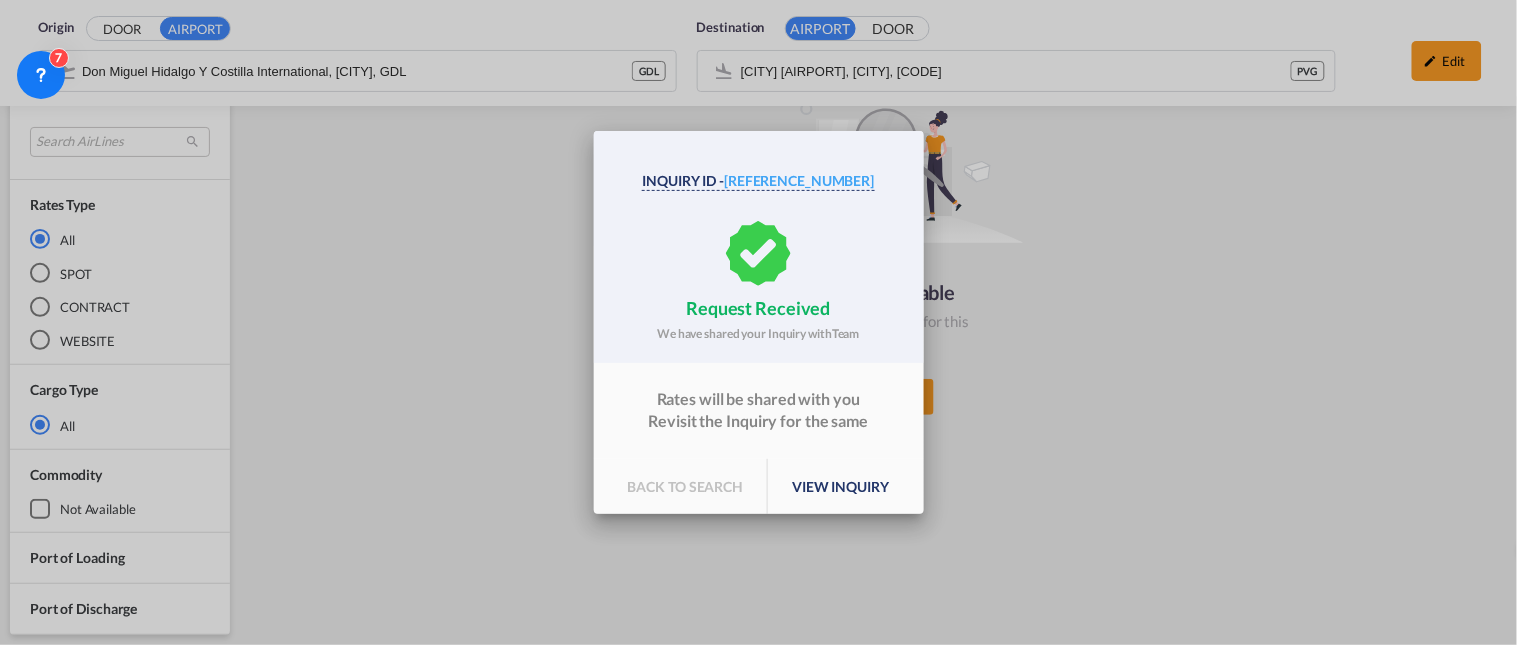 click on "view inquiry" at bounding box center [840, 487] 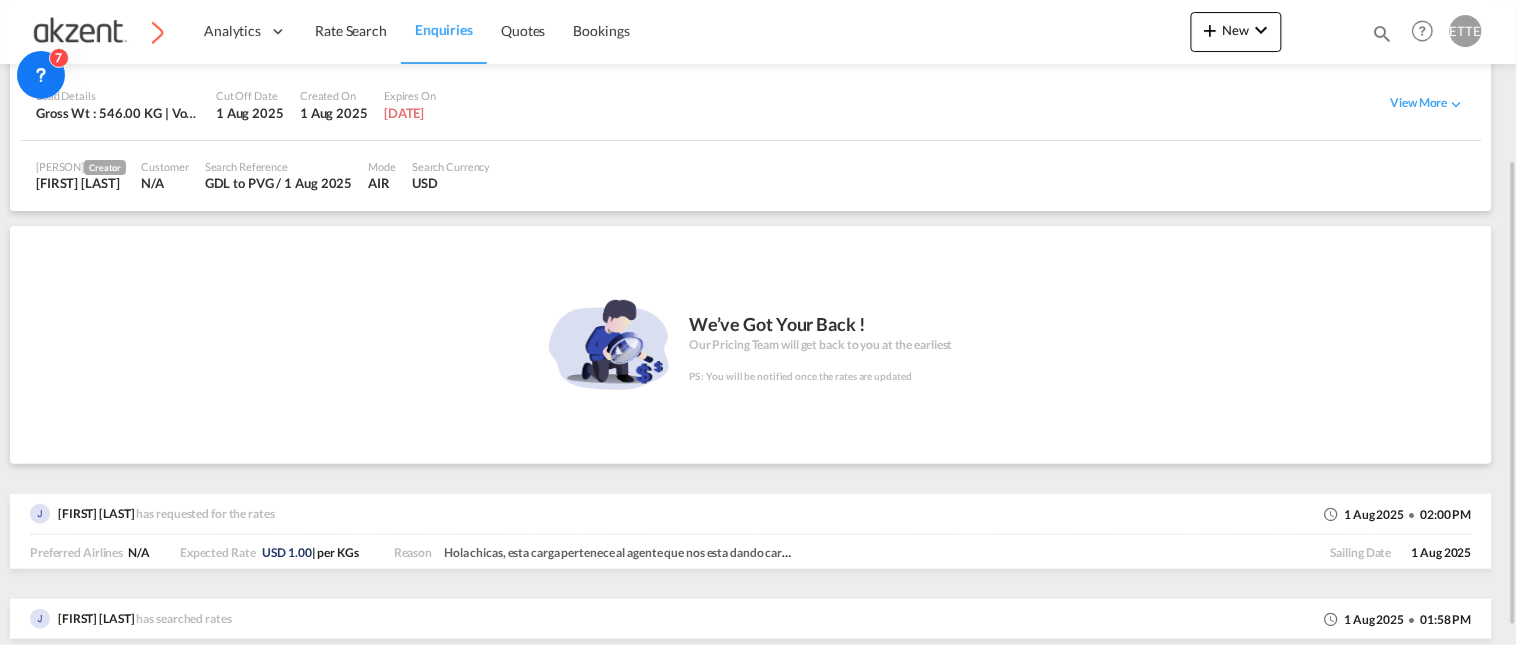 scroll, scrollTop: 0, scrollLeft: 0, axis: both 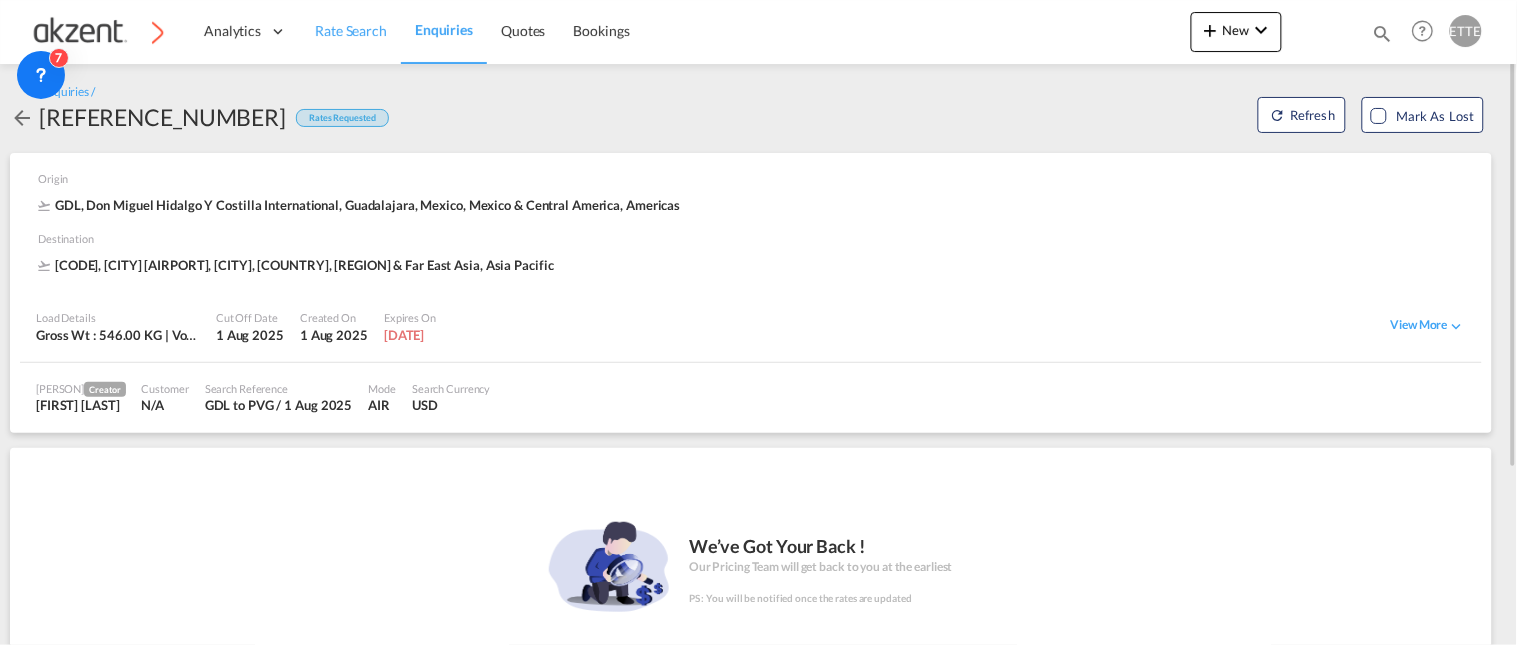 click on "Rate Search" at bounding box center [351, 30] 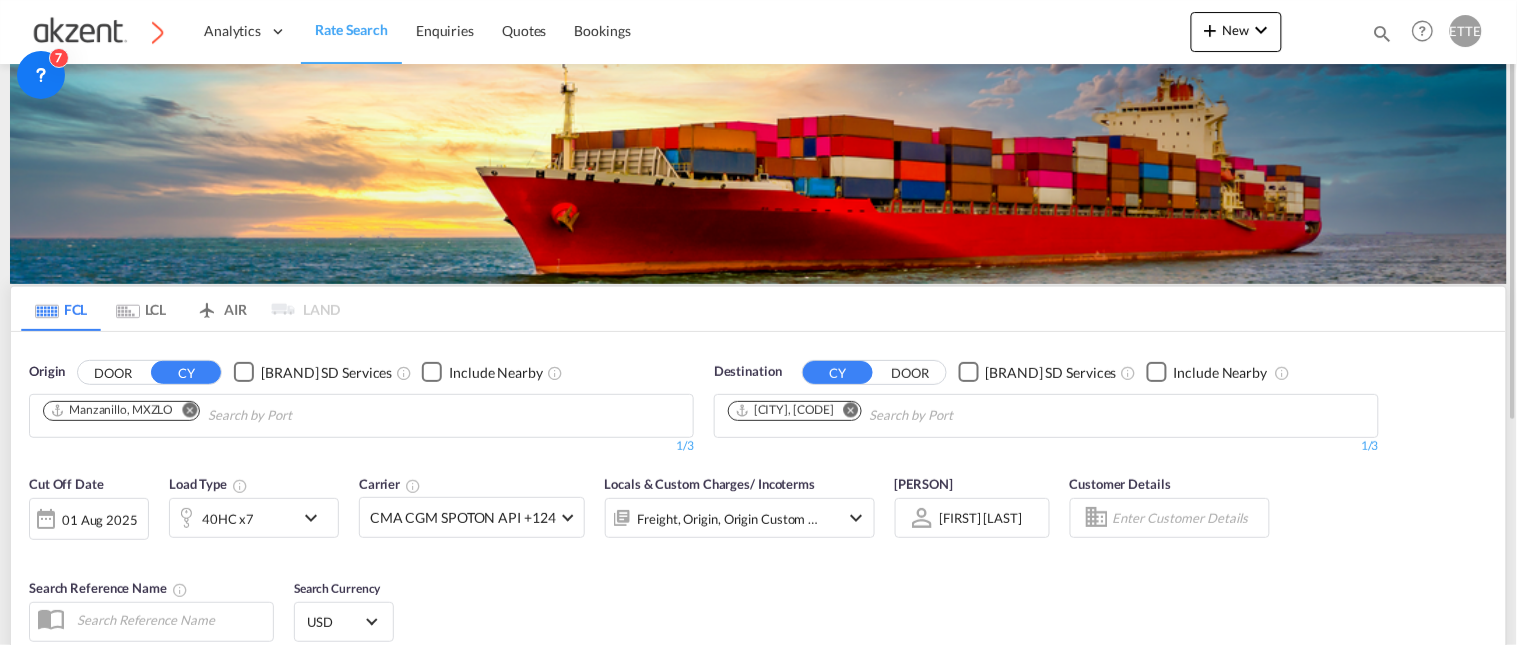 click at bounding box center [189, 409] 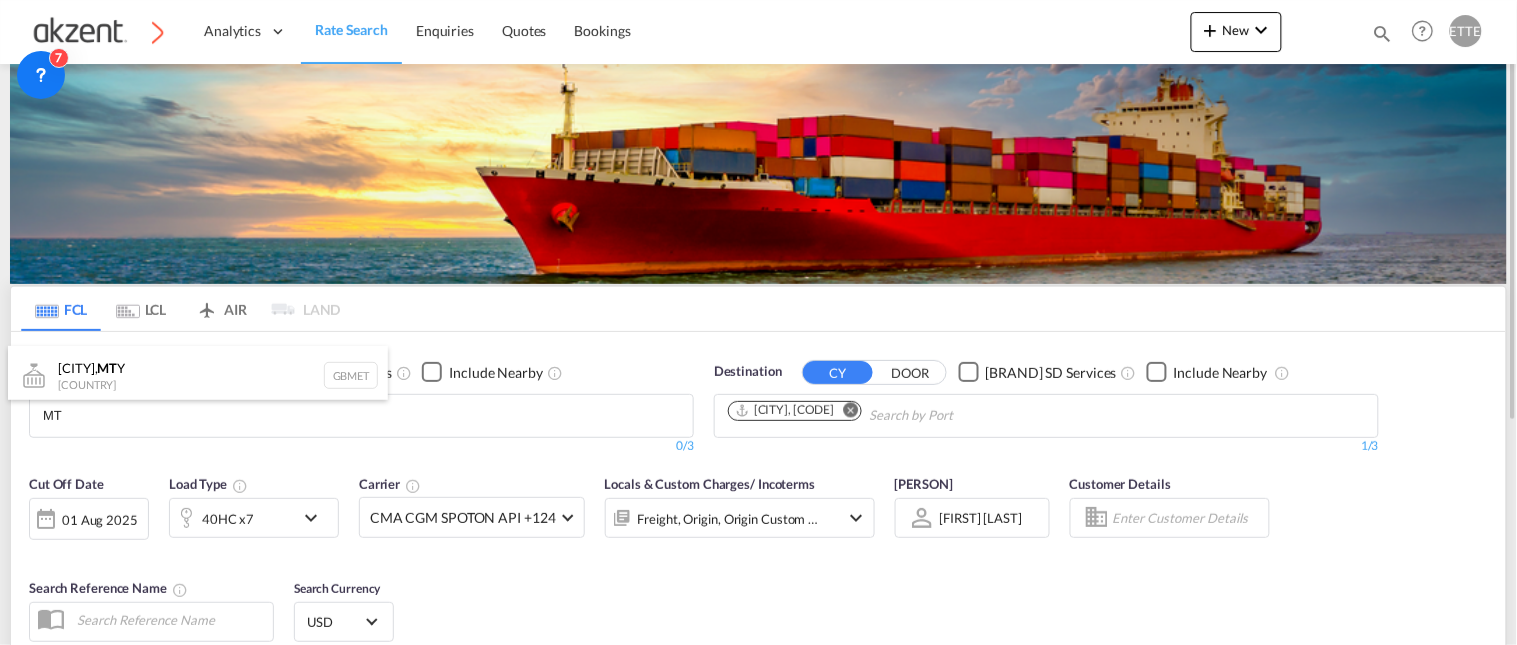 type on "M" 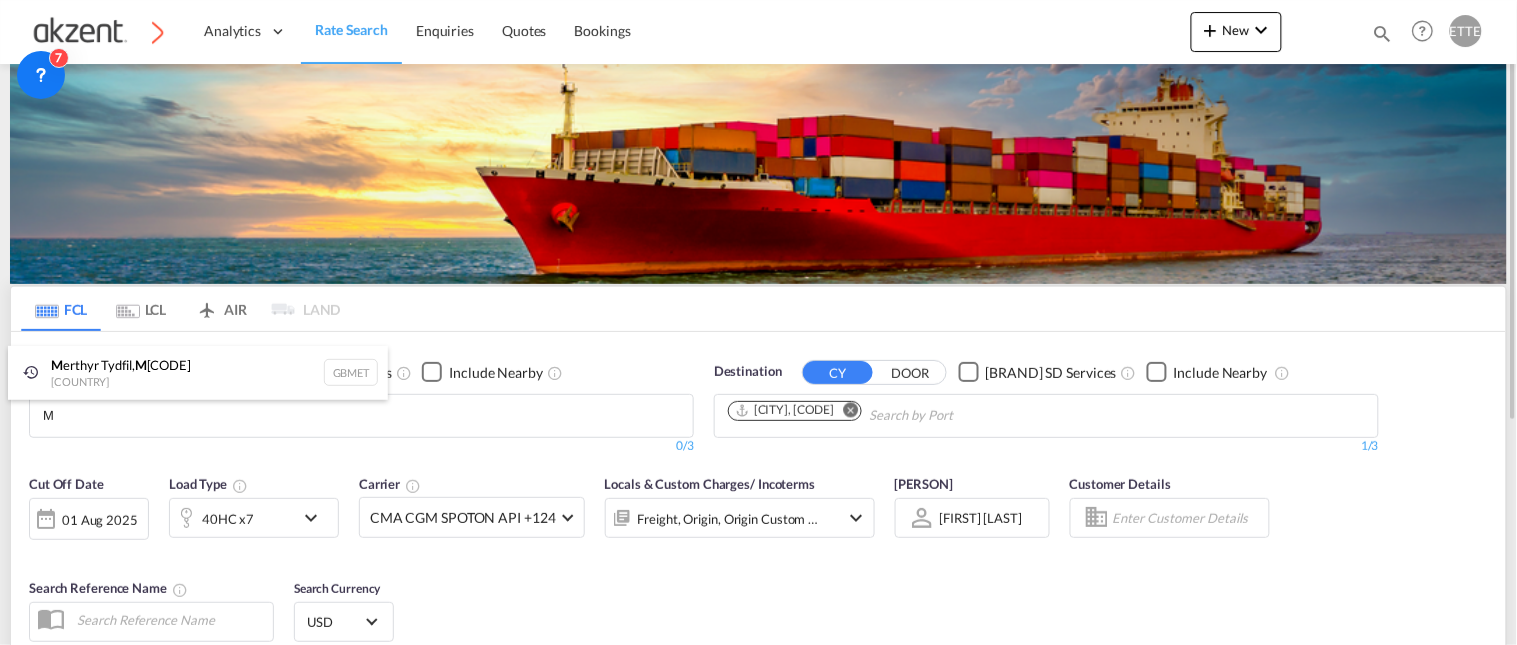 type 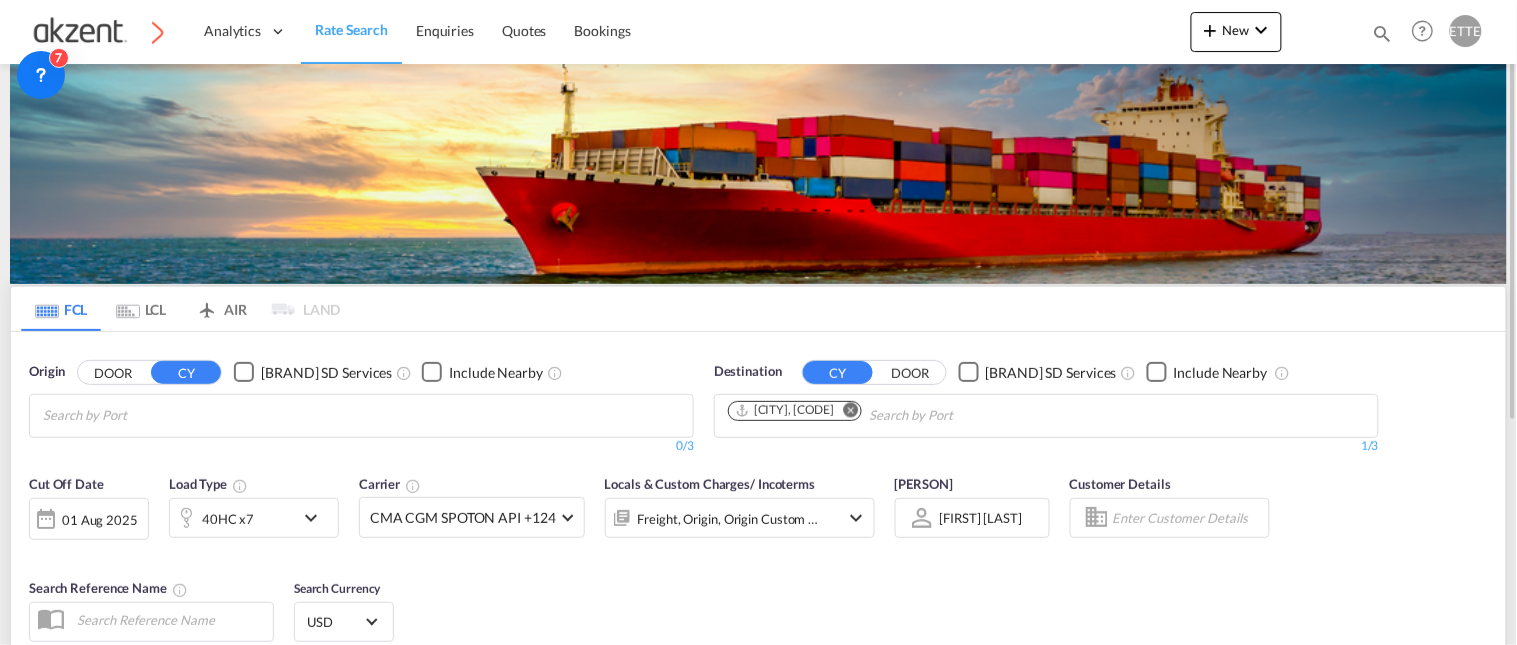 click on "AIR" at bounding box center (221, 309) 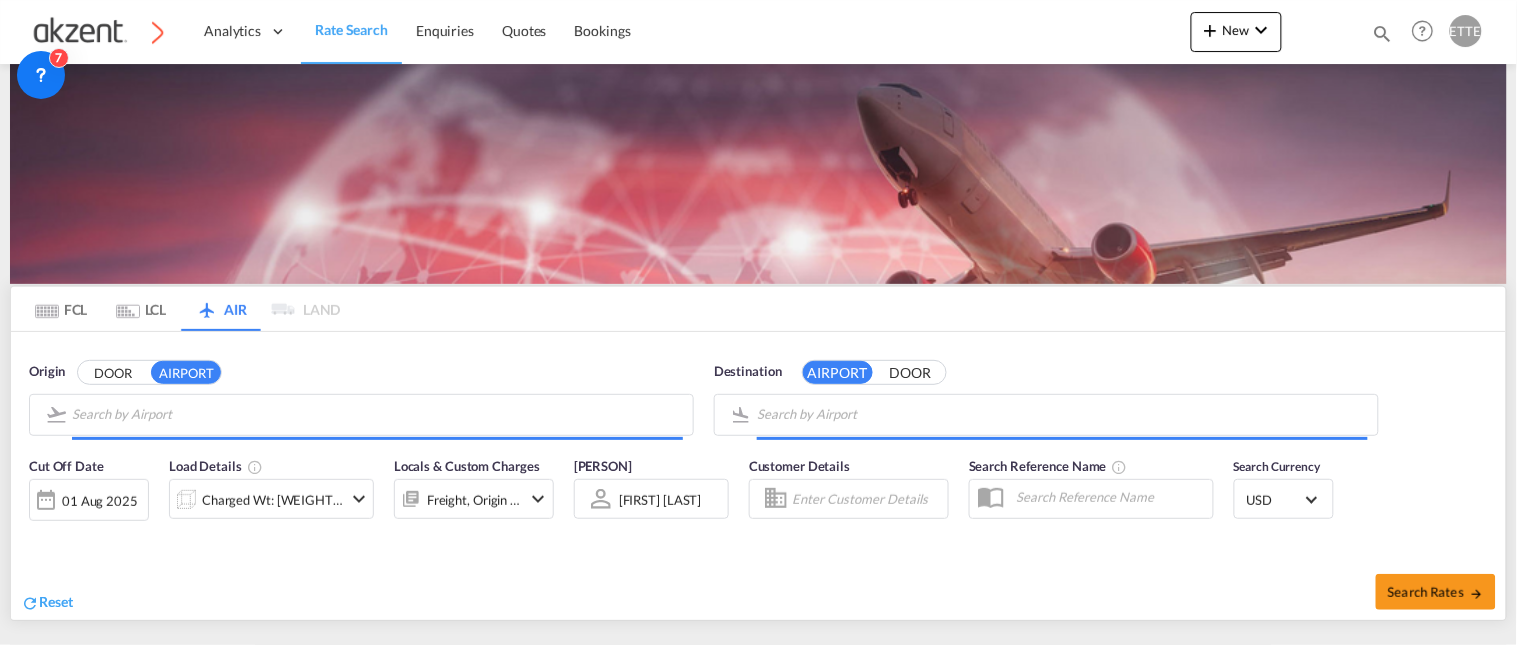 click at bounding box center (377, 415) 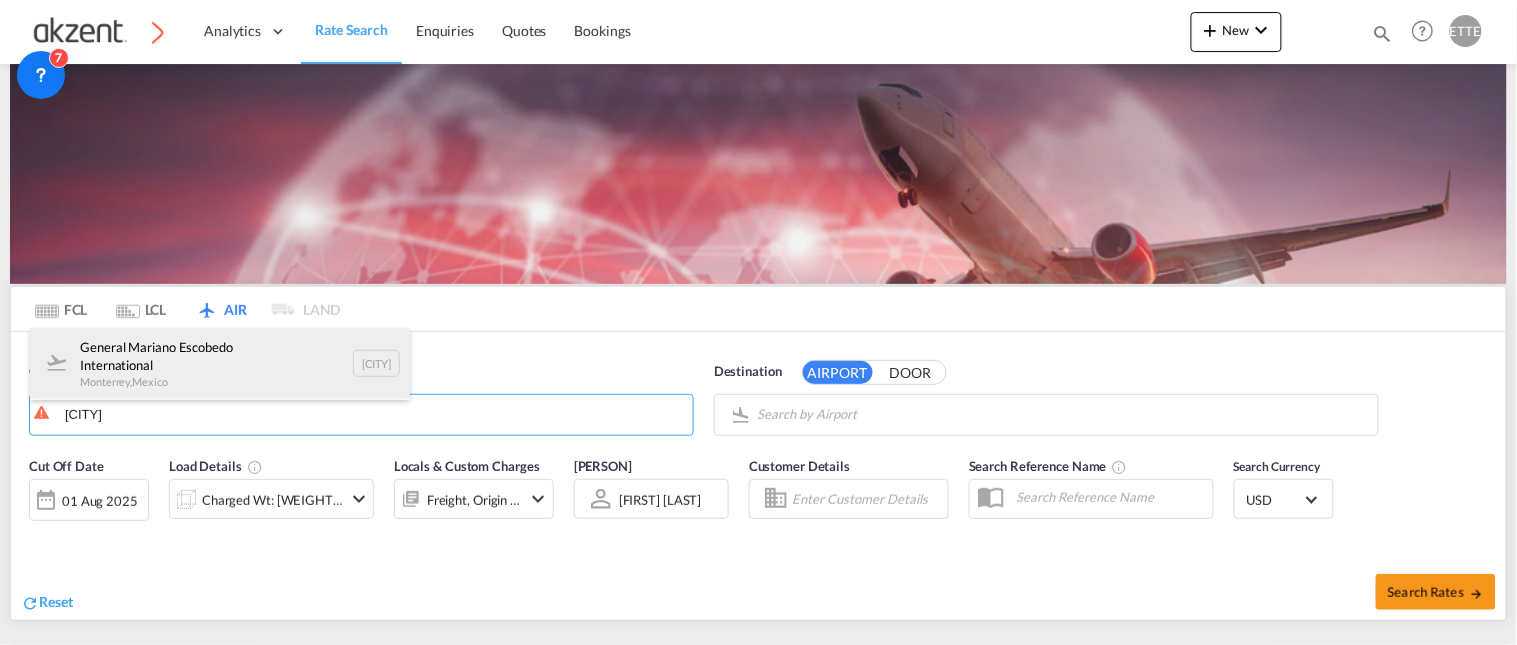 click on "General Mariano Escobedo International [CITY] ,  [COUNTRY]
MTY" at bounding box center [220, 364] 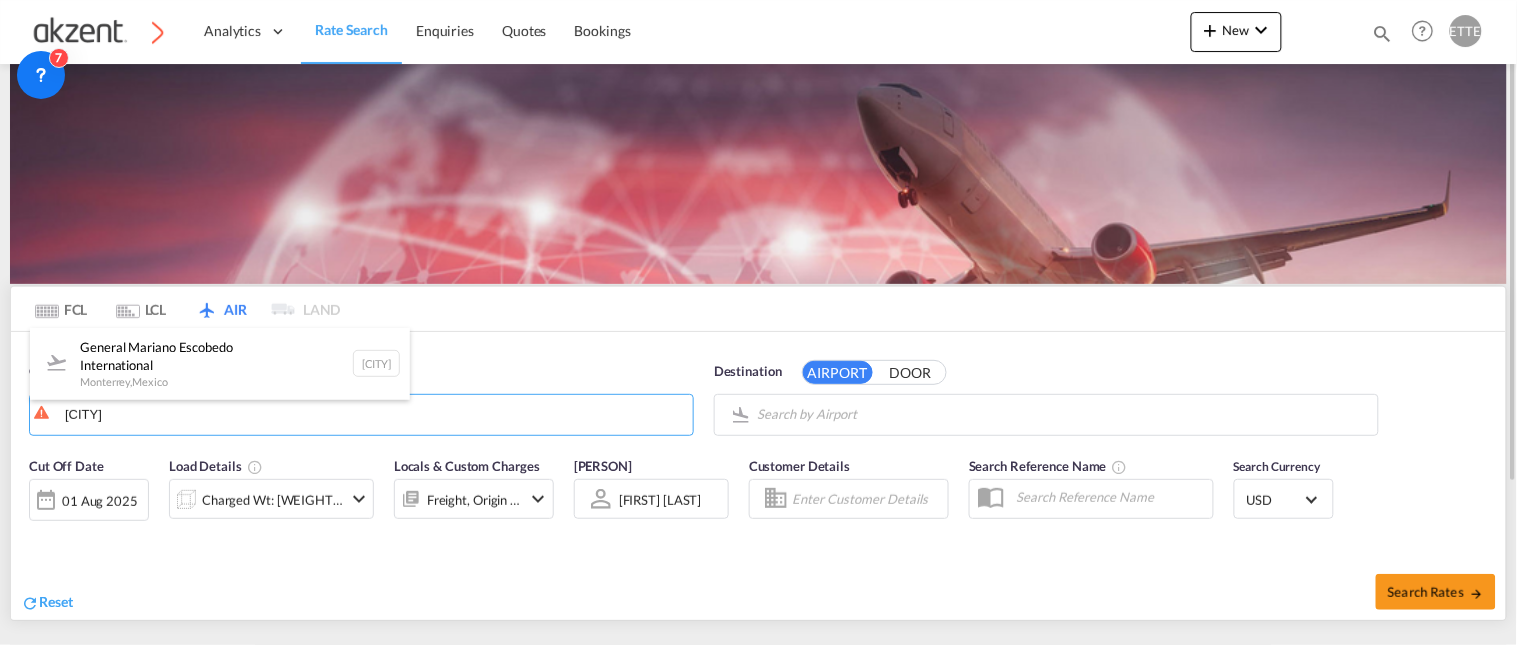 type on "[CITY] [CITY_CODE], [CITY], [MTY]" 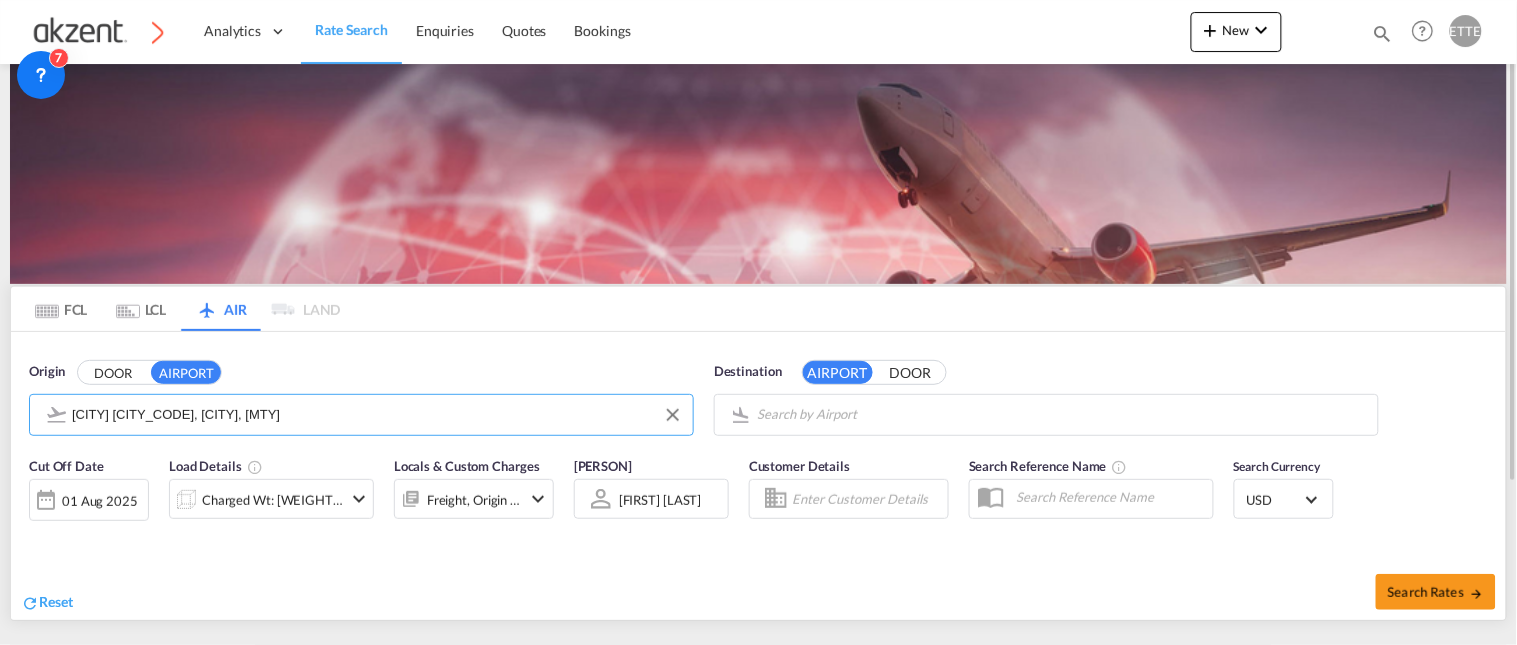 click on "Analytics
Dashboard
Rate Search
Enquiries
Quotes
Bookings" at bounding box center (758, 322) 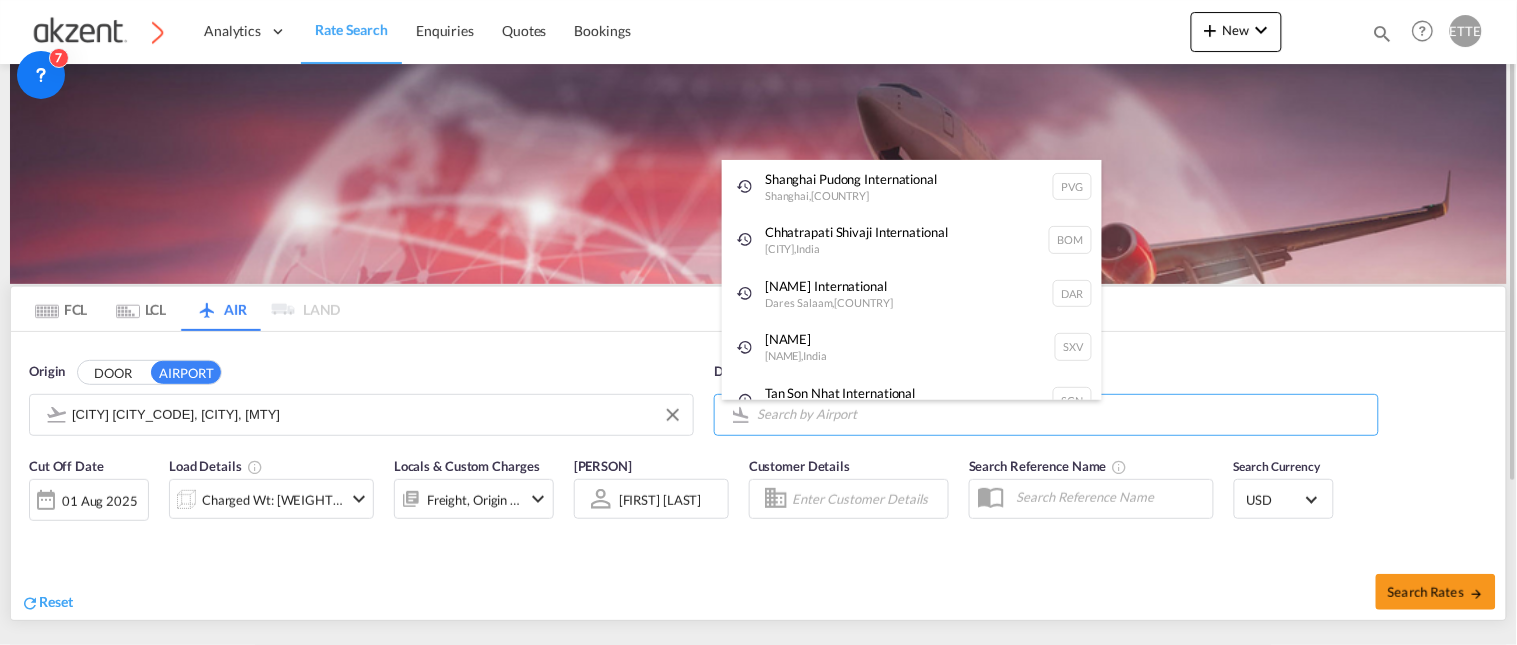 type on "S" 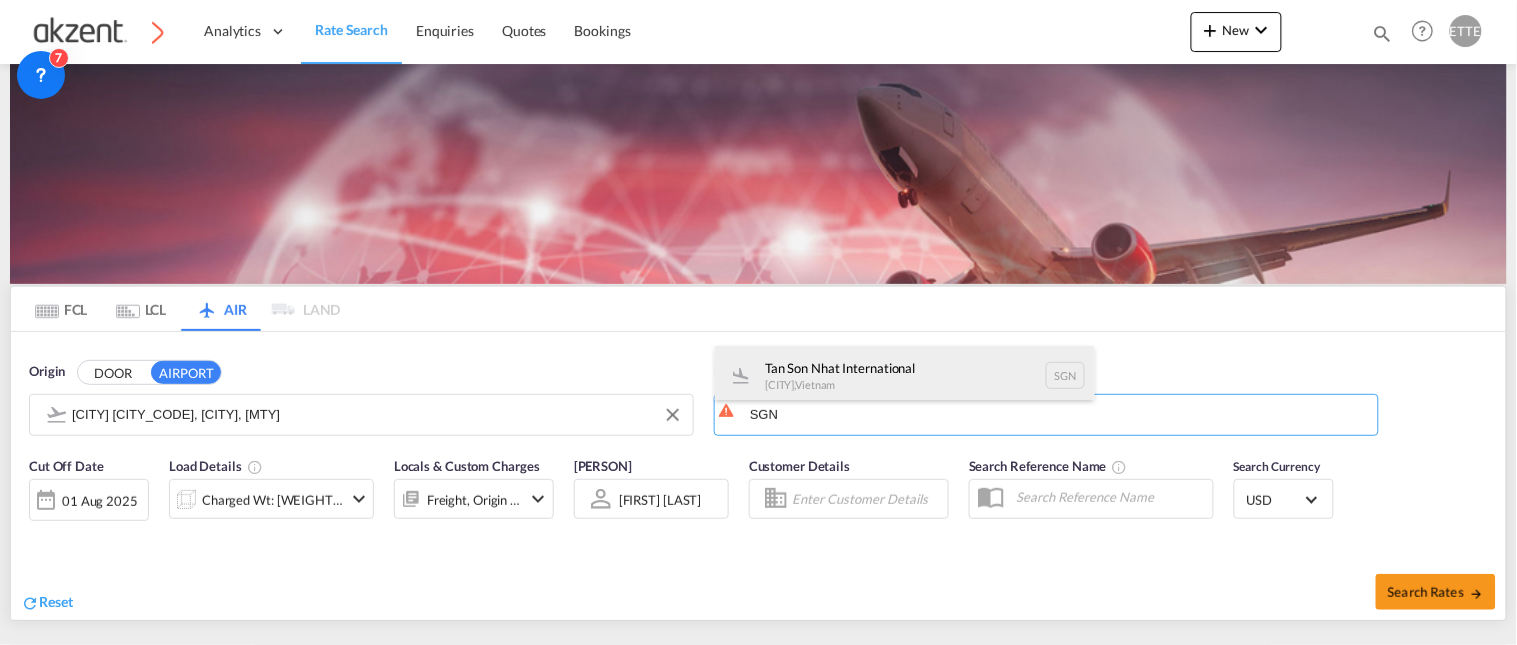 click on "Tan Son Nhat International
Ho Chi Minh City ,  Vietnam
SGN" at bounding box center [905, 376] 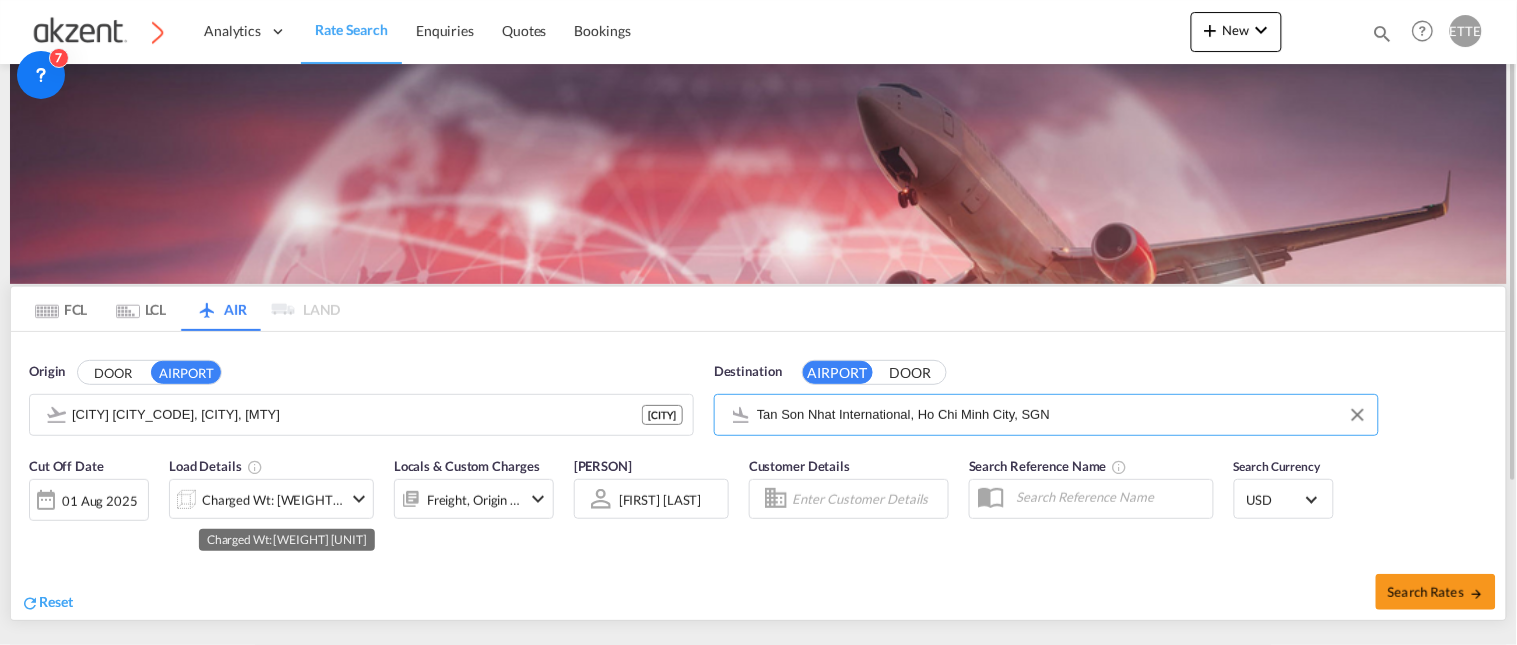 click on "Charged Wt: [WEIGHT] [UNIT]" at bounding box center (272, 500) 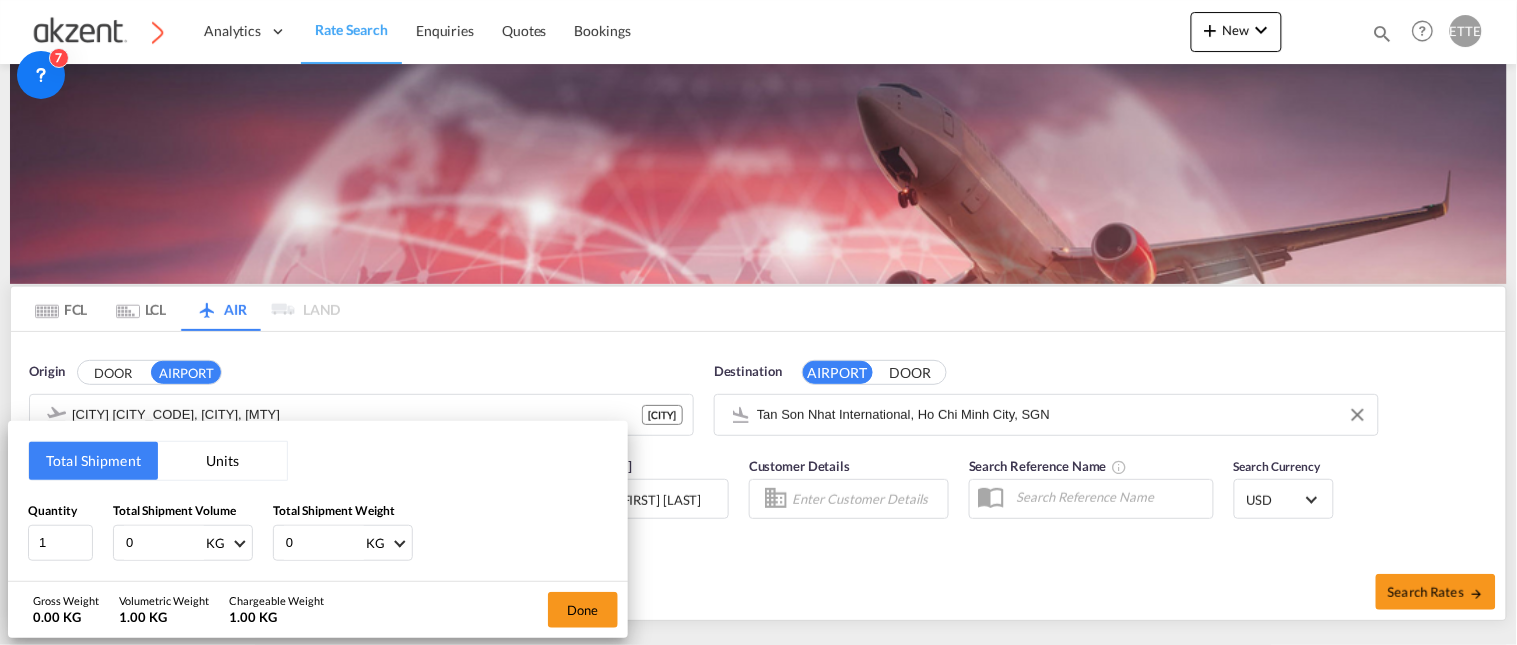 click on "Units" at bounding box center (222, 461) 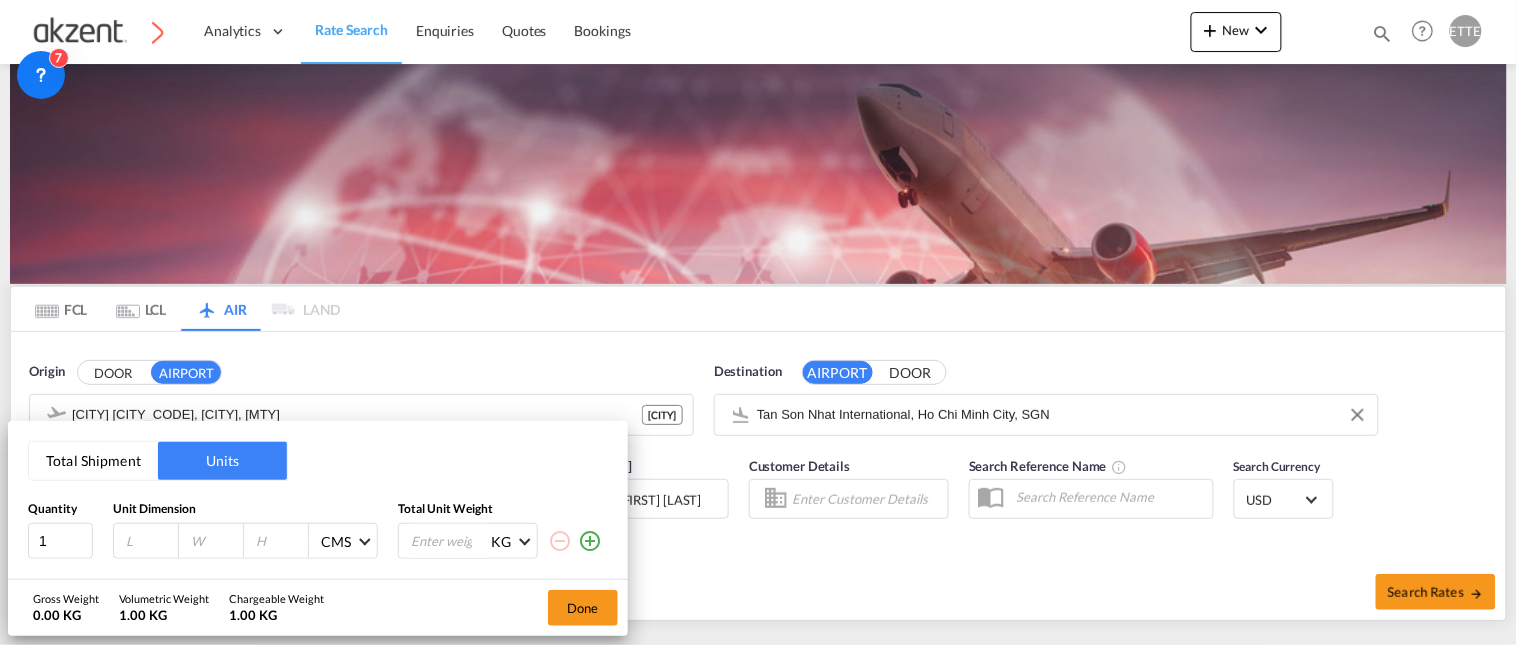 click at bounding box center [590, 541] 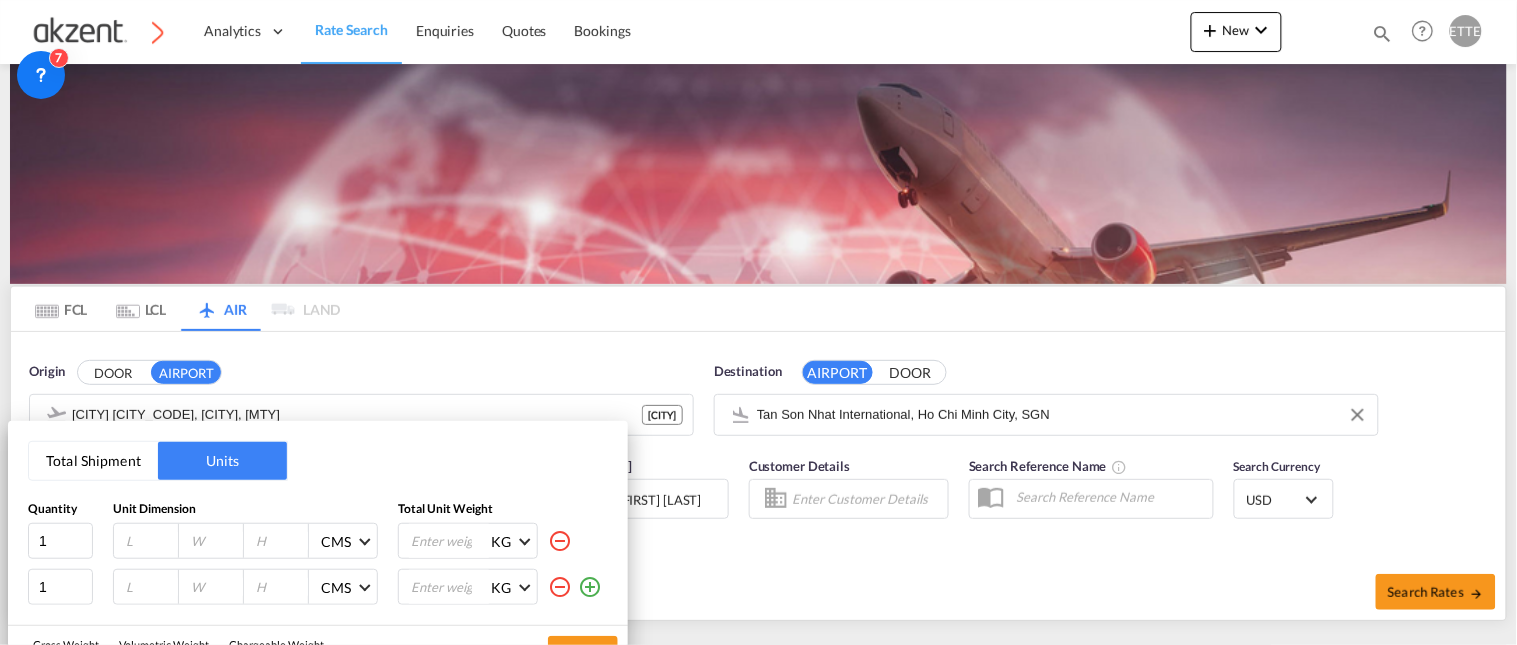 click at bounding box center [590, 587] 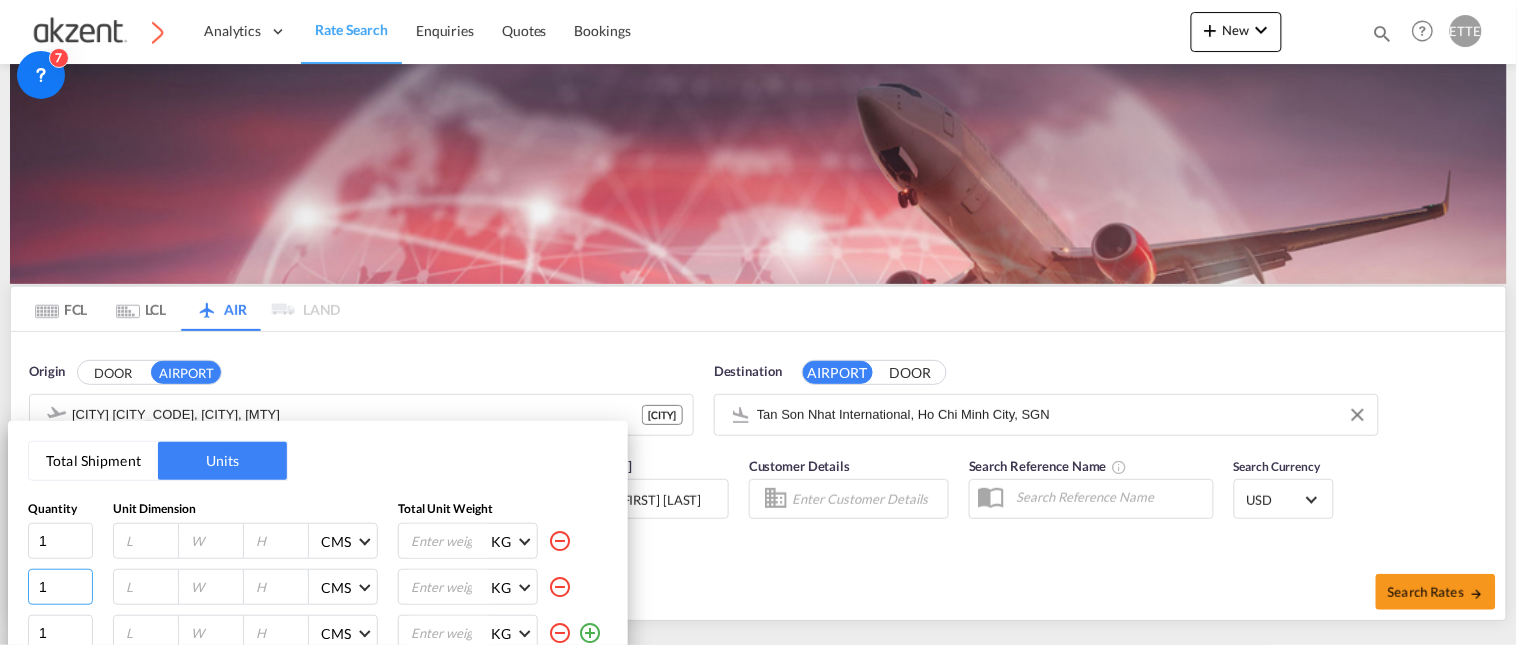 drag, startPoint x: 57, startPoint y: 573, endPoint x: 48, endPoint y: 587, distance: 16.643316 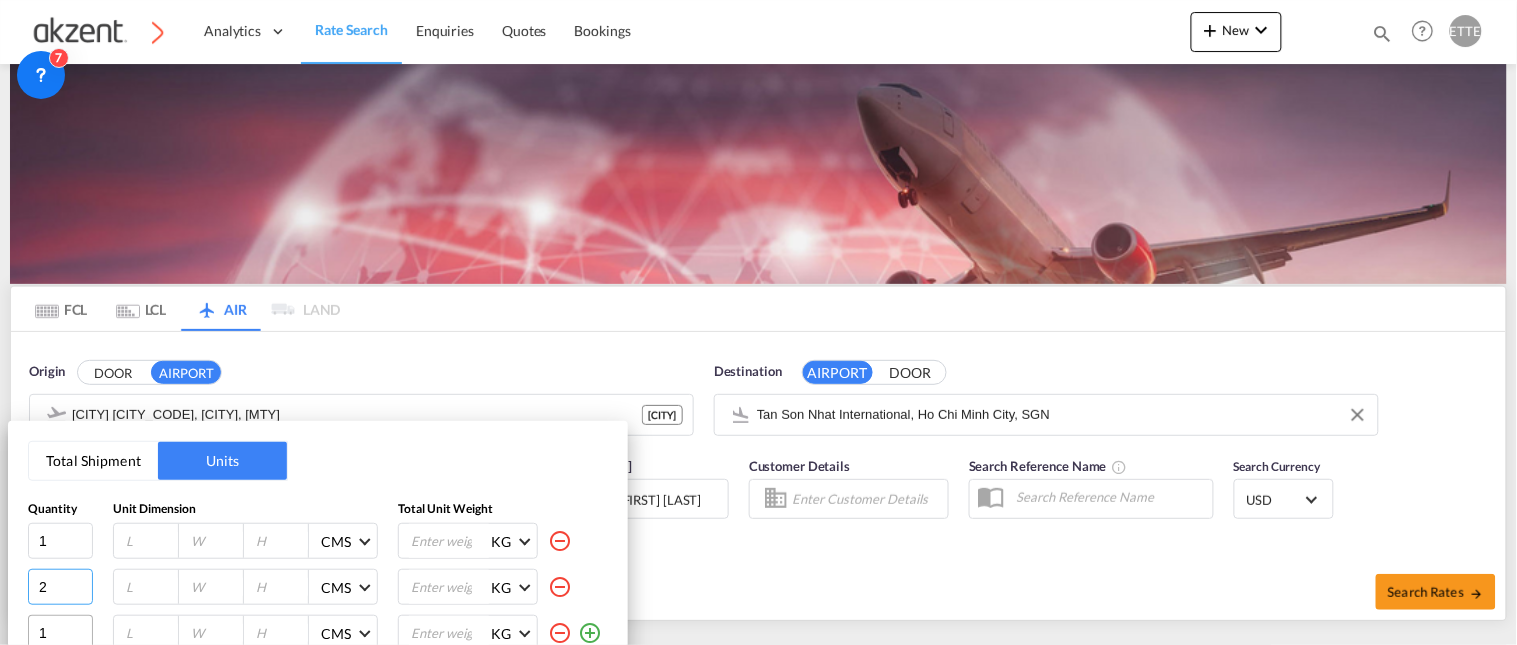 type on "2" 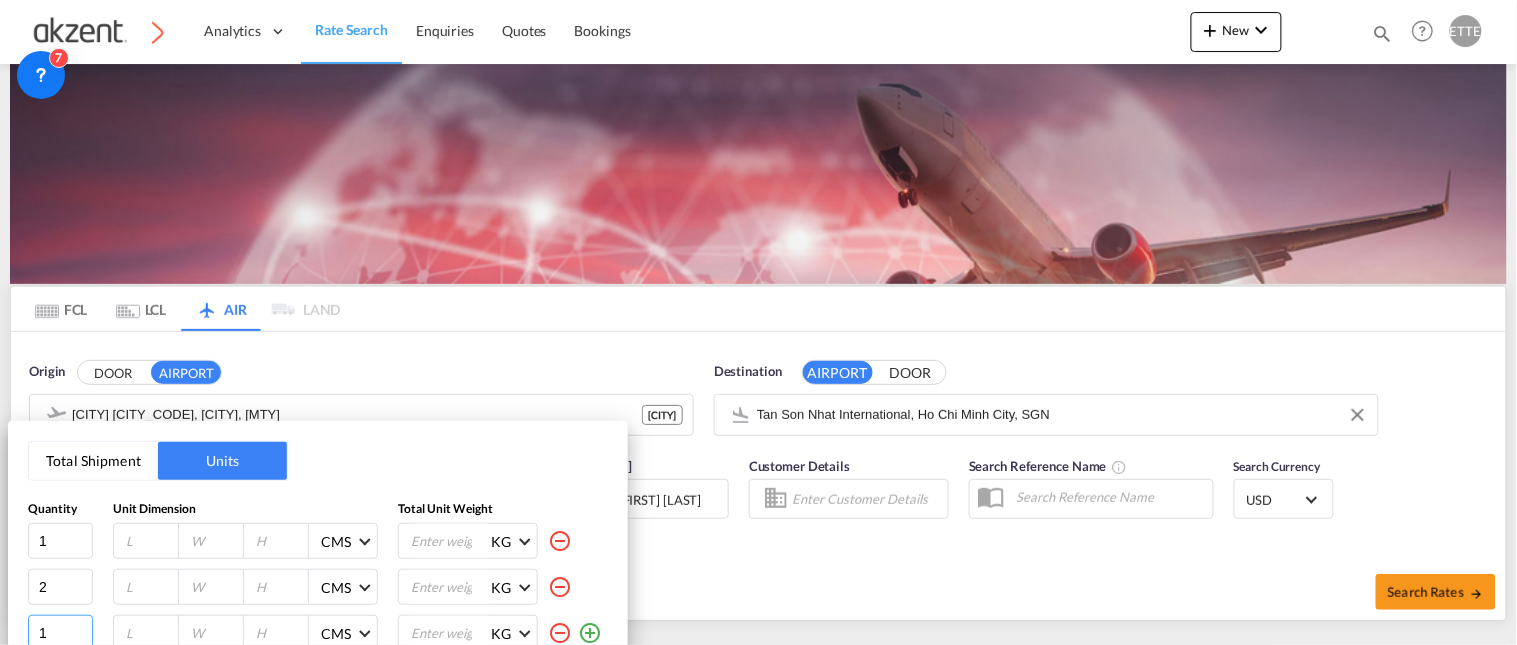 click on "1" at bounding box center [60, 633] 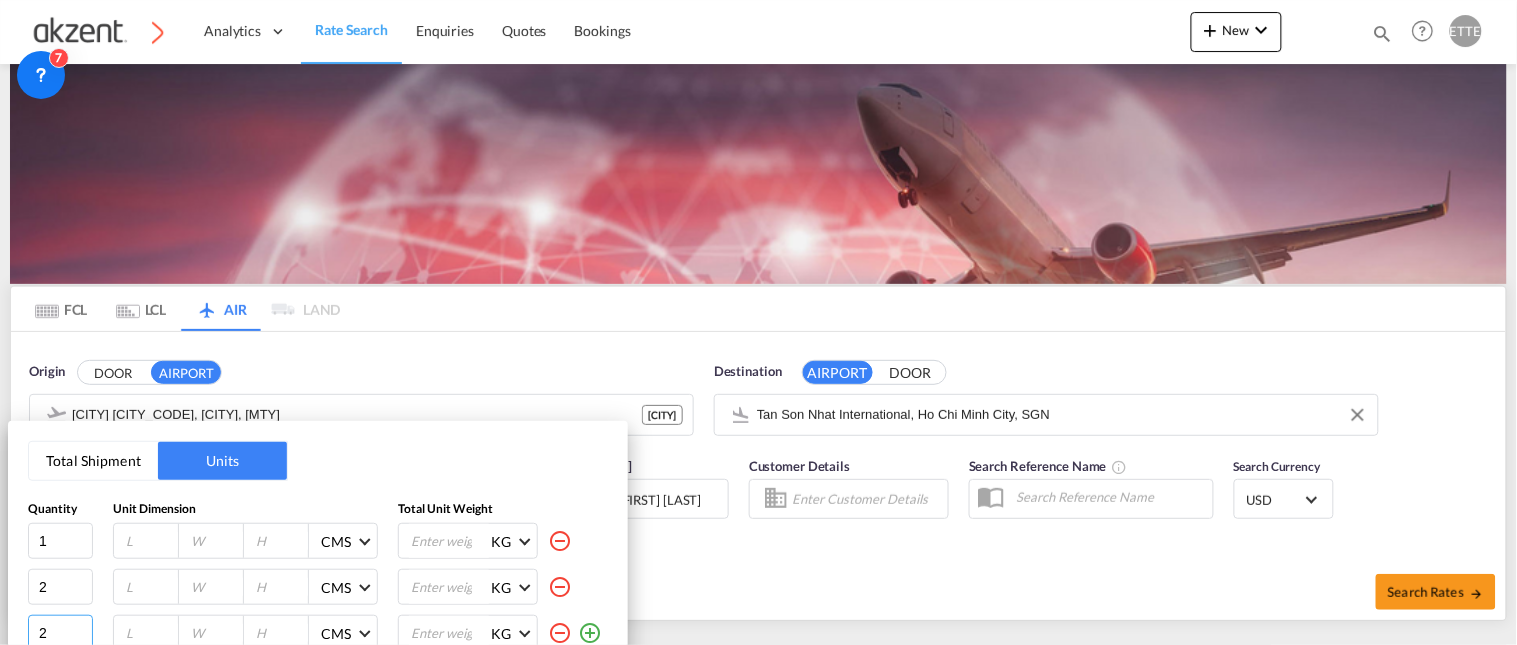 type on "2" 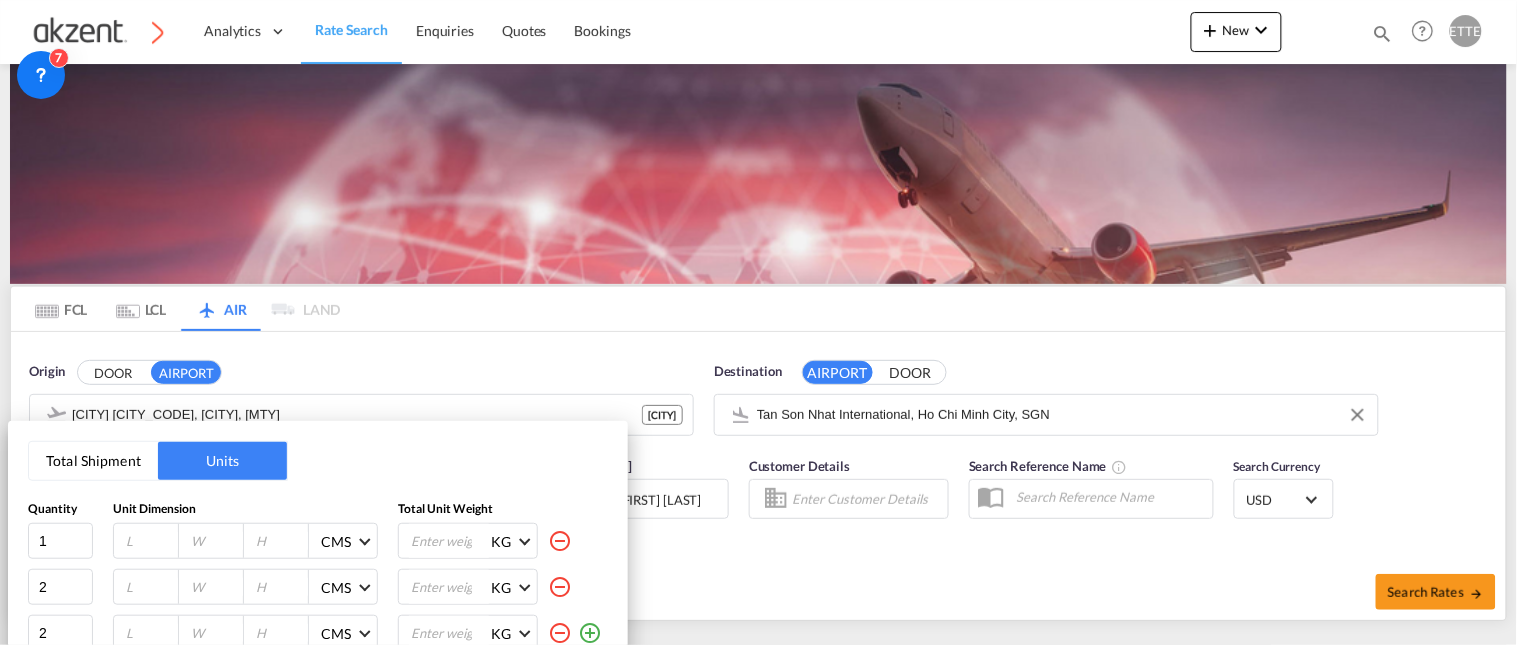 click at bounding box center [146, 541] 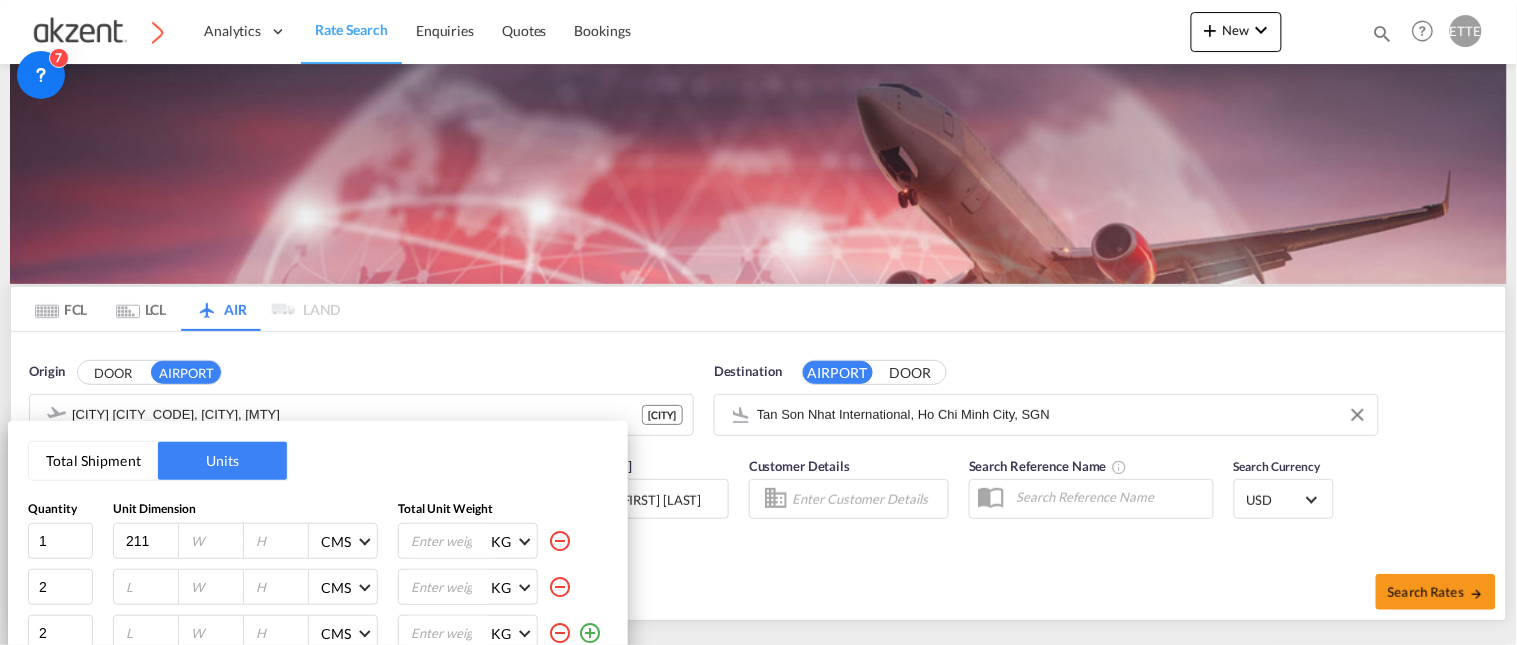 type on "211" 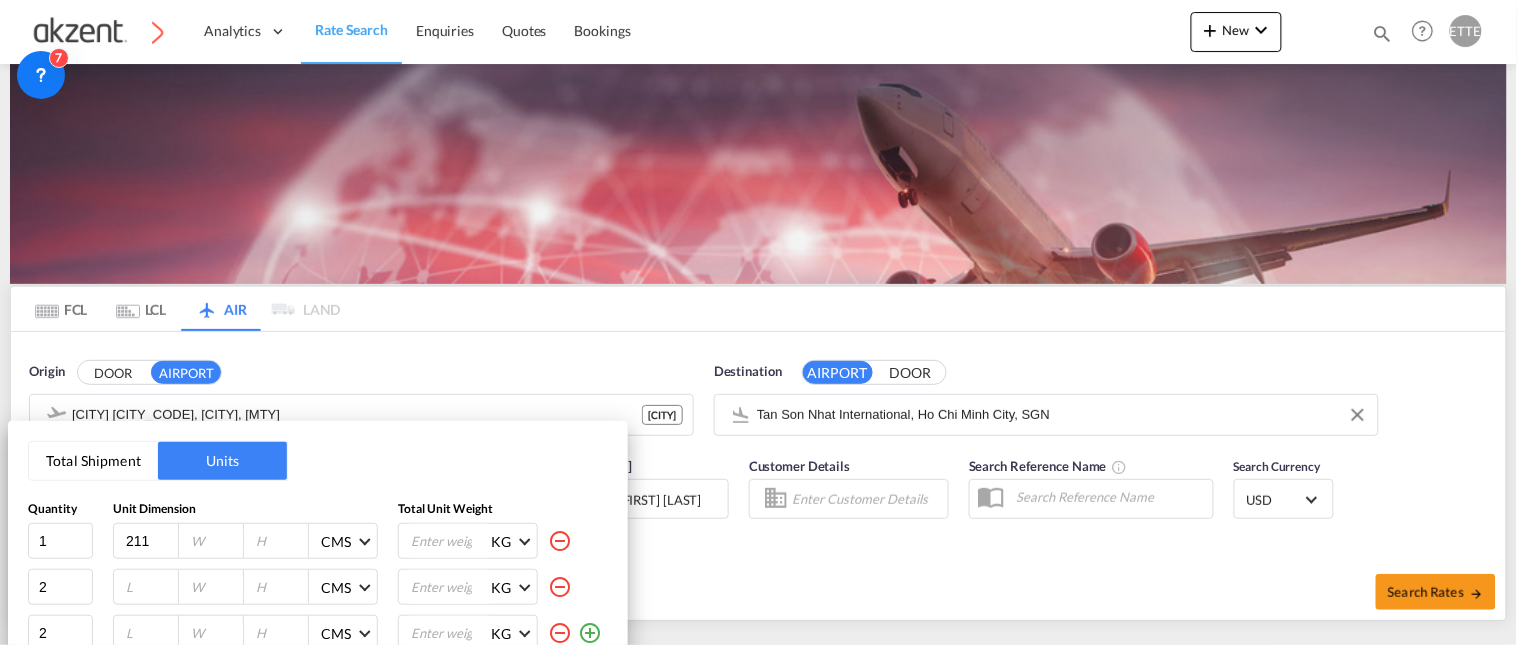 click at bounding box center (216, 541) 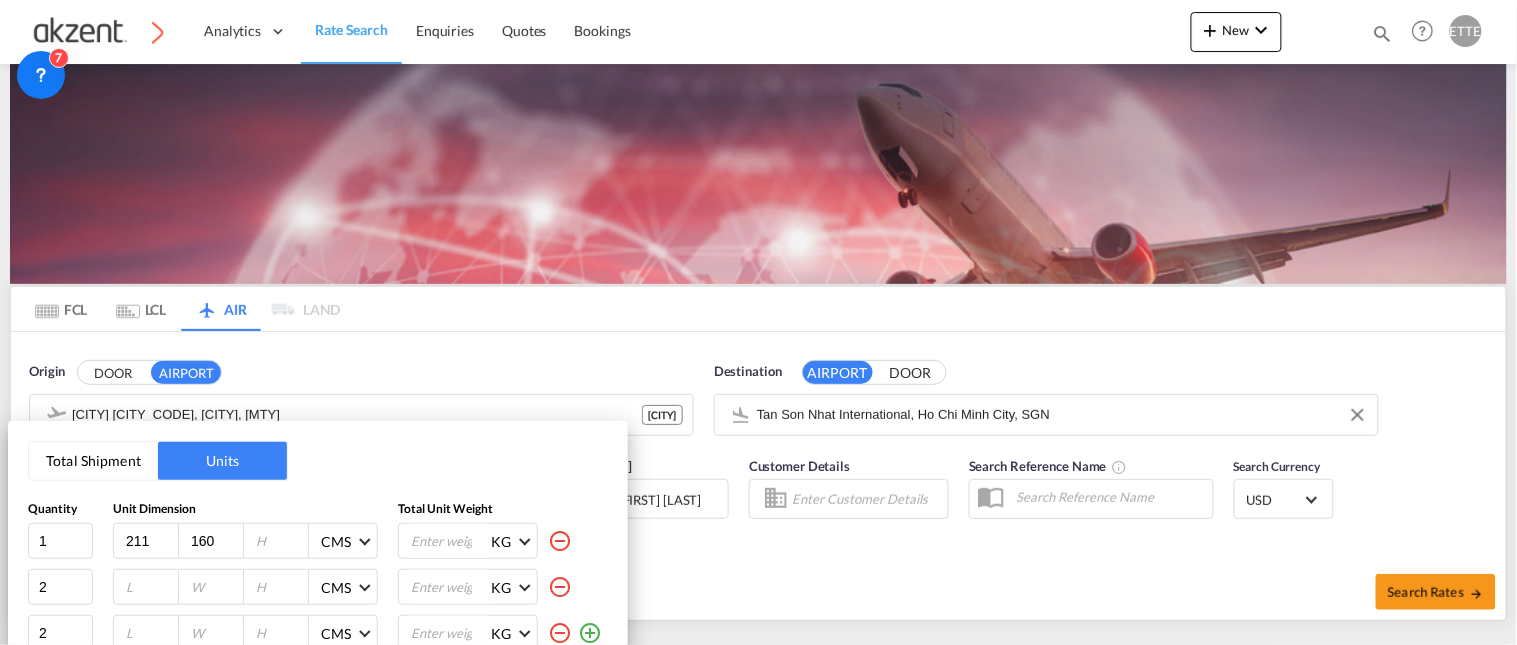 type on "160" 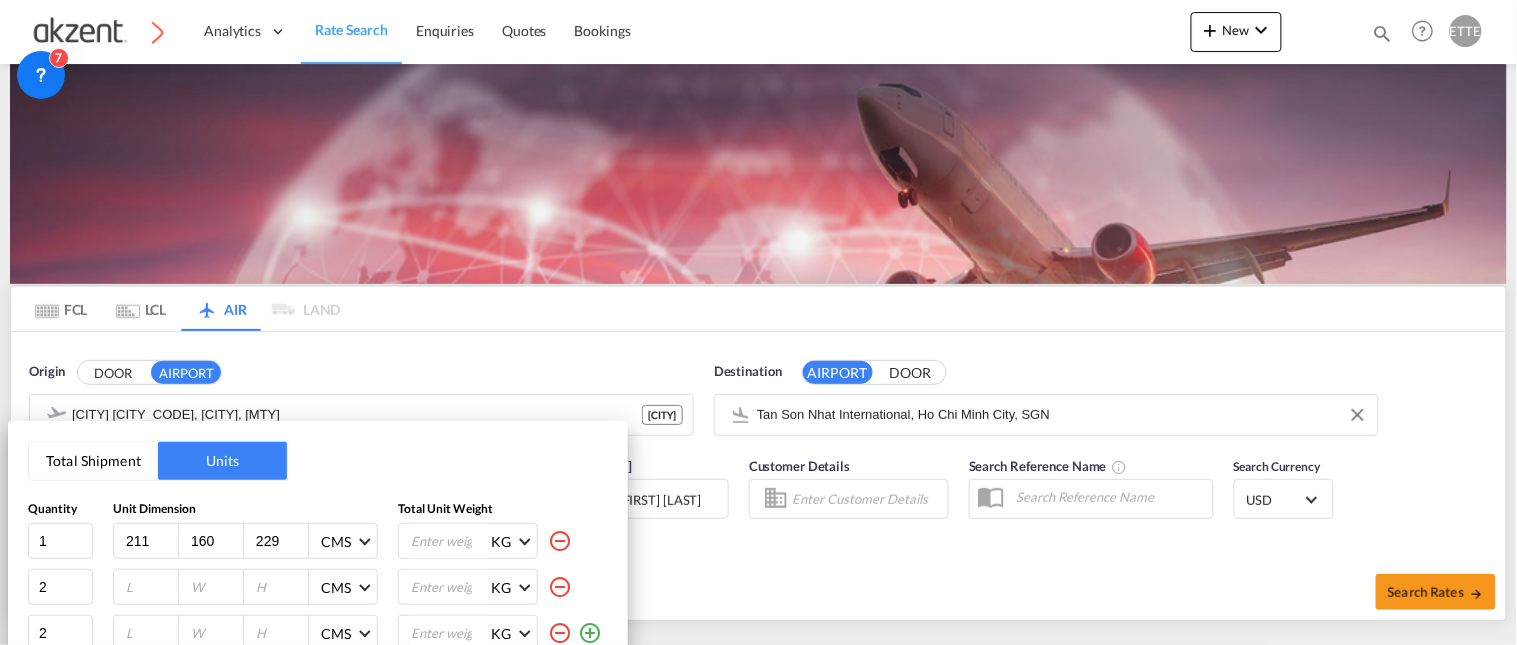 type on "229" 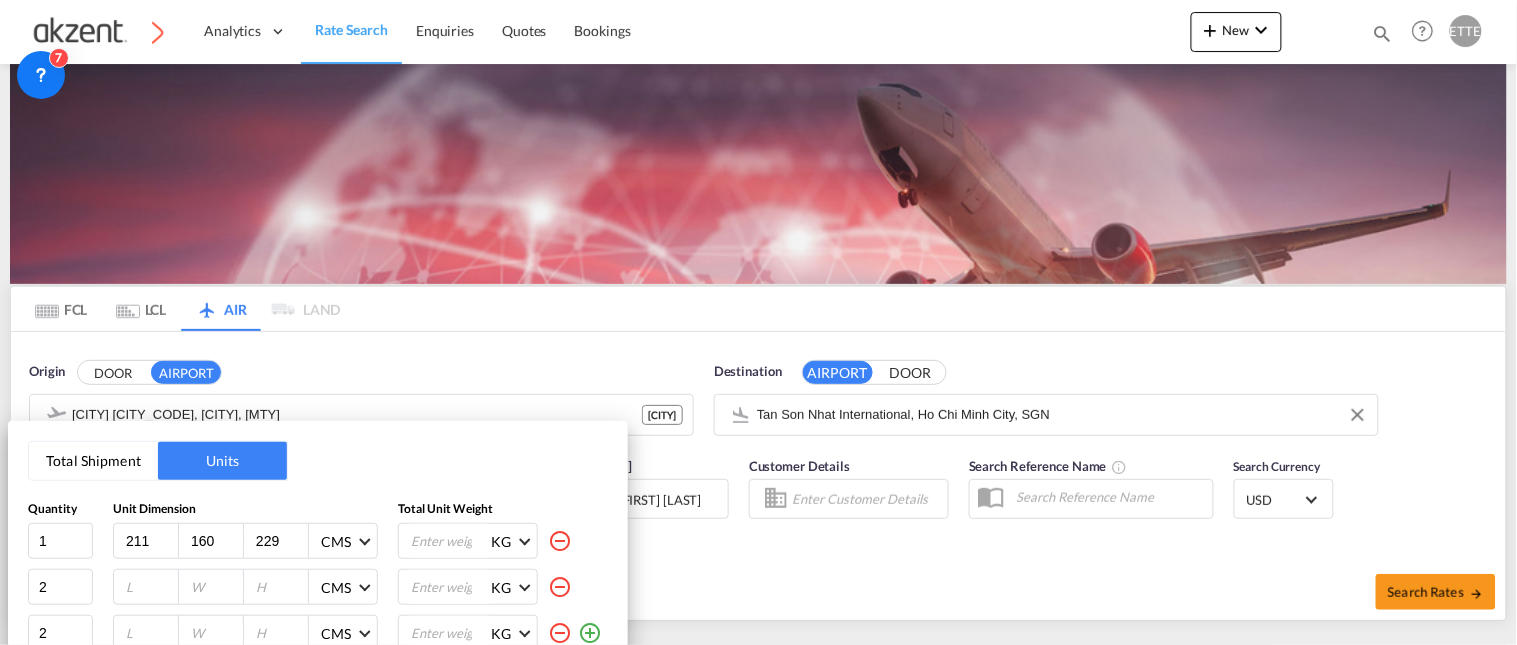 click at bounding box center [151, 587] 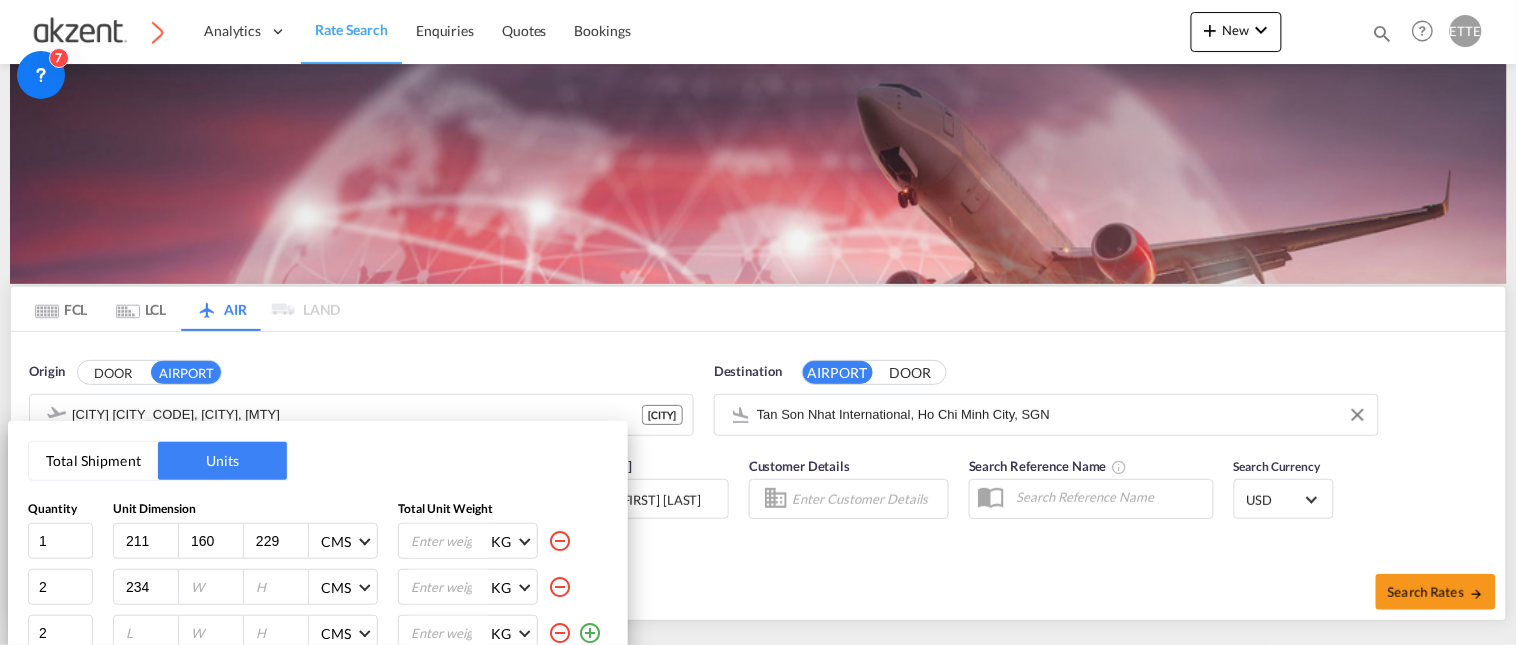 type on "234" 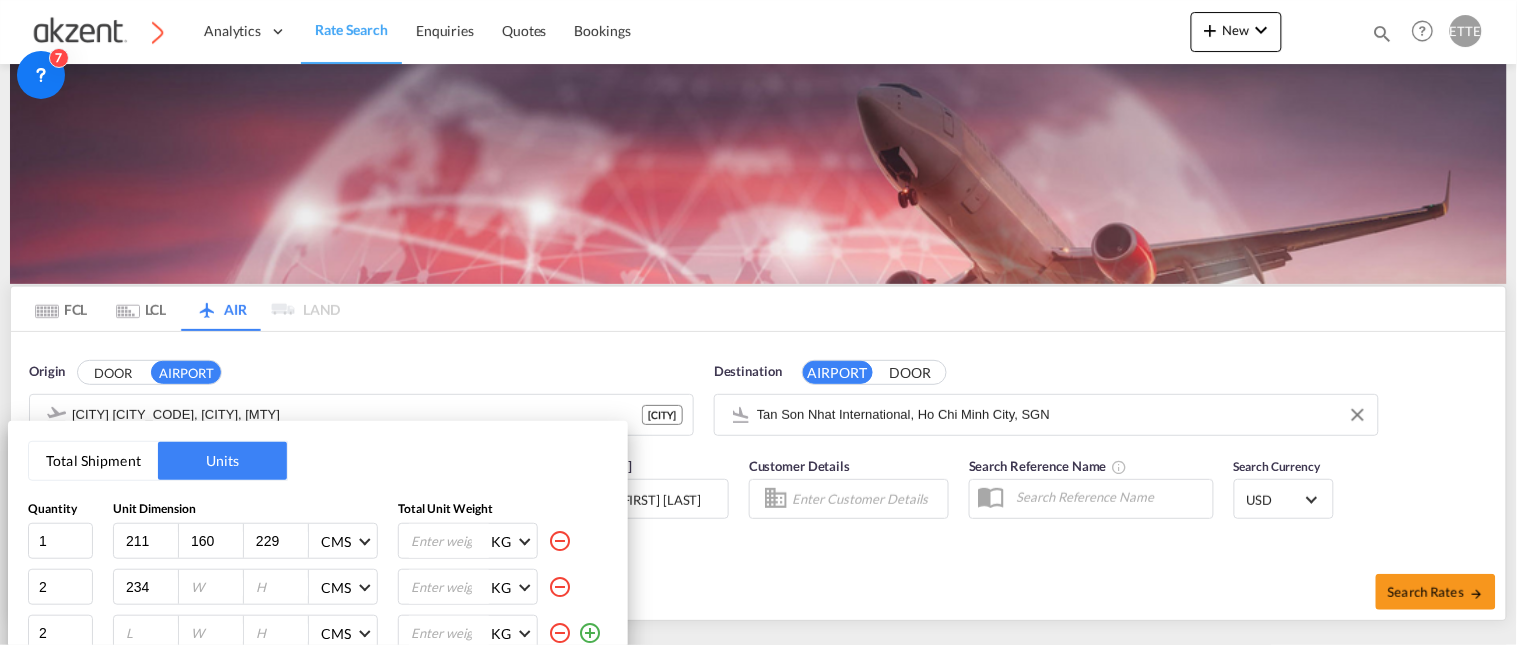 click at bounding box center (216, 587) 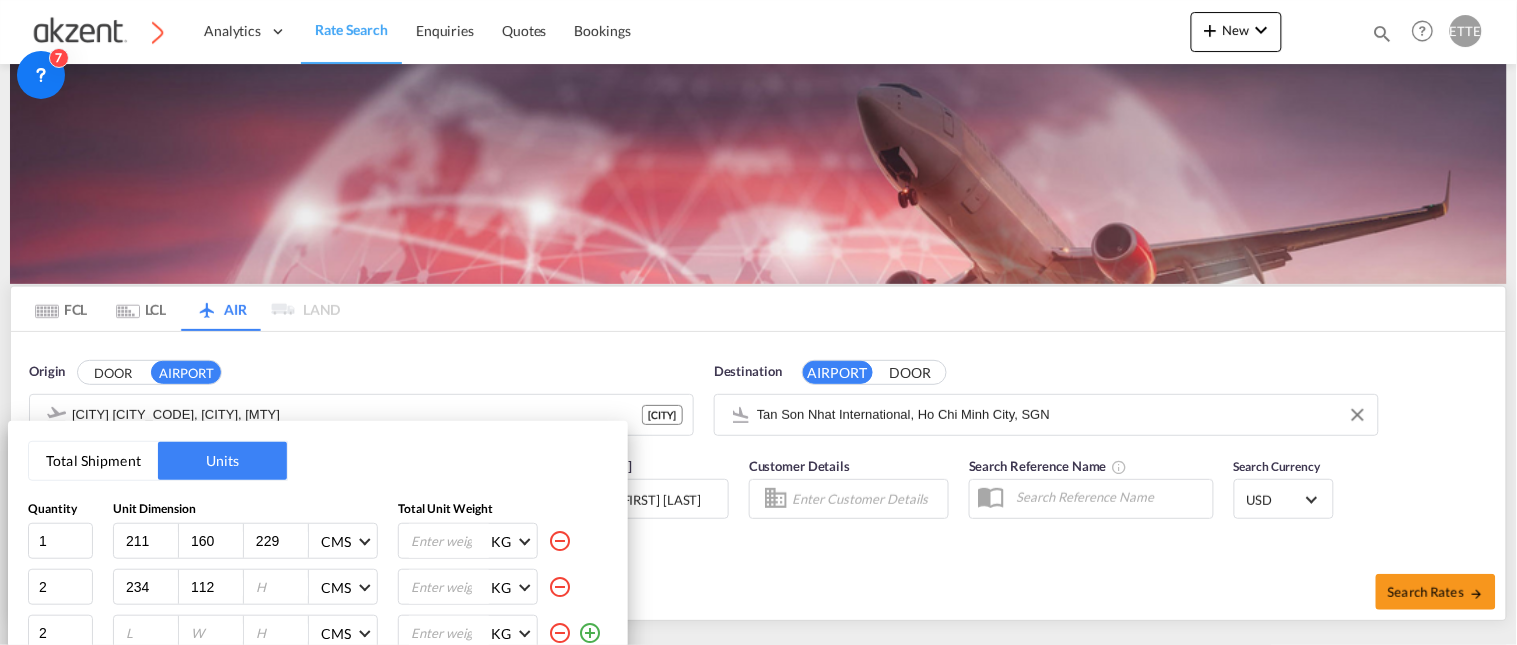 type on "112" 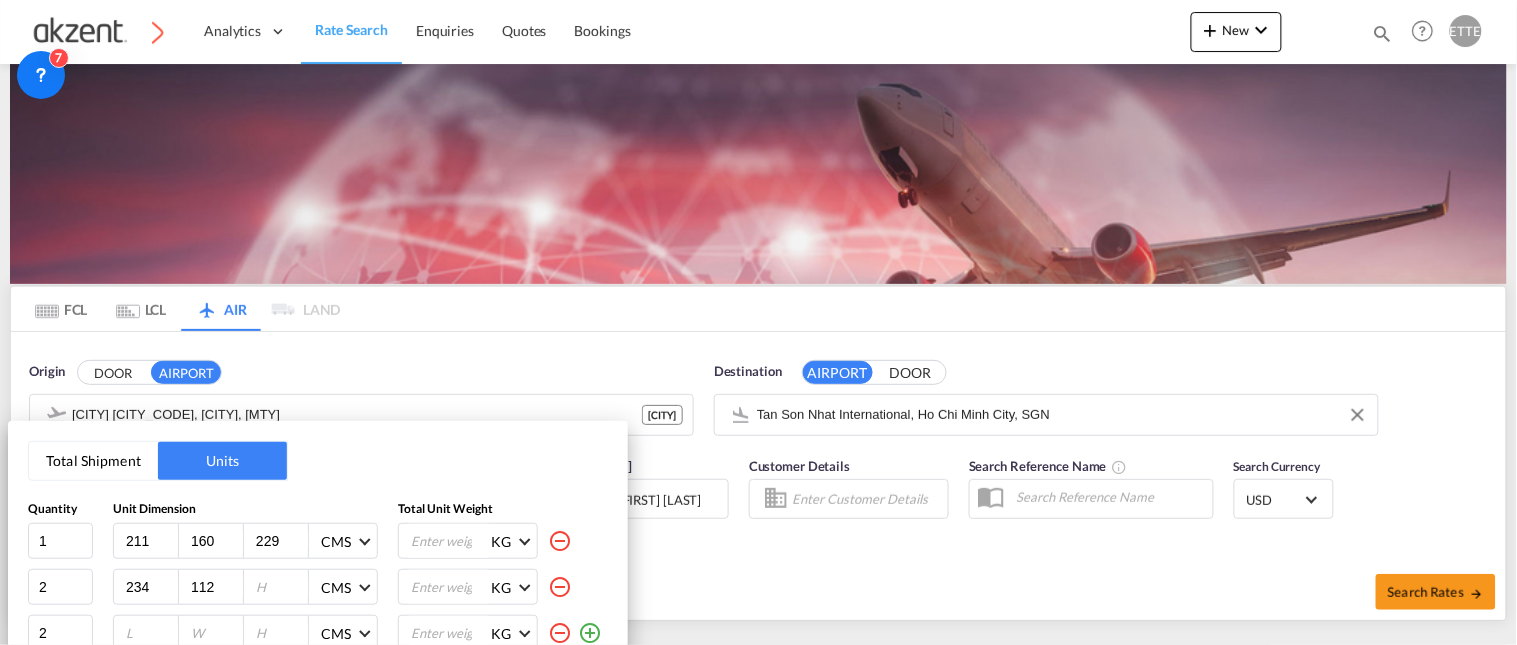 click at bounding box center (276, 587) 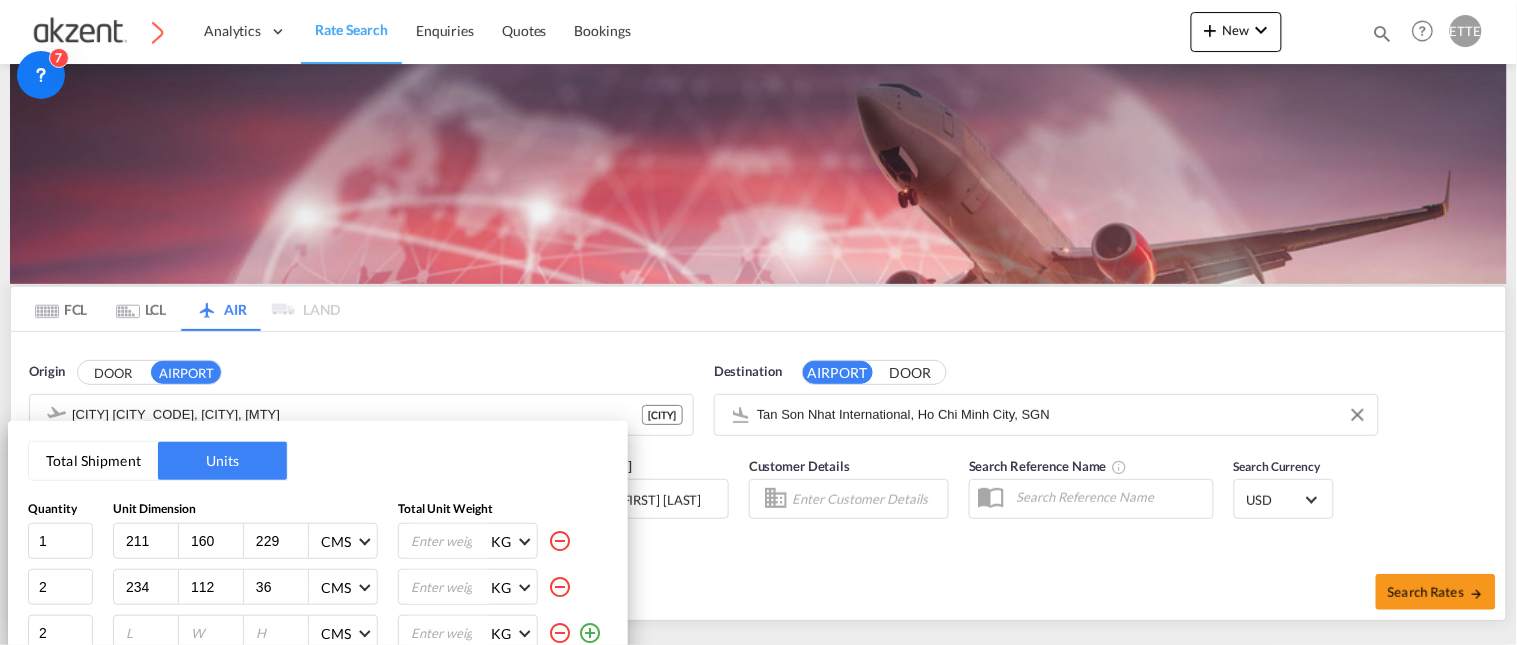 type on "36" 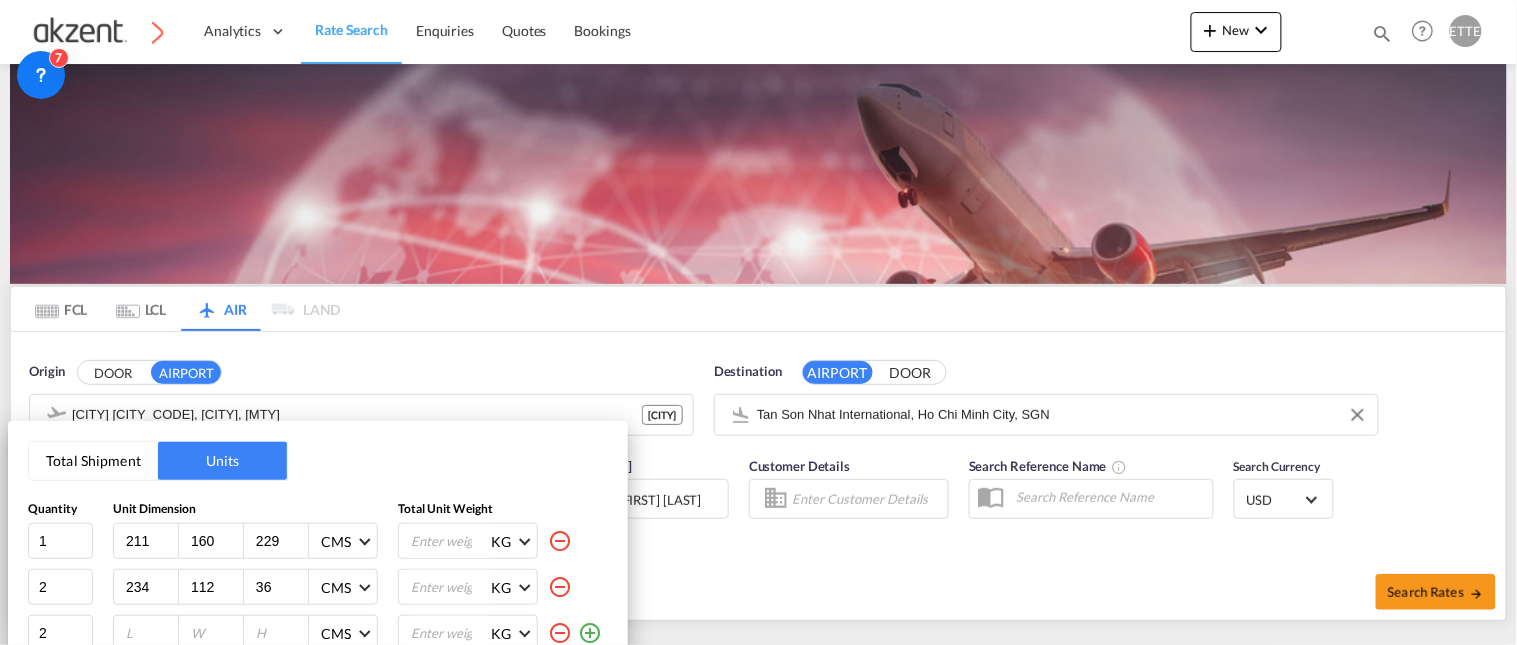 drag, startPoint x: 154, startPoint y: 631, endPoint x: 126, endPoint y: 635, distance: 28.284271 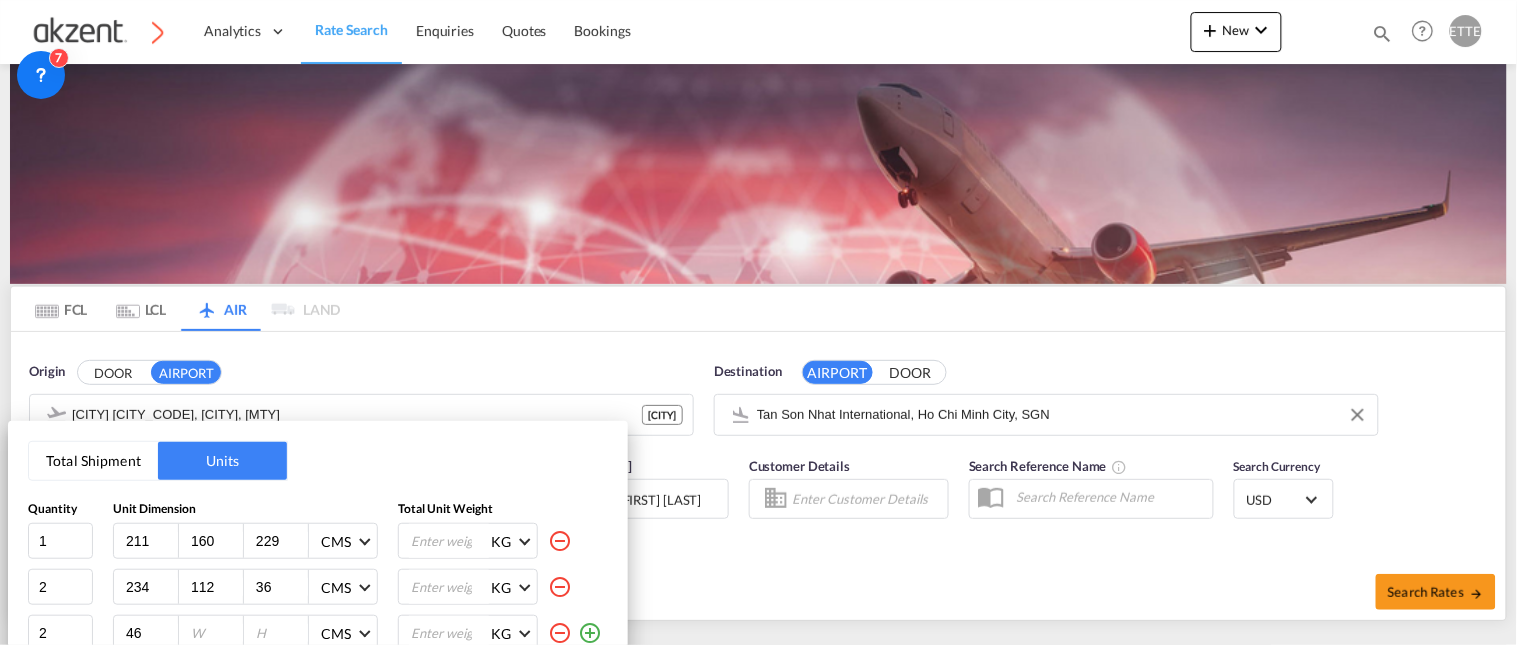 click at bounding box center [216, 633] 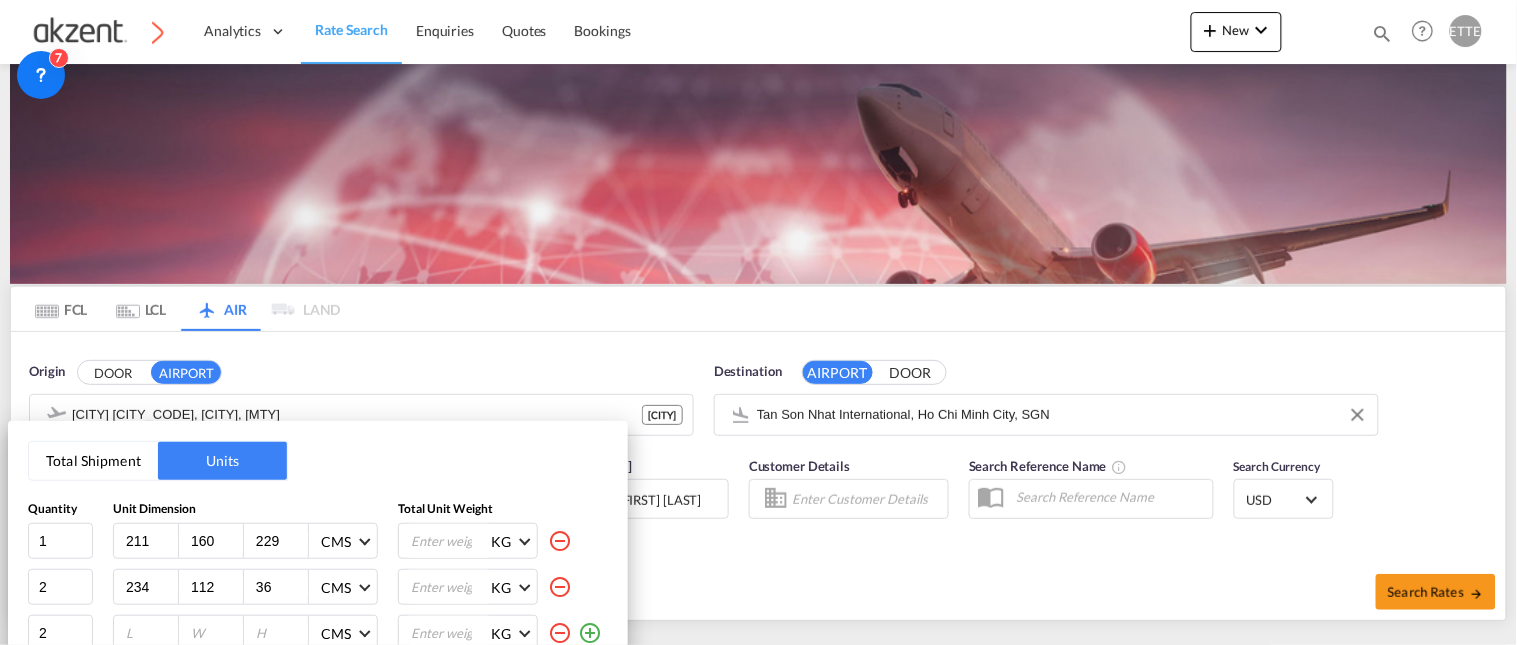 type on "4" 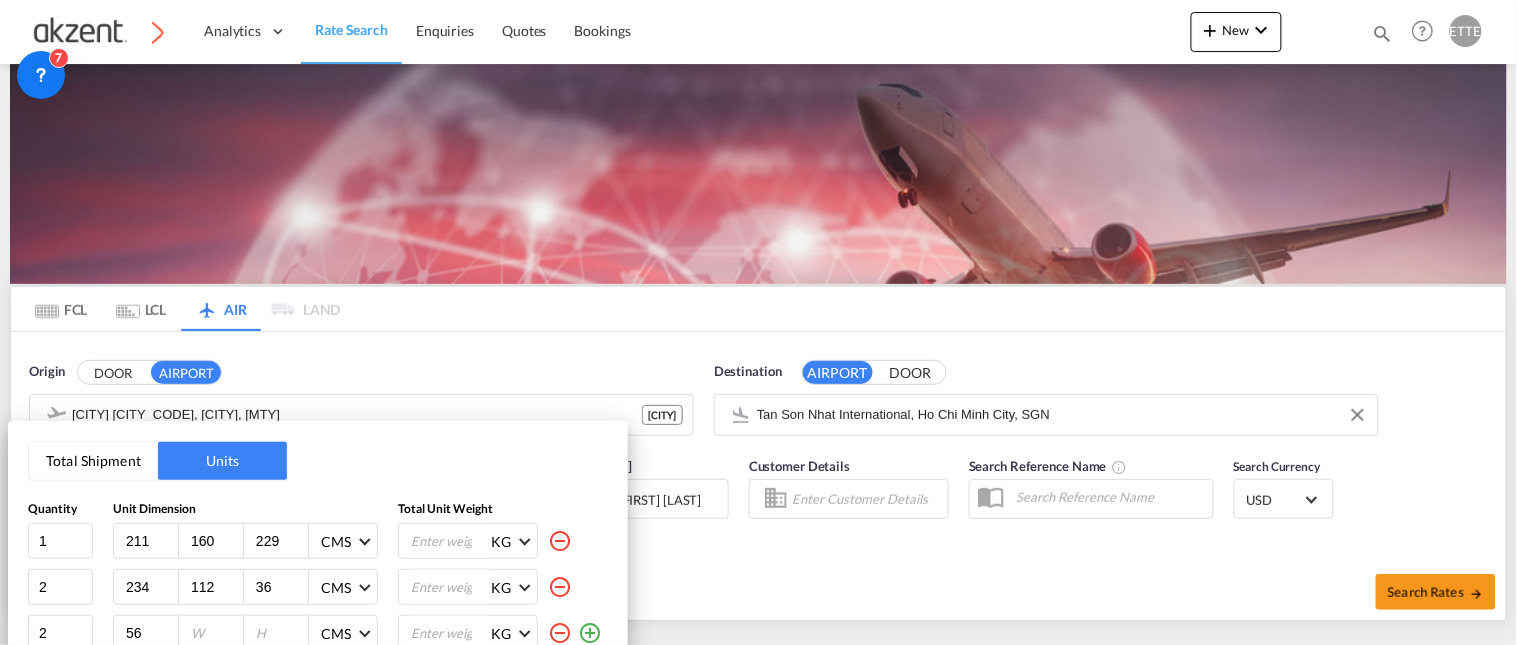 type on "56" 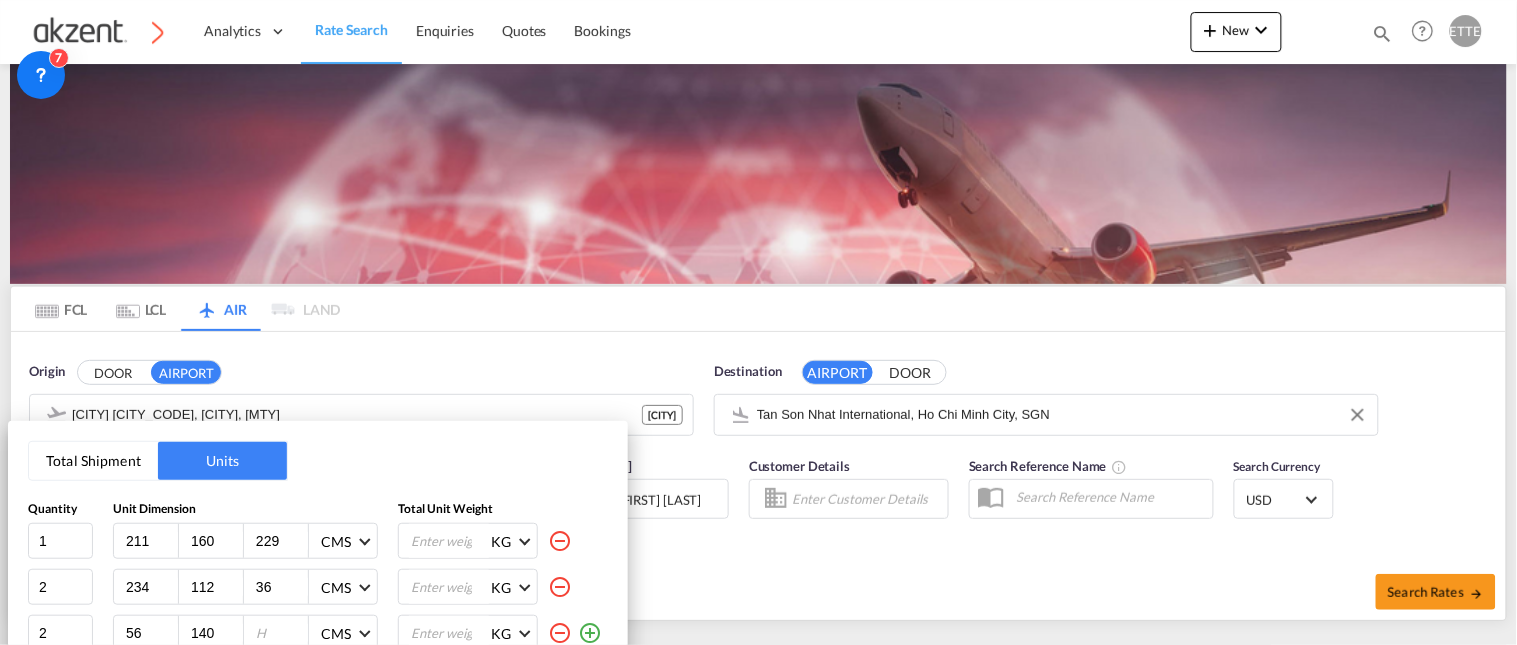 type on "140" 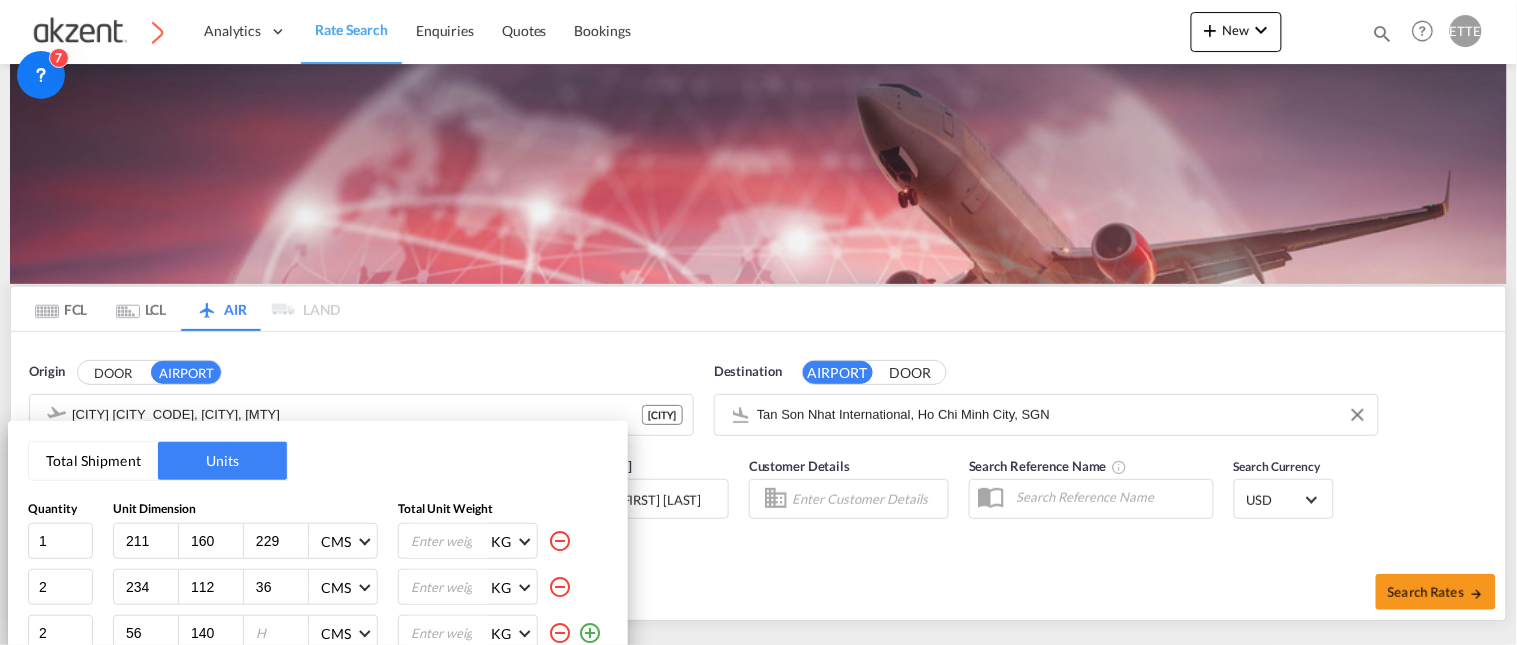 click at bounding box center [281, 633] 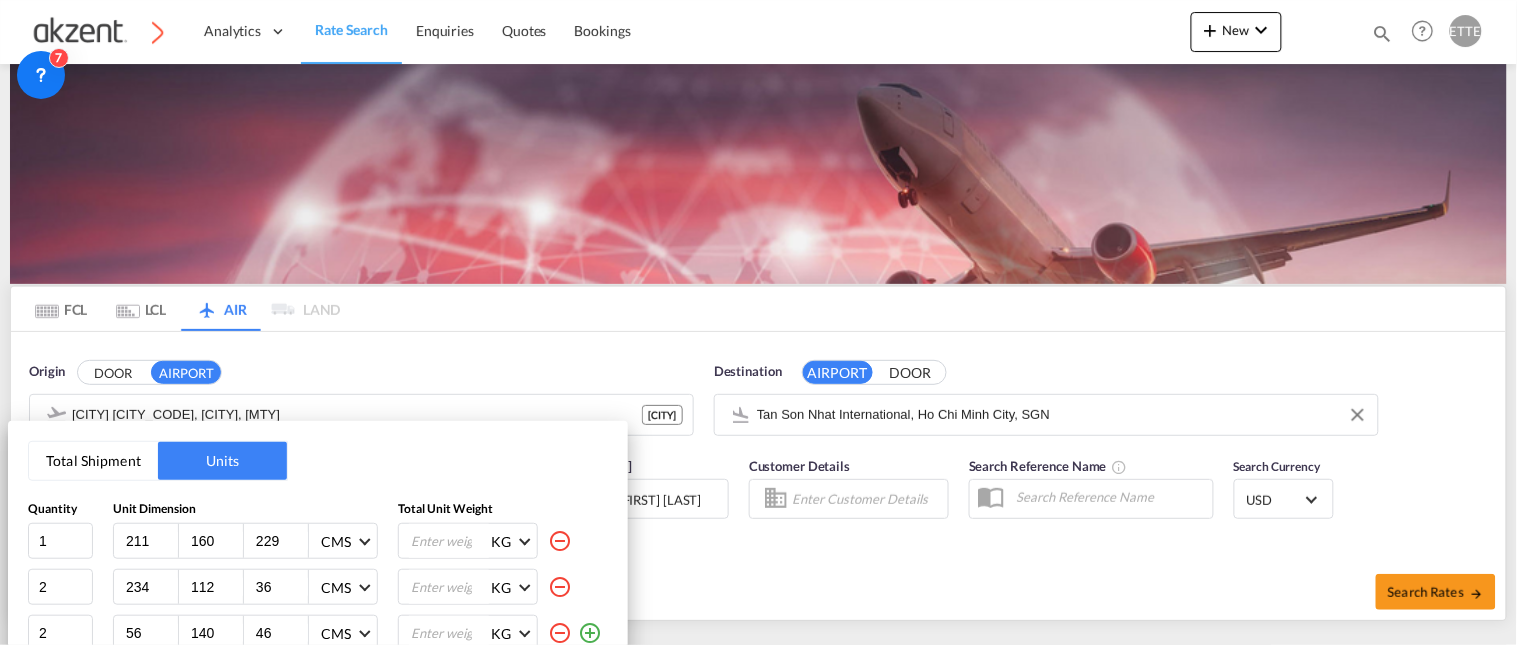type on "46" 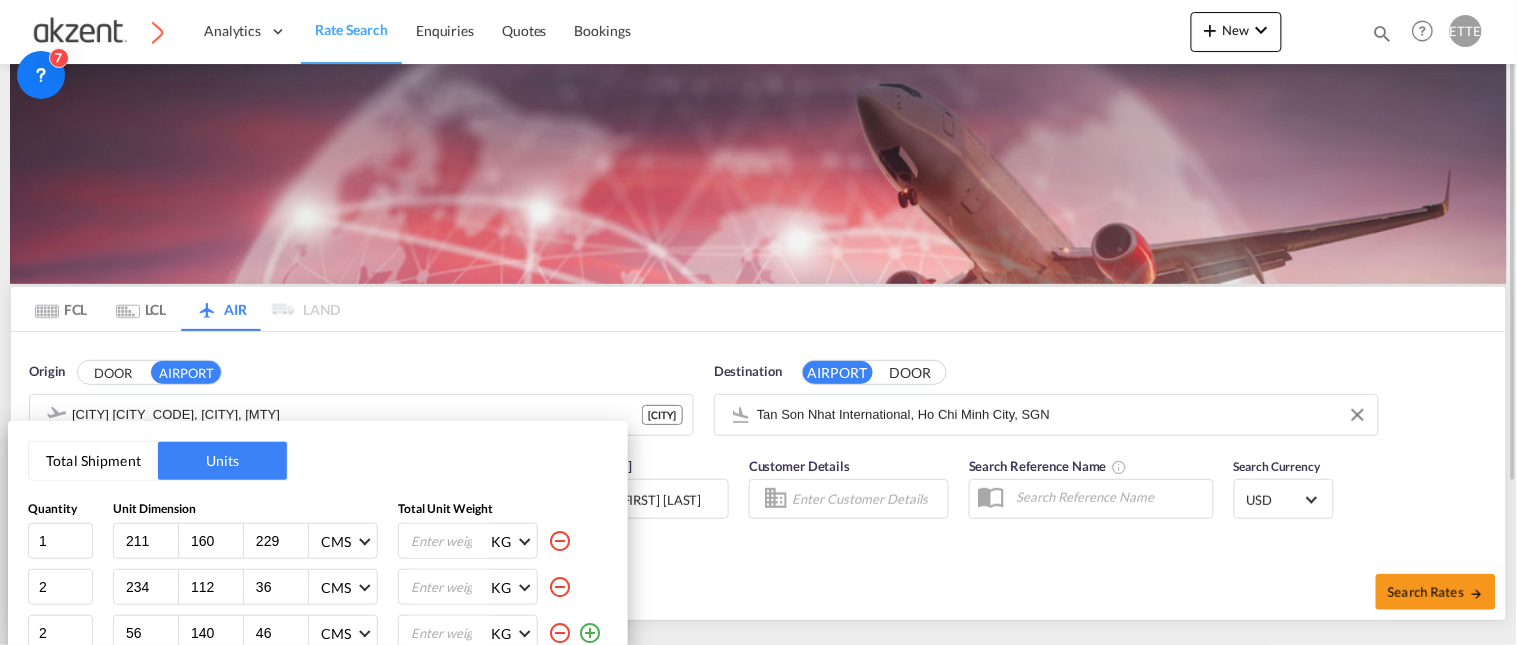 drag, startPoint x: 767, startPoint y: 593, endPoint x: 725, endPoint y: 486, distance: 114.947815 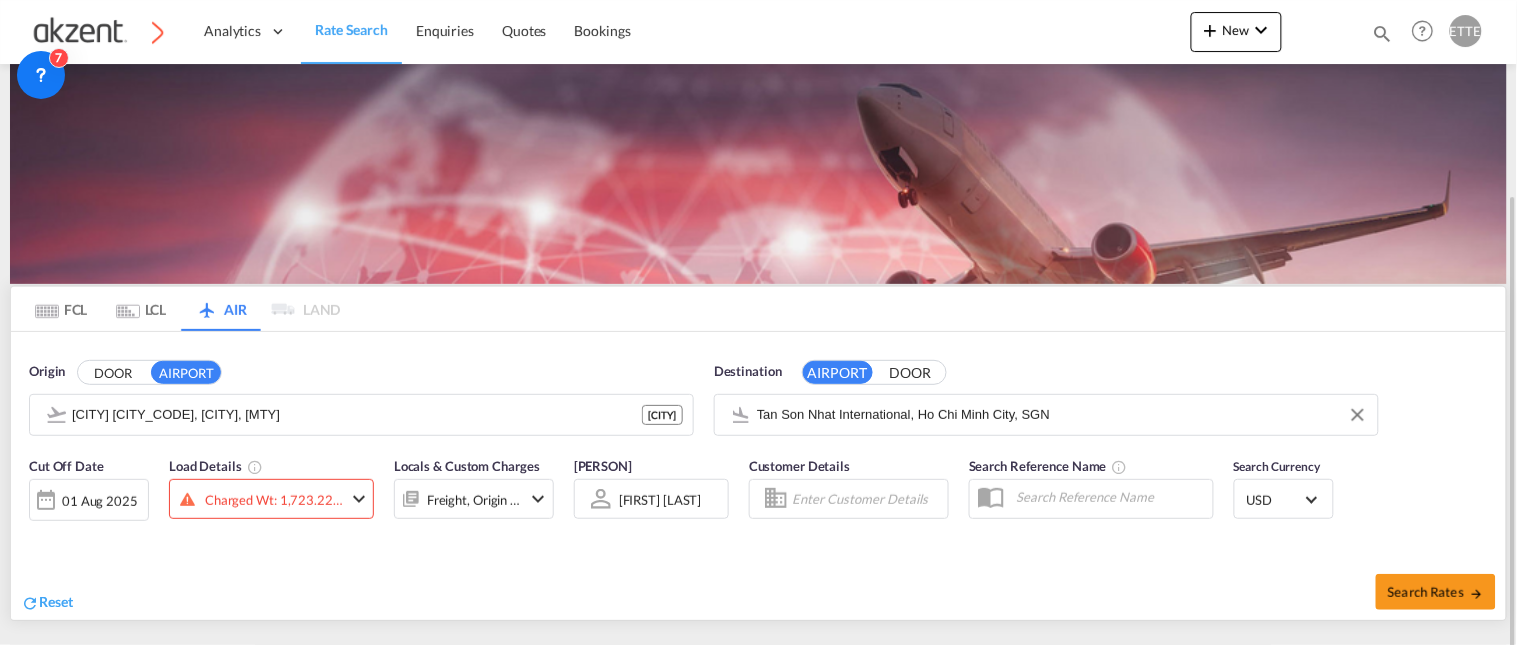scroll, scrollTop: 111, scrollLeft: 0, axis: vertical 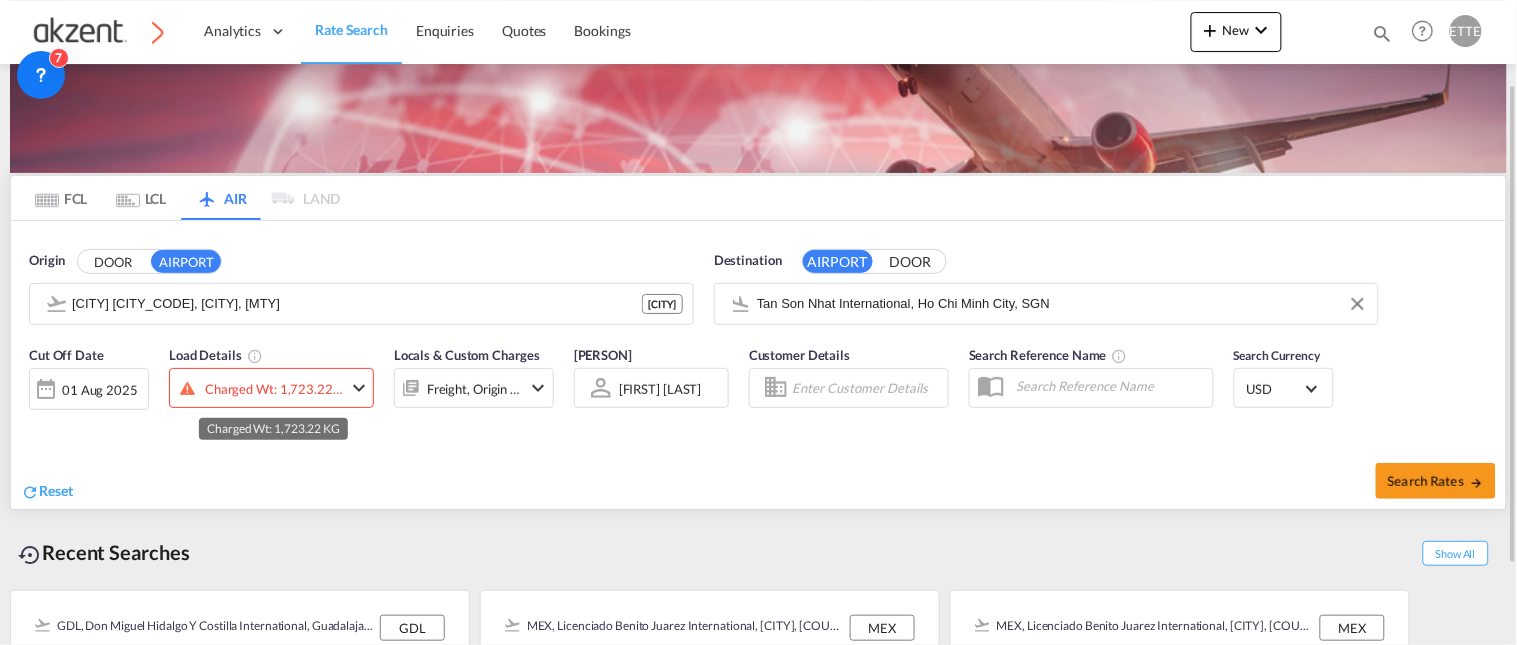 click on "Charged Wt: 1,723.22 KG" at bounding box center (274, 389) 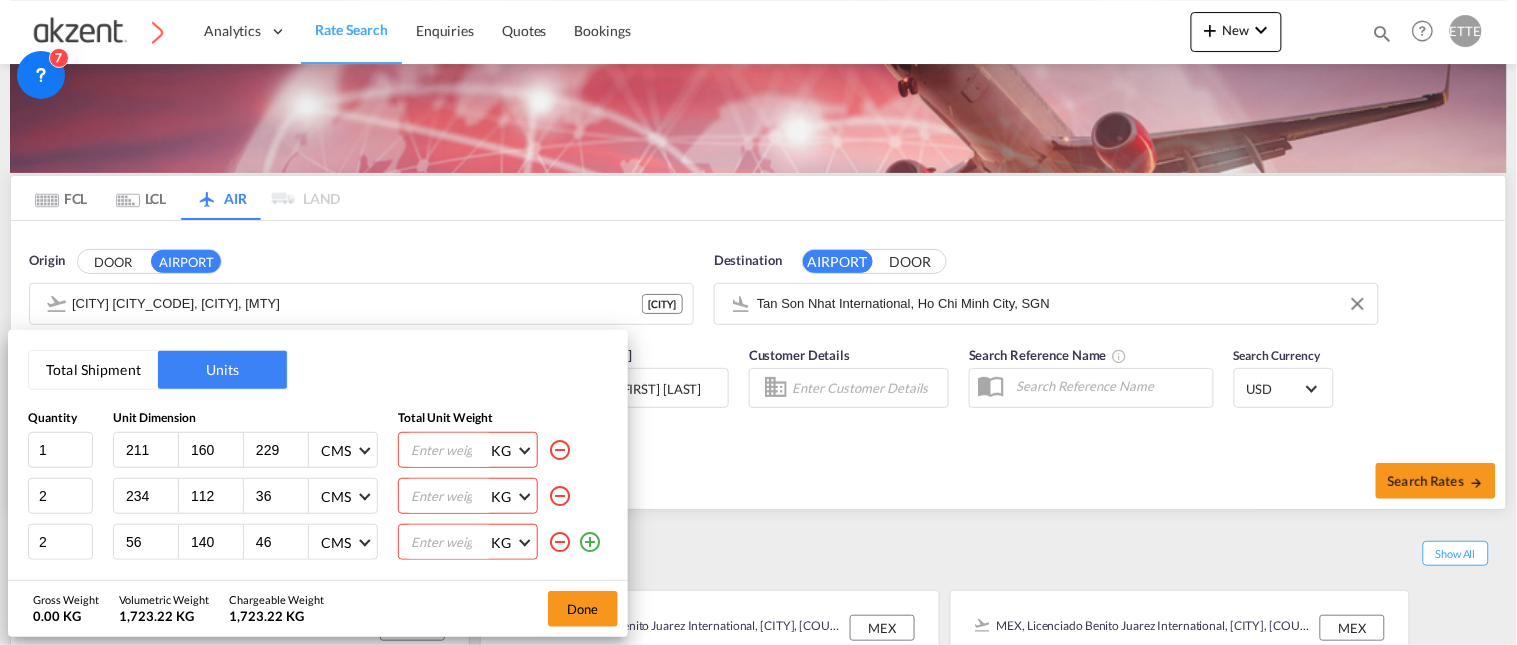 drag, startPoint x: 288, startPoint y: 393, endPoint x: 288, endPoint y: 406, distance: 13 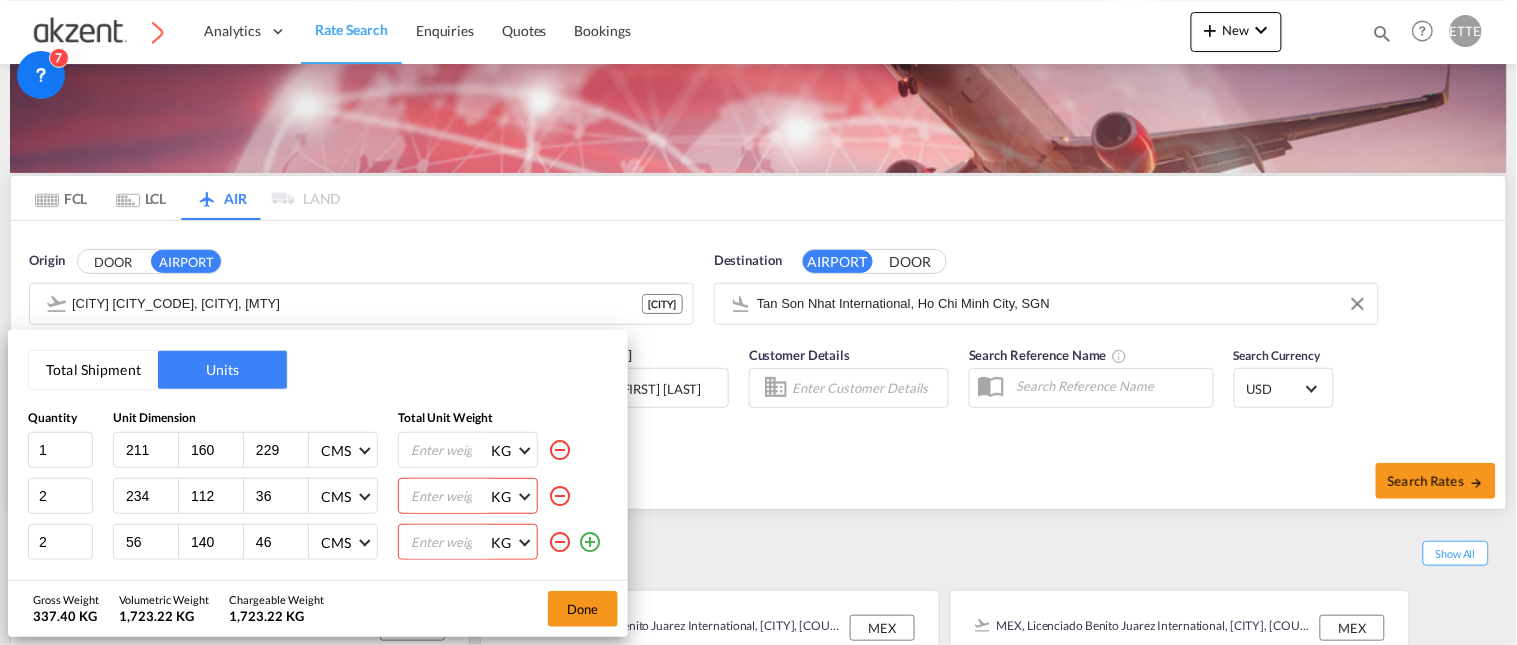type on "[NUMBER]" 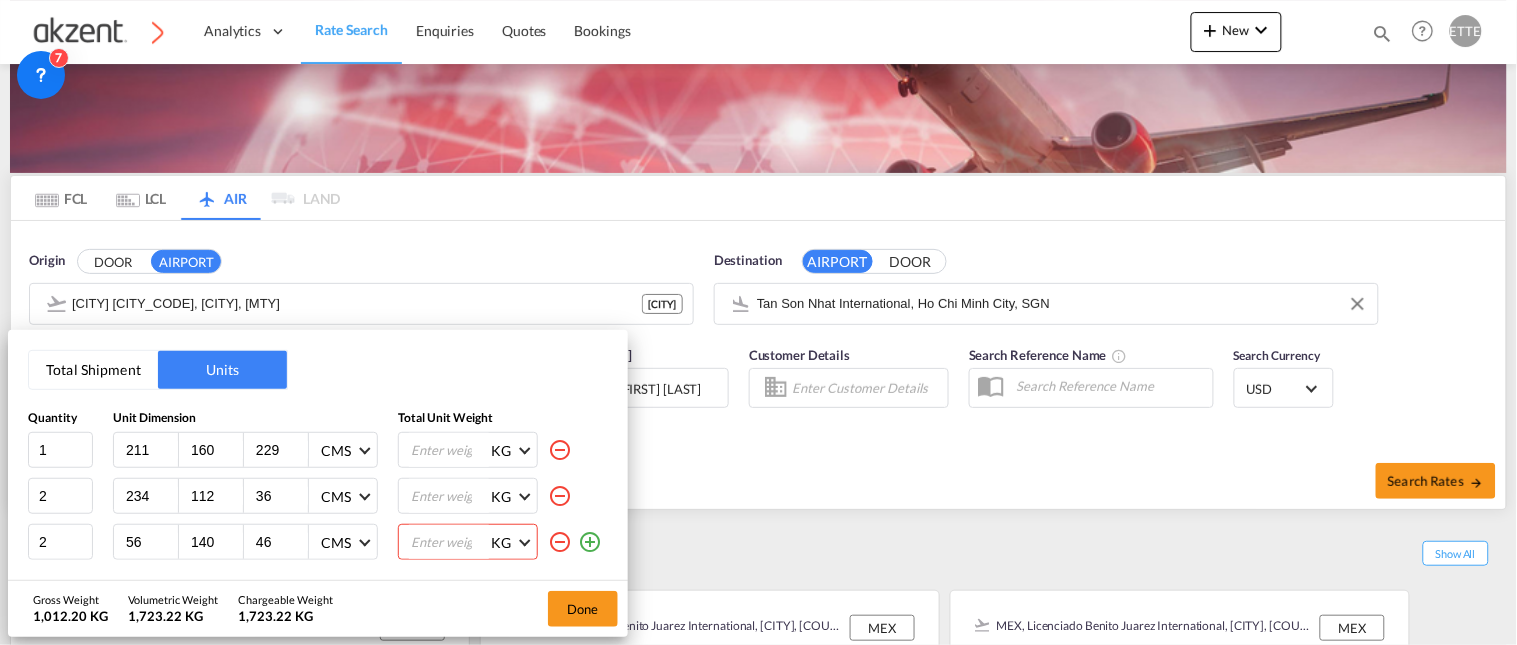 type on "[NUMBER]" 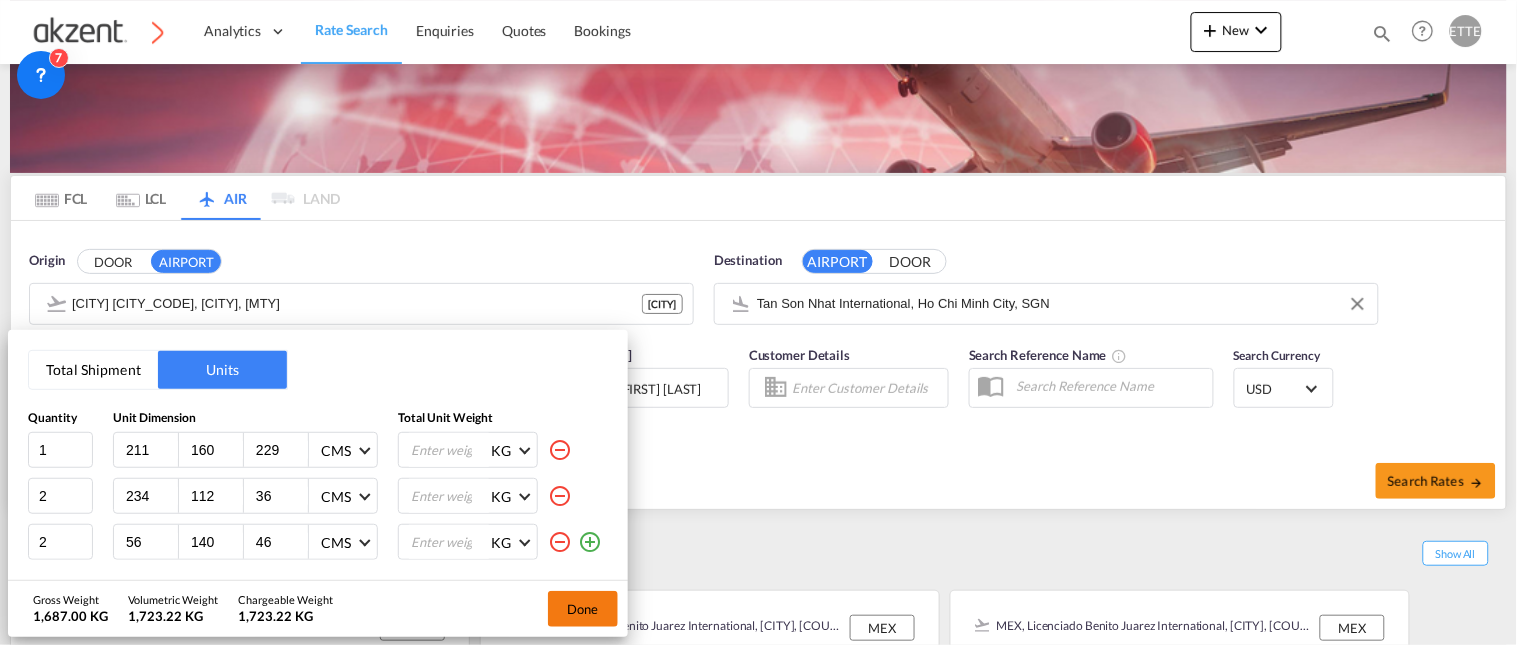 type on "[NUMBER]" 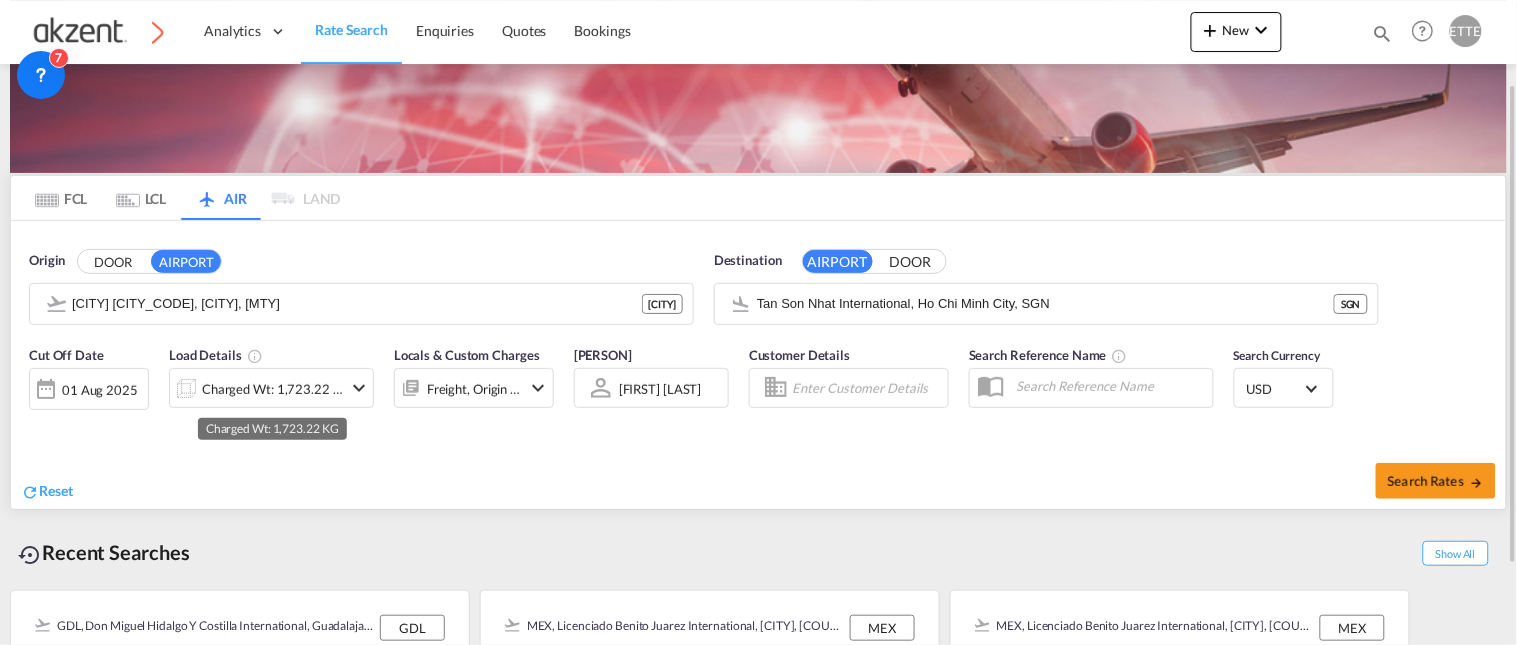 click on "Charged Wt: 1,723.22 KG" at bounding box center [272, 389] 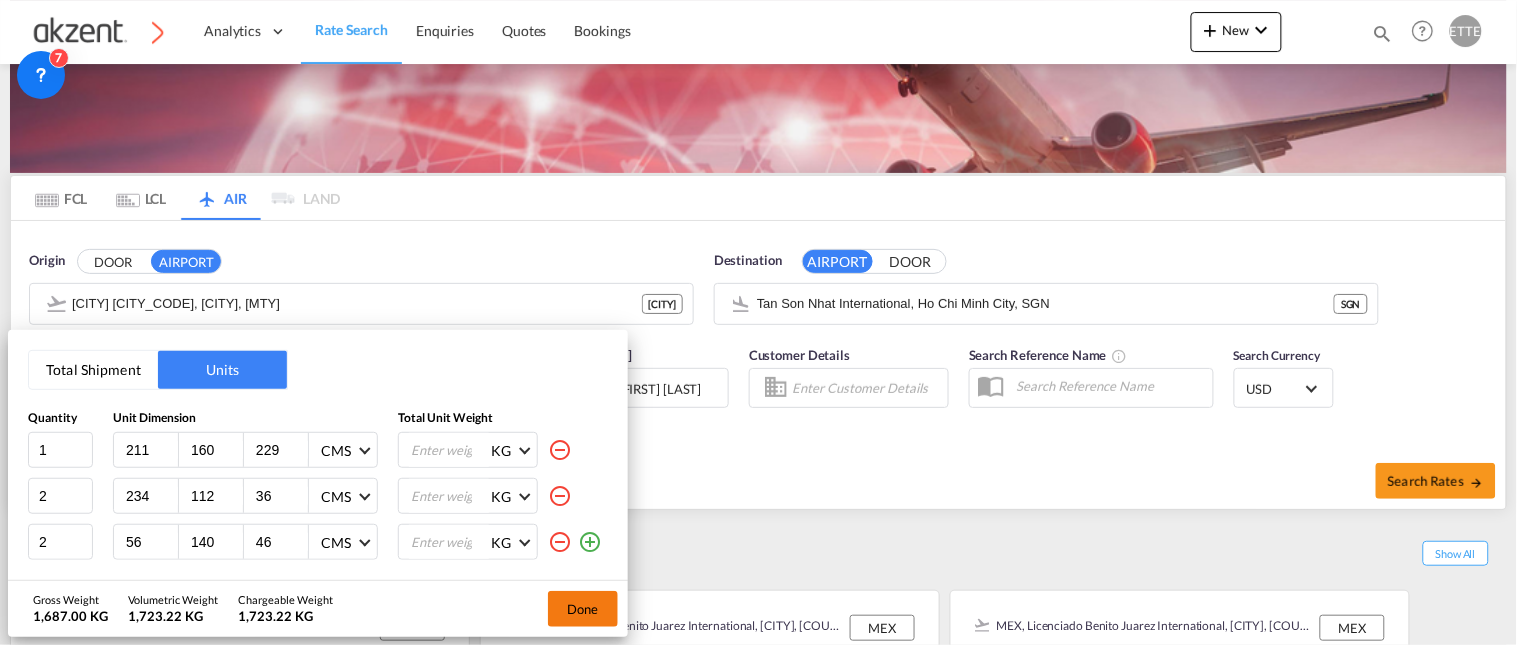 click on "Done" at bounding box center [583, 609] 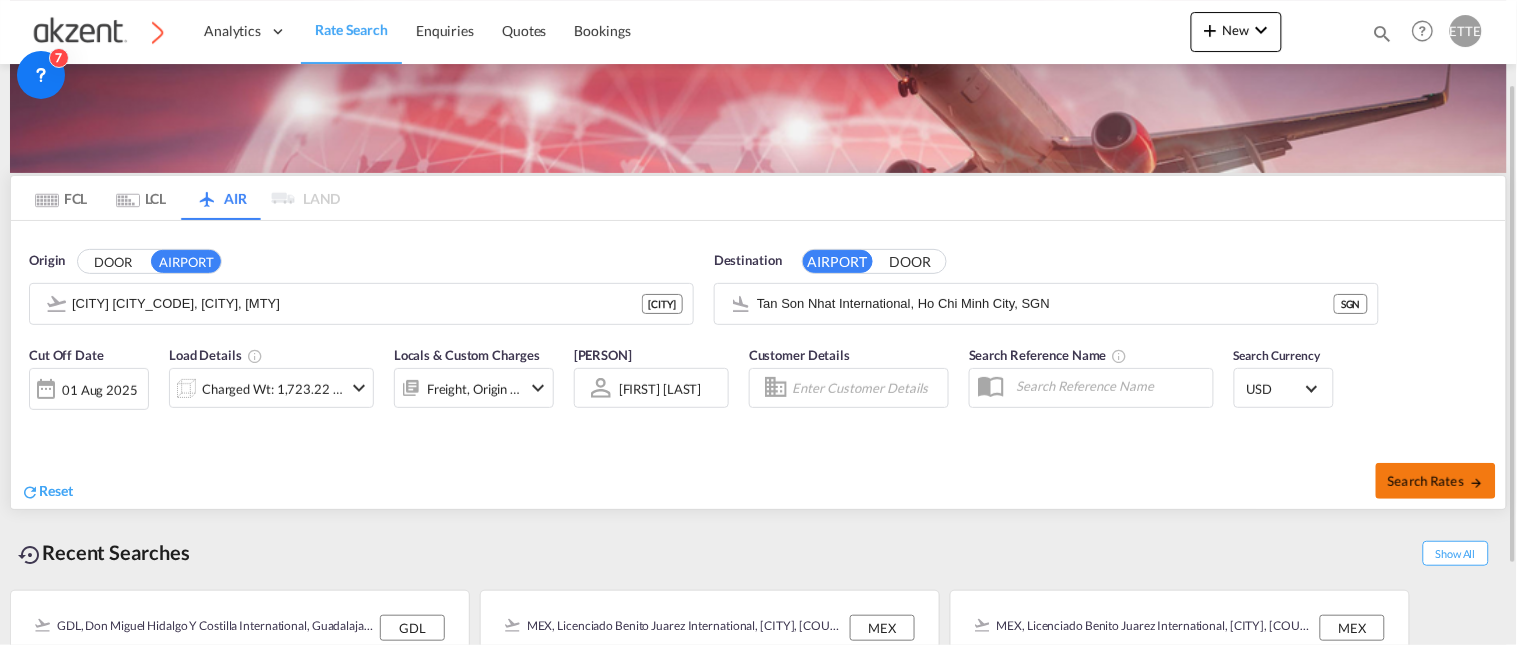 click on "Search Rates" at bounding box center (1436, 481) 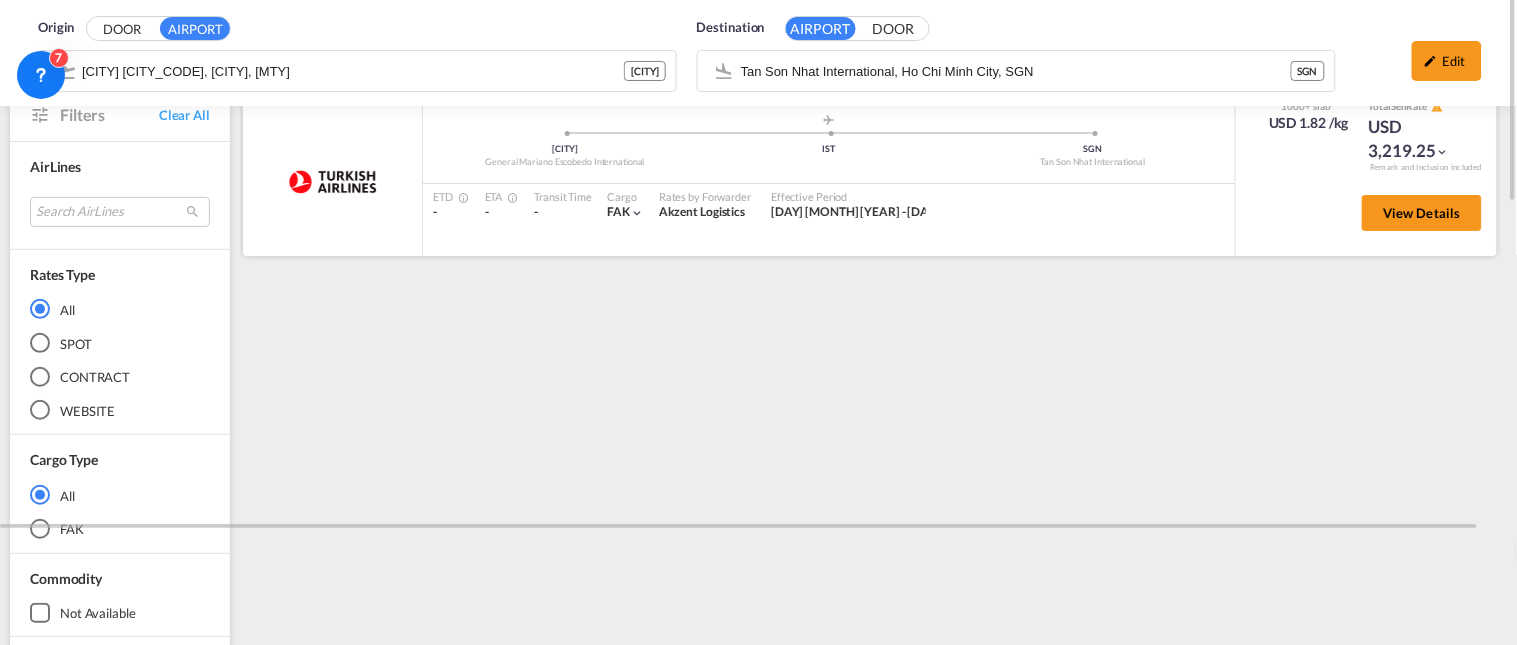 scroll, scrollTop: 0, scrollLeft: 0, axis: both 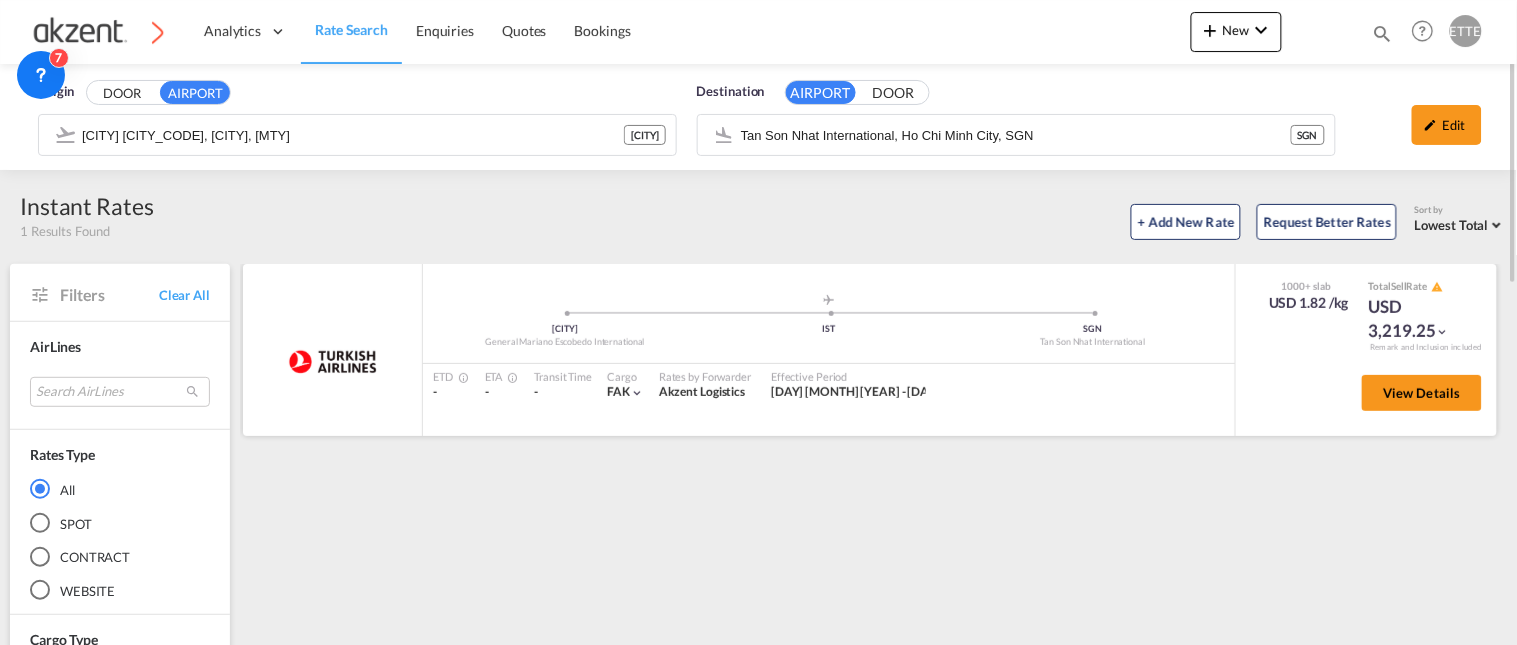 click on ".a{fill:#aaa8ad;} .a{fill:#aaa8ad;}
[CODE] [AIRPORT]
IST
SGN [AIRPORT]" at bounding box center [829, 328] 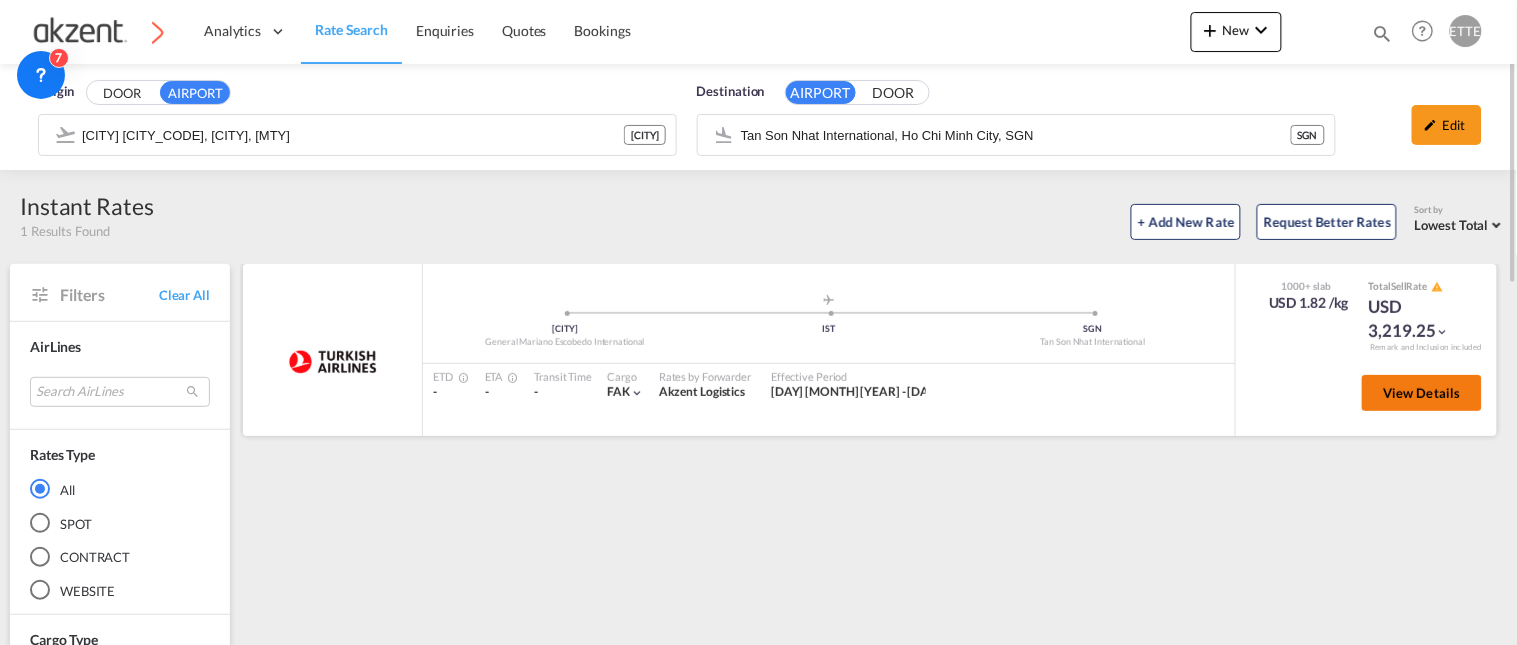 click on "View Details" at bounding box center [1422, 393] 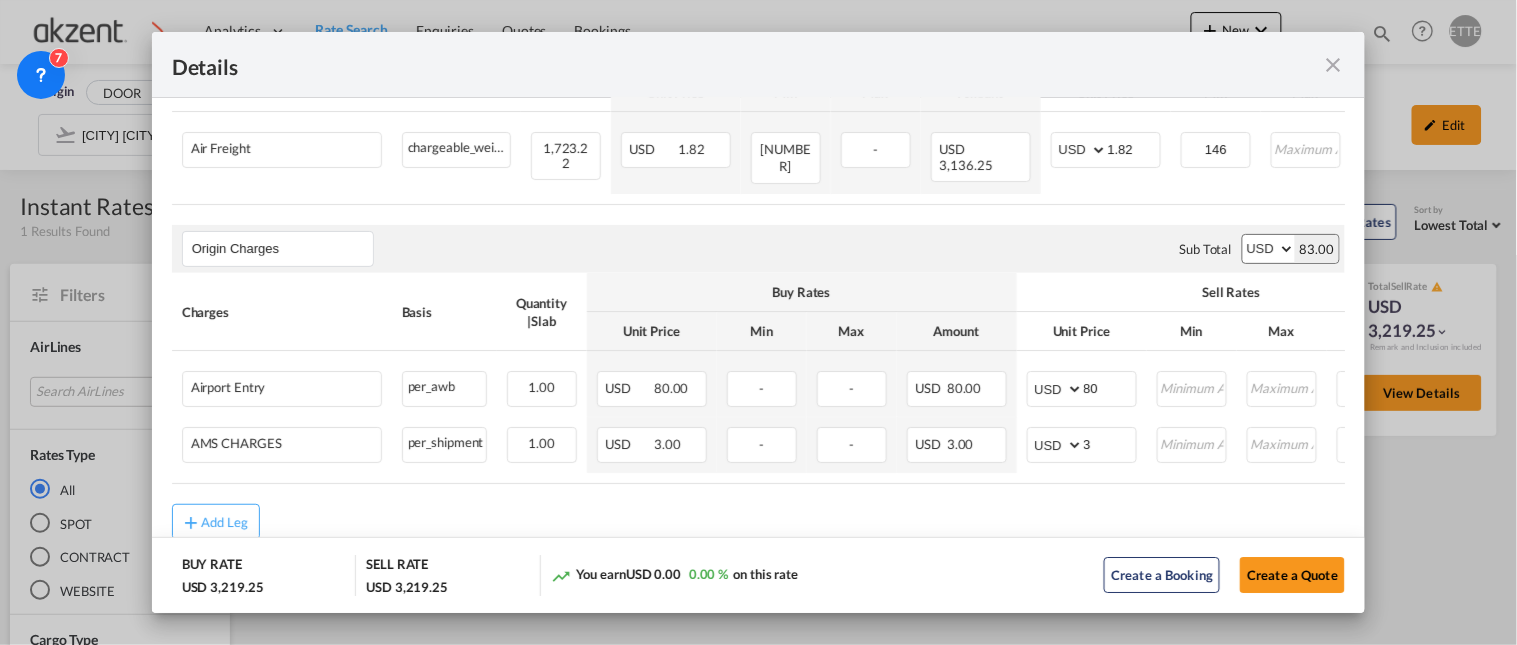 scroll, scrollTop: 518, scrollLeft: 0, axis: vertical 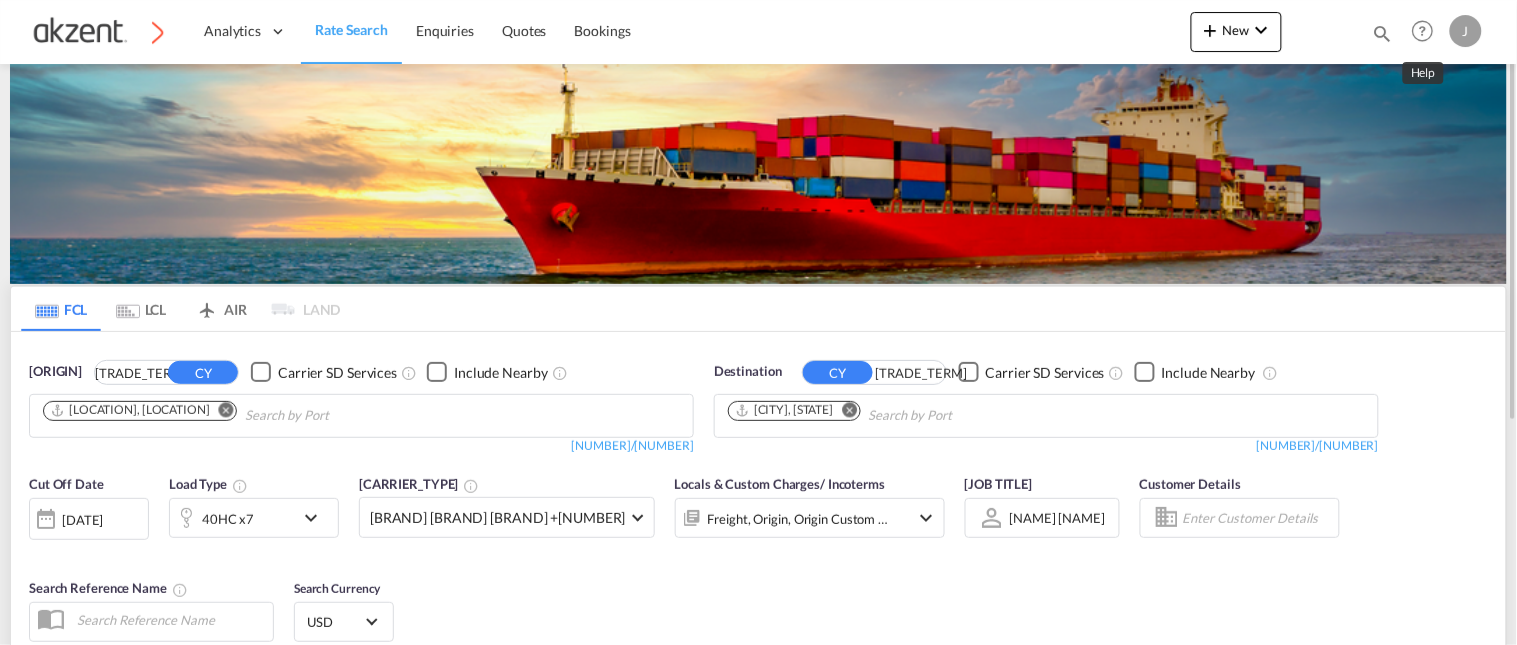 click at bounding box center (1383, 33) 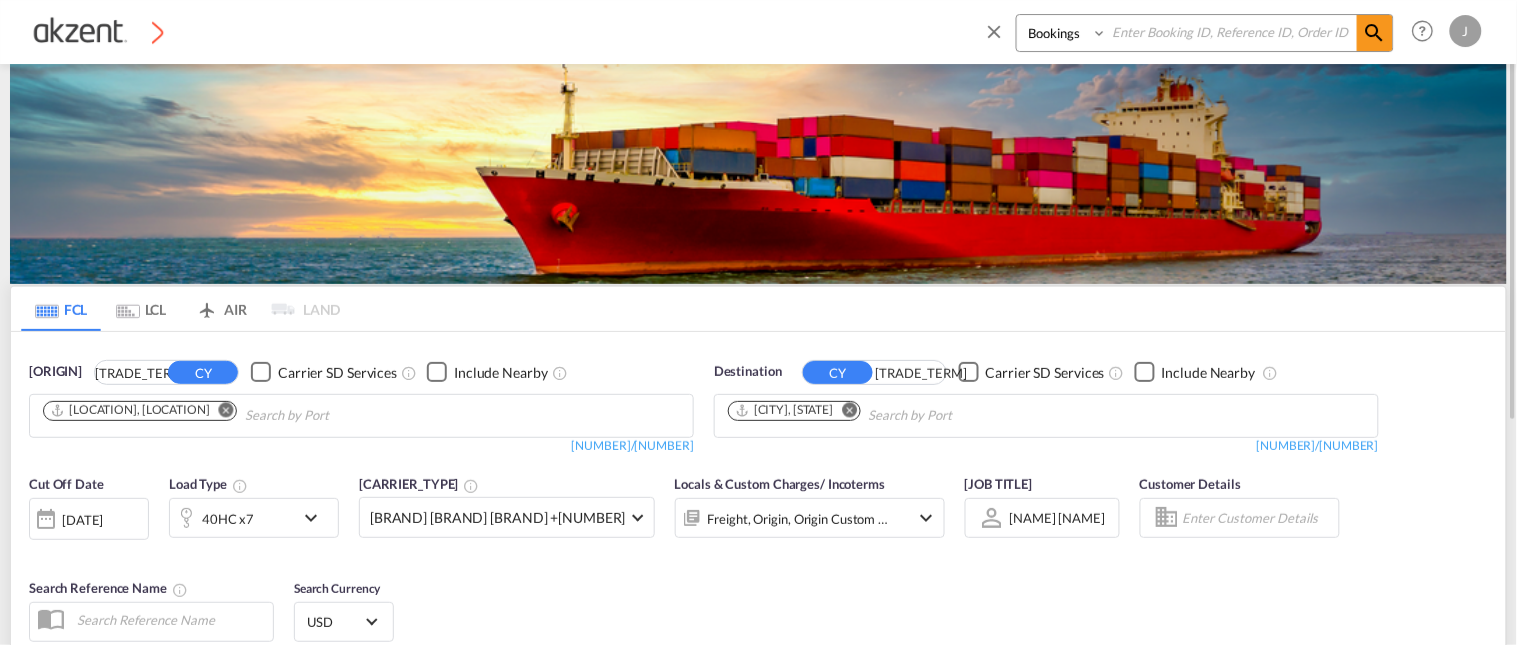 drag, startPoint x: 1111, startPoint y: 32, endPoint x: 1122, endPoint y: 33, distance: 11.045361 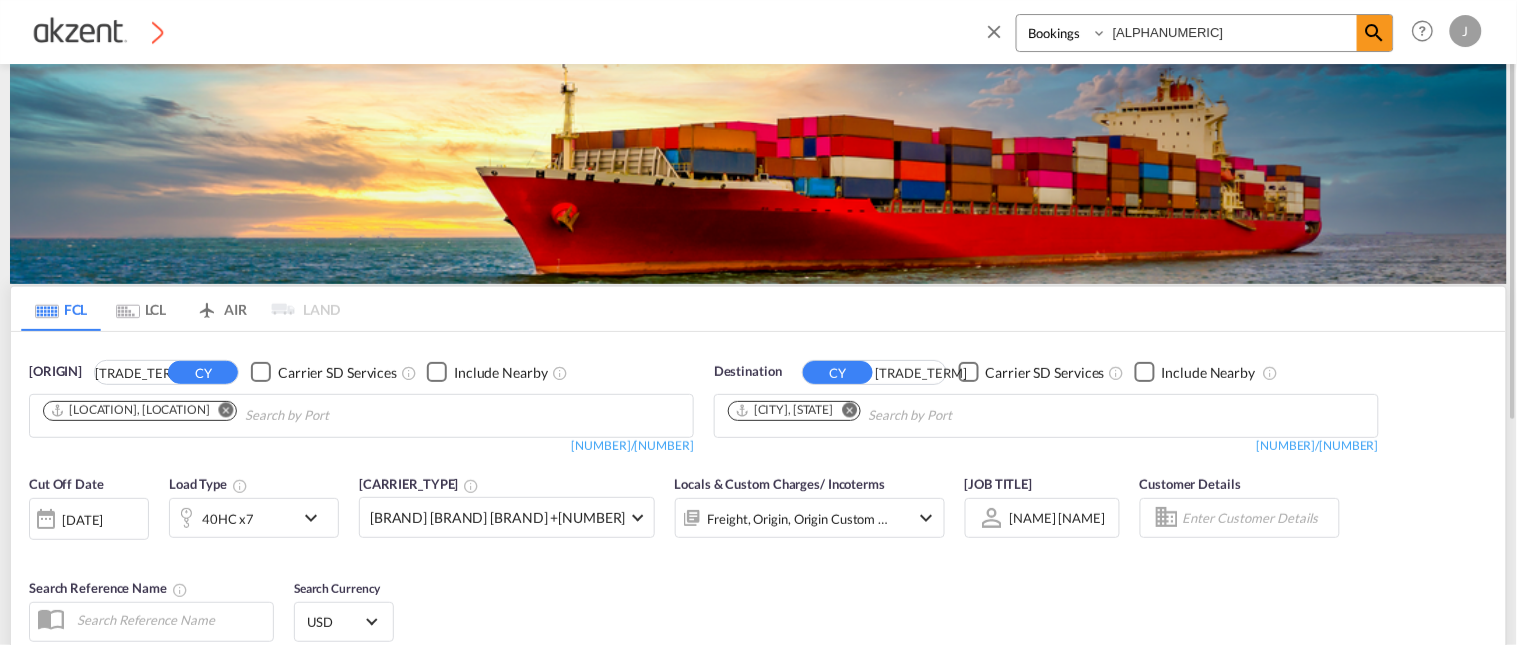 type on "AKZ000007121" 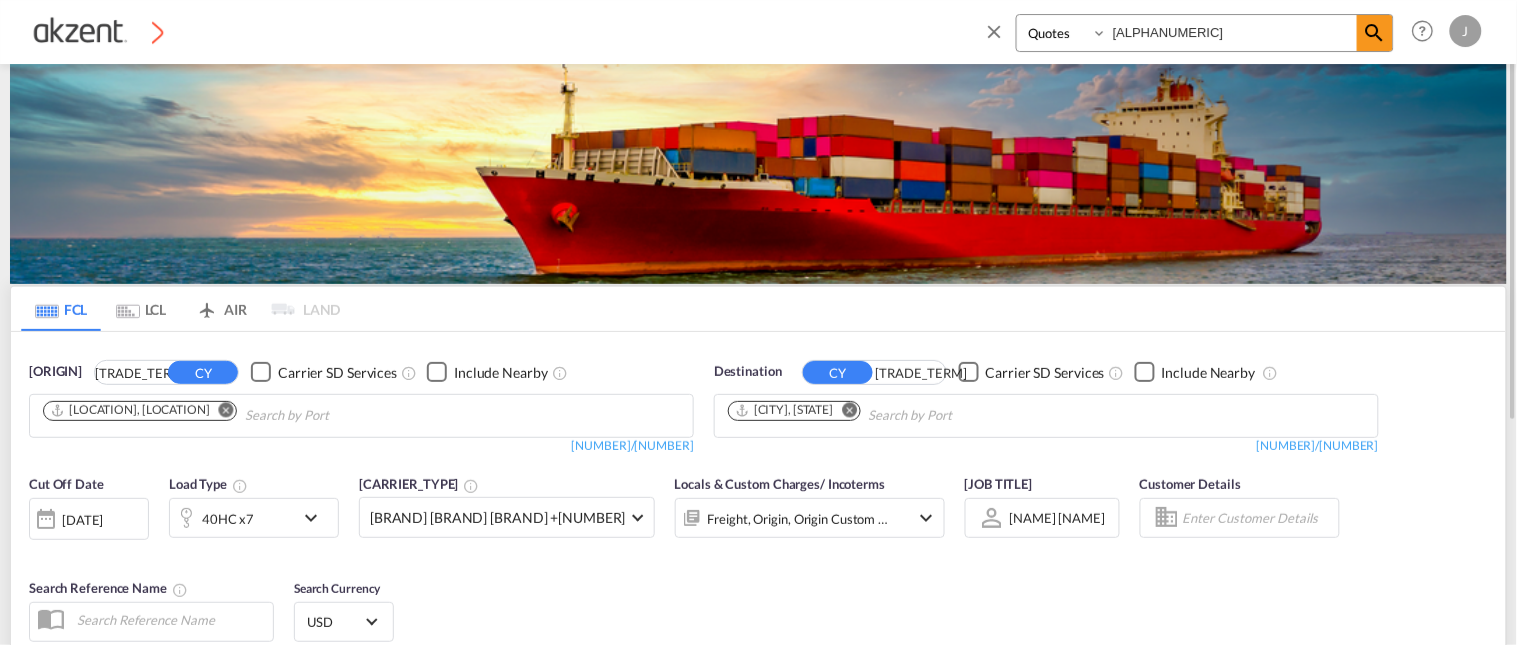 click on "Bookings Quotes Enquiries" at bounding box center [1064, 33] 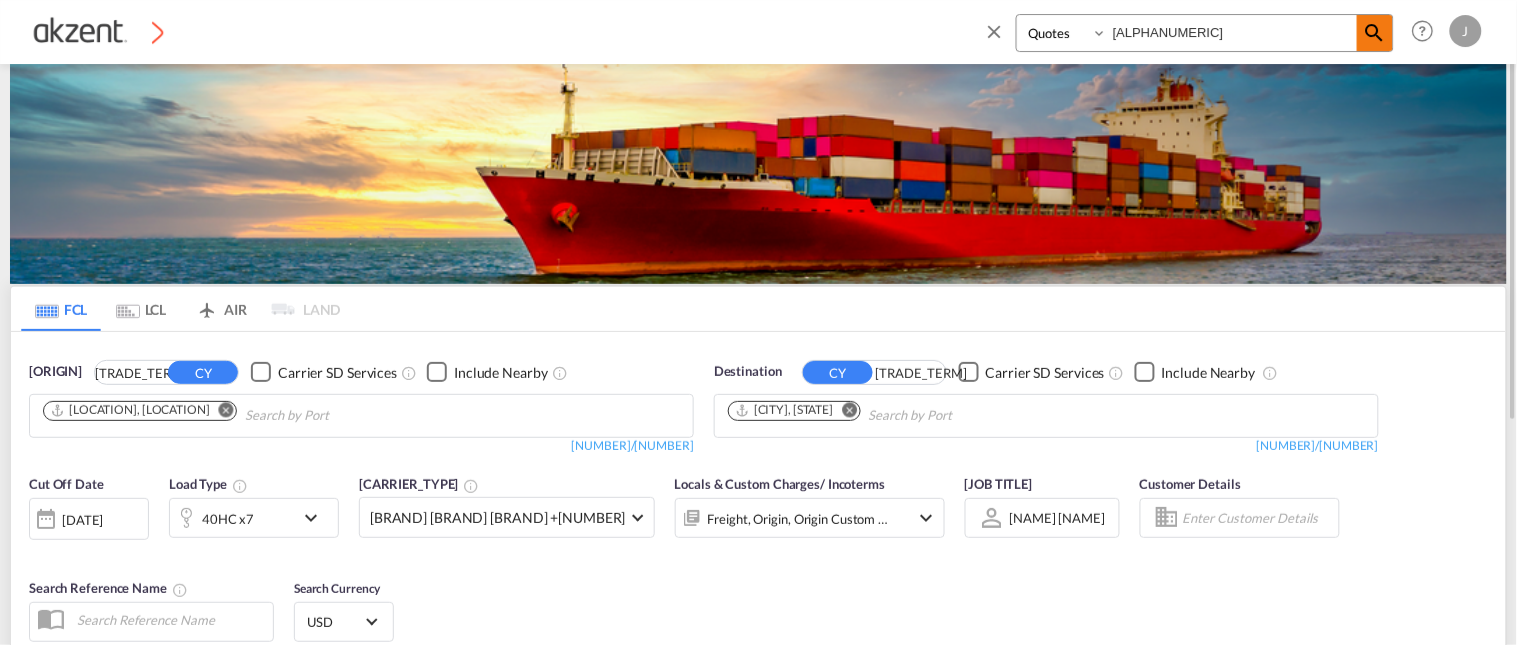 click at bounding box center [1375, 33] 